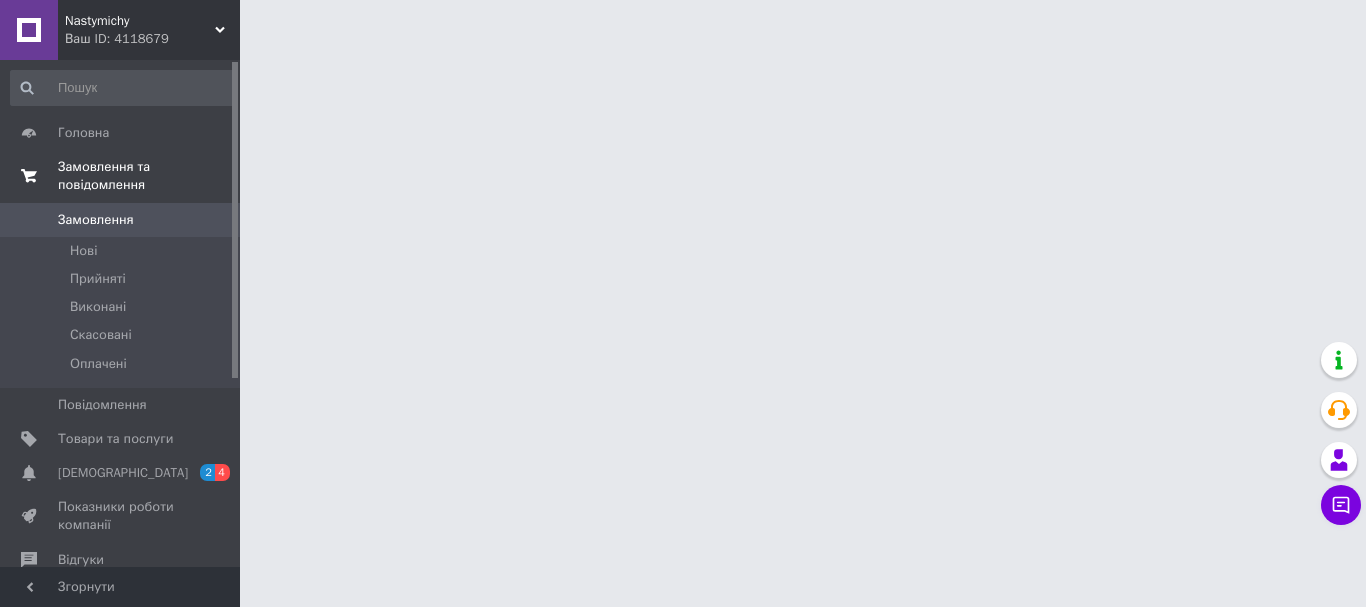 scroll, scrollTop: 0, scrollLeft: 0, axis: both 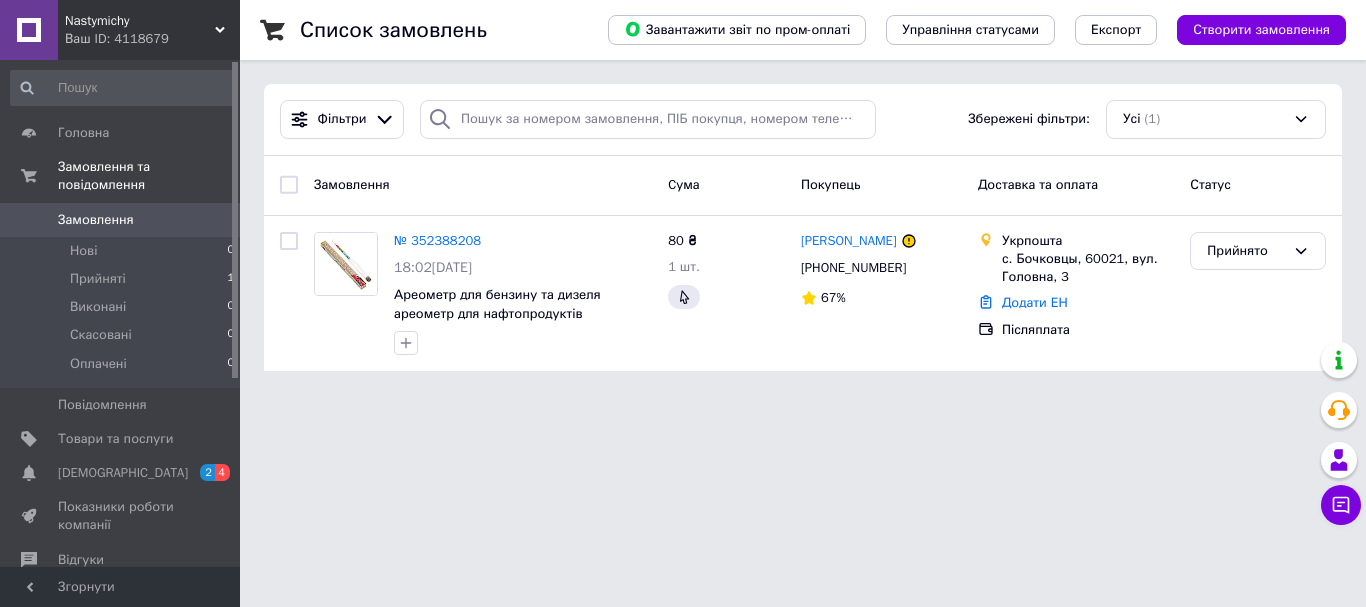 click on "Nastymichy Ваш ID: 4118679 Сайт Nastymichy Кабінет покупця Перевірити стан системи Сторінка на порталі Довідка Вийти Головна Замовлення та повідомлення Замовлення 0 Нові 0 Прийняті 1 Виконані 0 Скасовані 0 Оплачені 0 Повідомлення 0 Товари та послуги Сповіщення 2 4 Показники роботи компанії Відгуки Покупці Каталог ProSale Аналітика Управління сайтом Гаманець компанії [PERSON_NAME] Тарифи та рахунки Prom мікс 1 000 (13 місяців) Згорнути
Список замовлень   Завантажити звіт по пром-оплаті Управління статусами Усі" at bounding box center (683, 197) 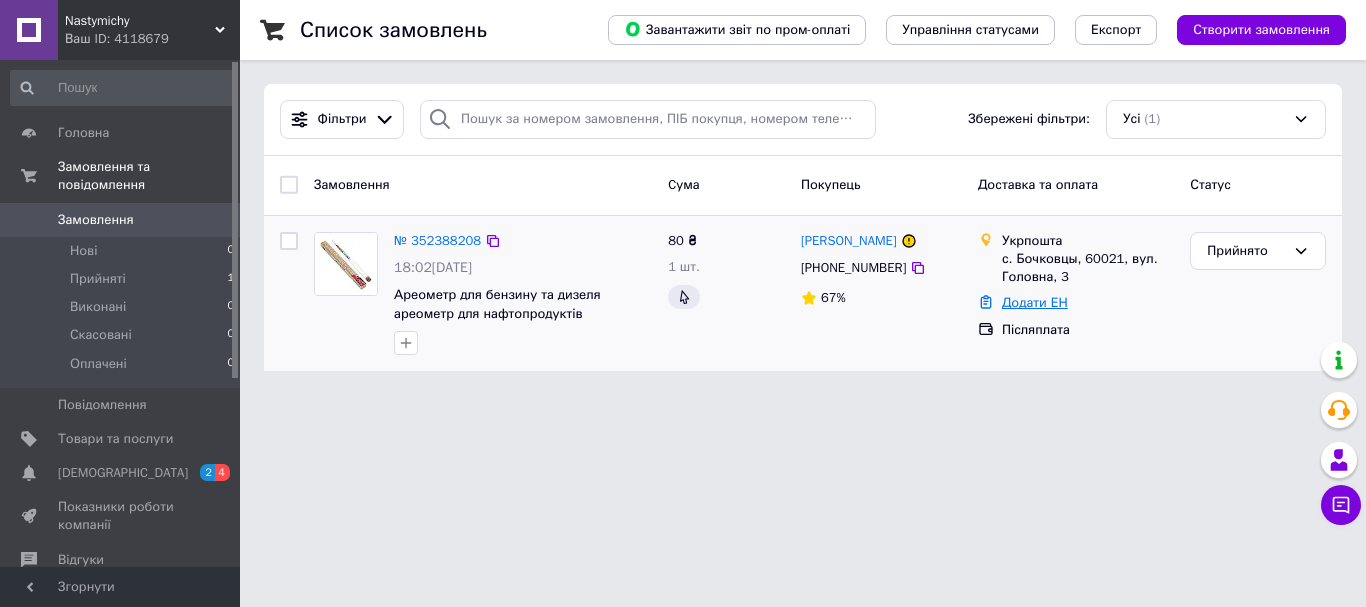 click on "Додати ЕН" at bounding box center [1035, 302] 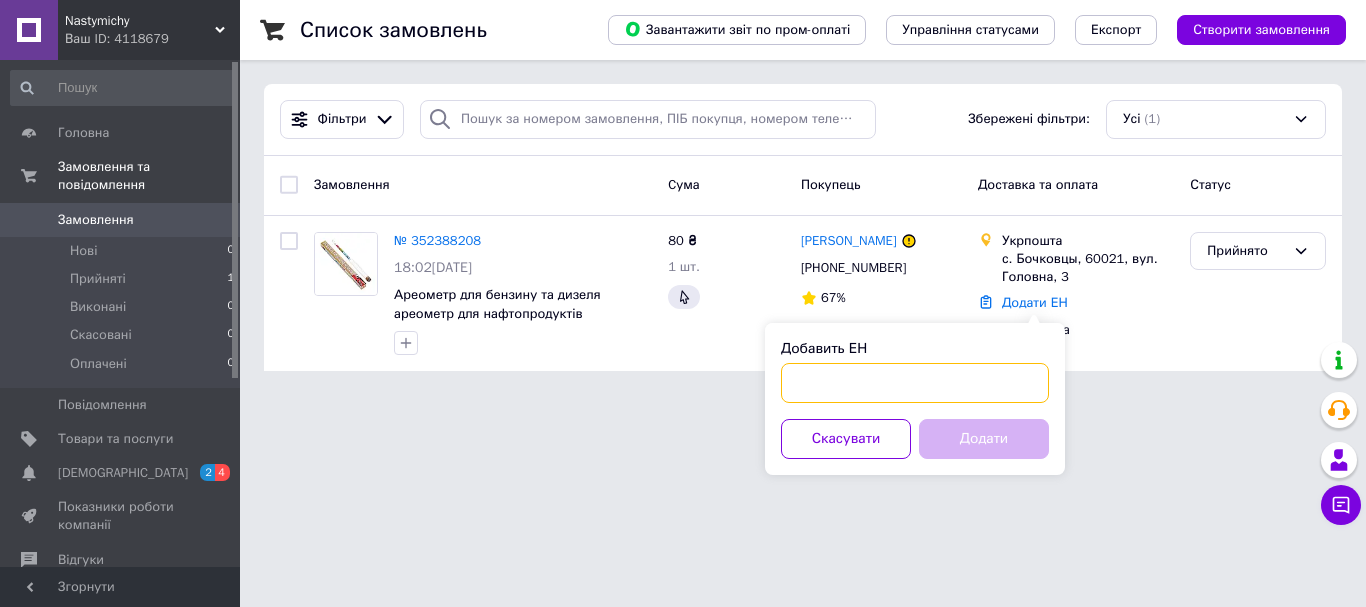 click on "Добавить ЕН" at bounding box center (915, 383) 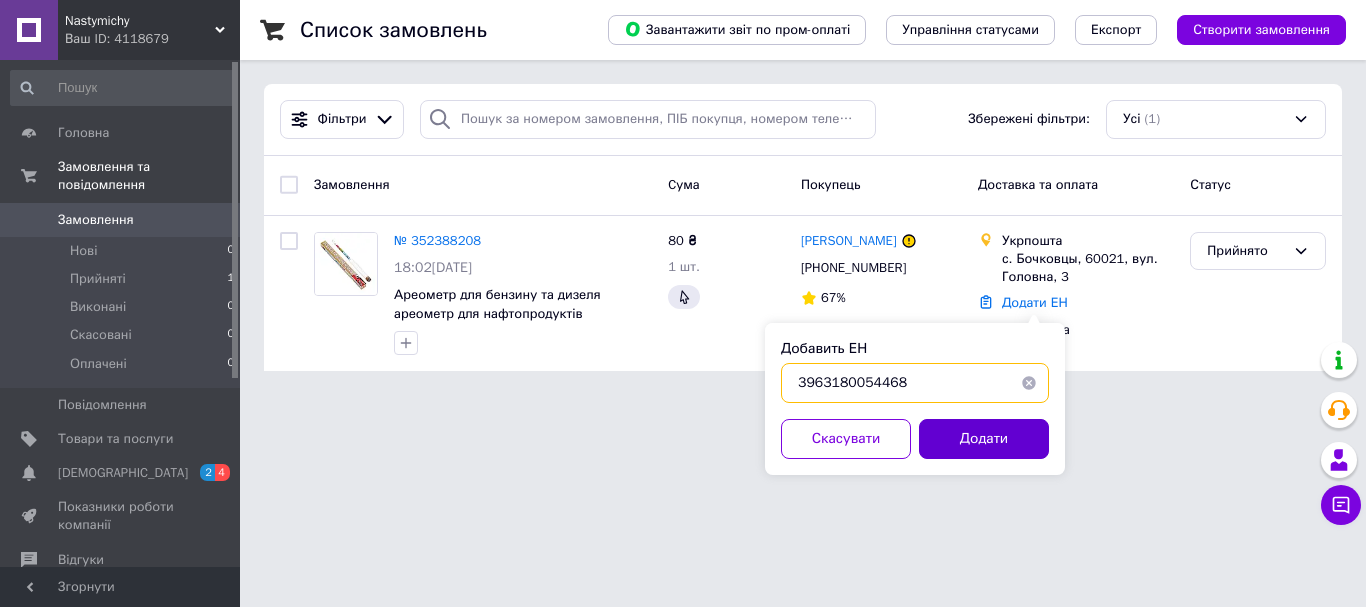 type on "3963180054468" 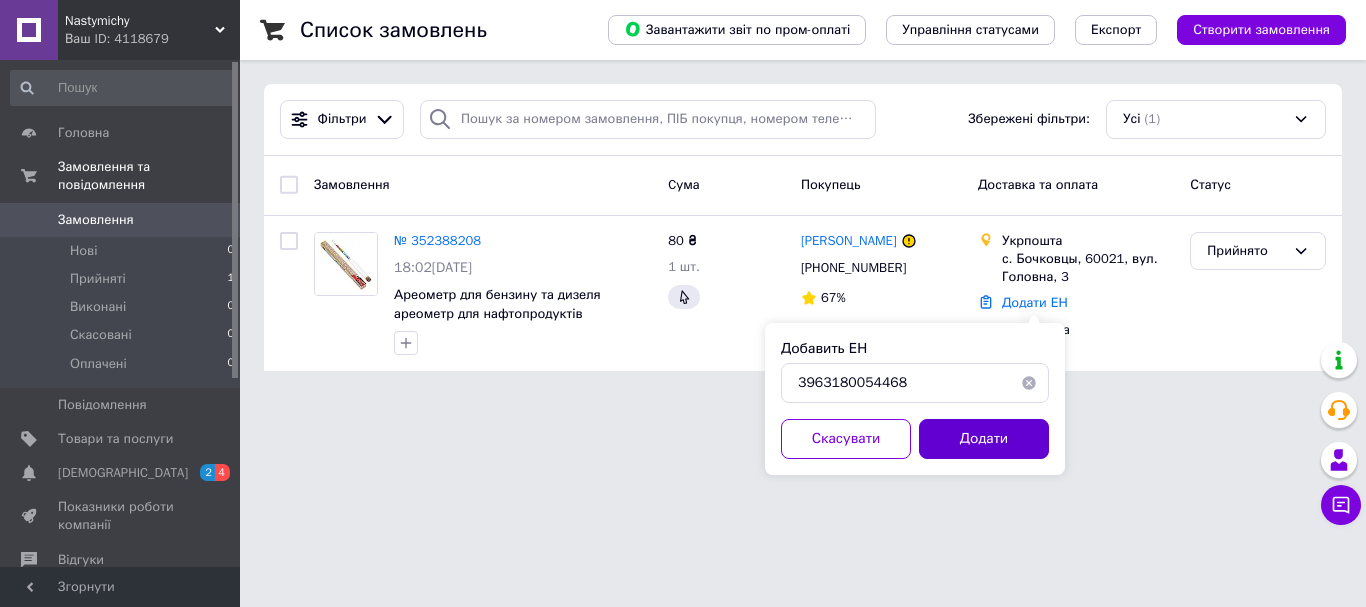 click on "Додати" at bounding box center [984, 439] 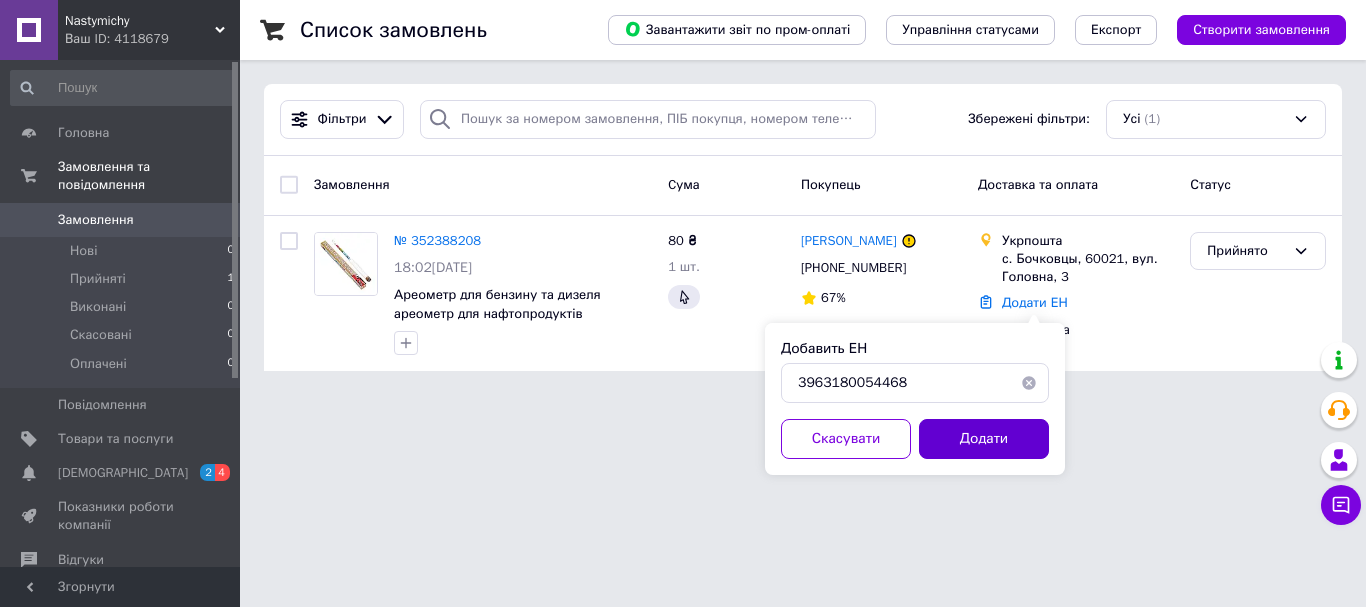 click on "Додати" at bounding box center (984, 439) 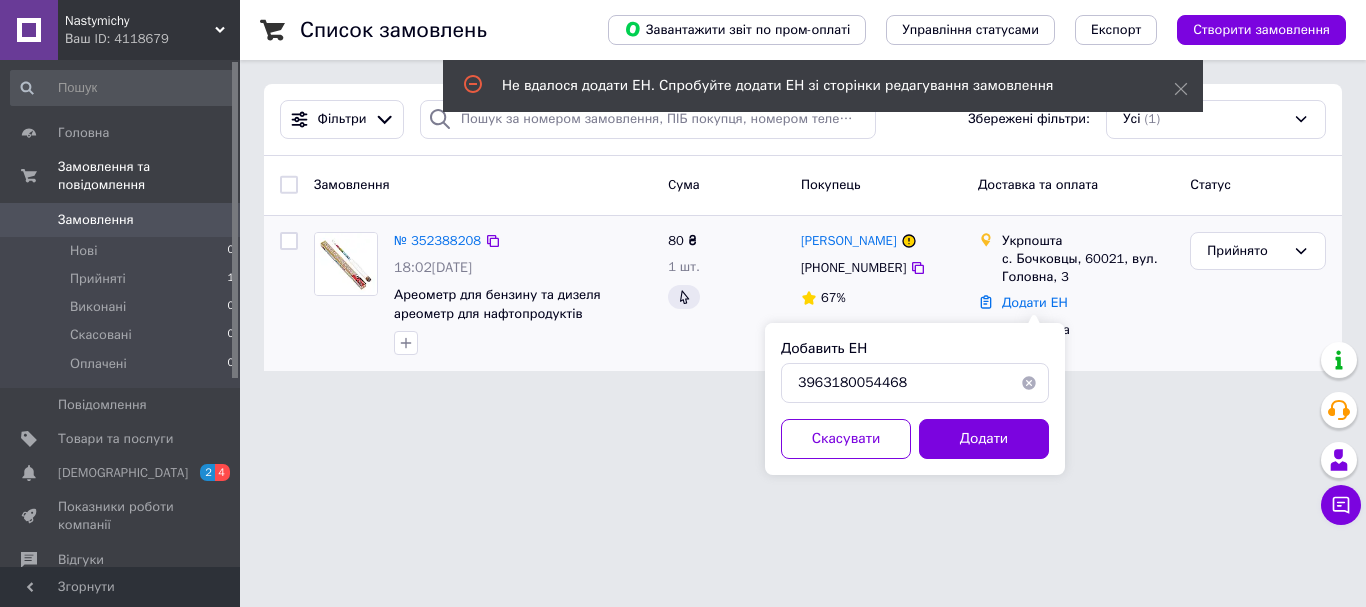 click on "Прийнято" at bounding box center (1258, 294) 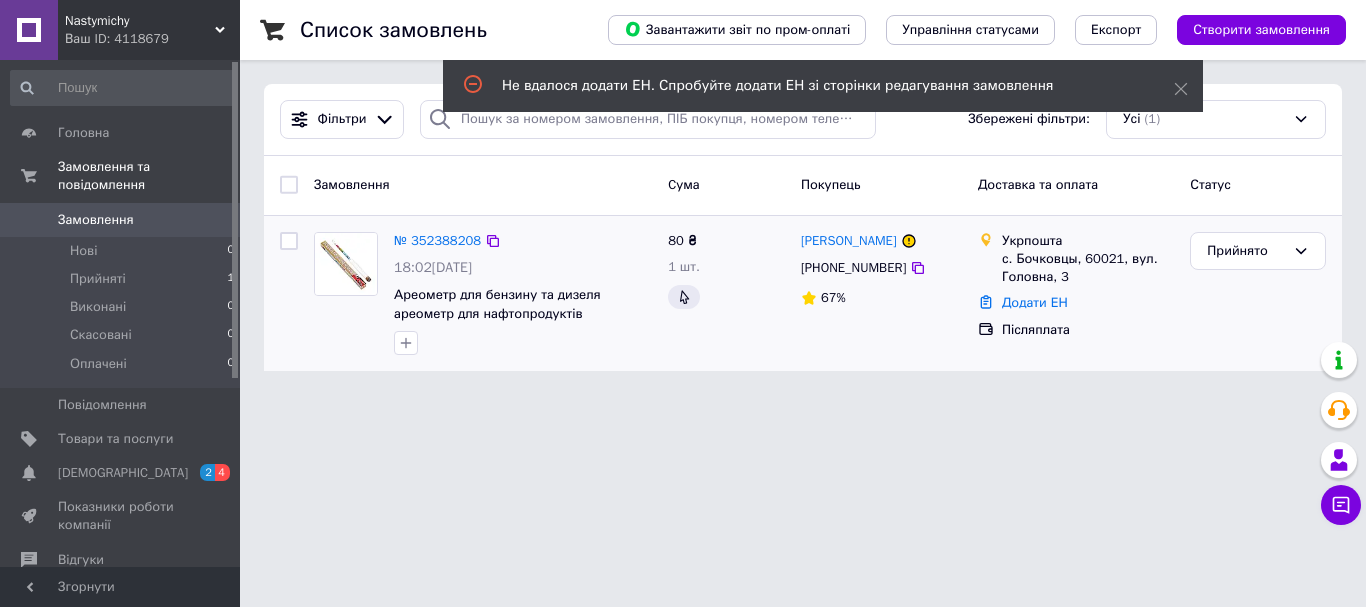 click on "Прийнято" at bounding box center [1258, 294] 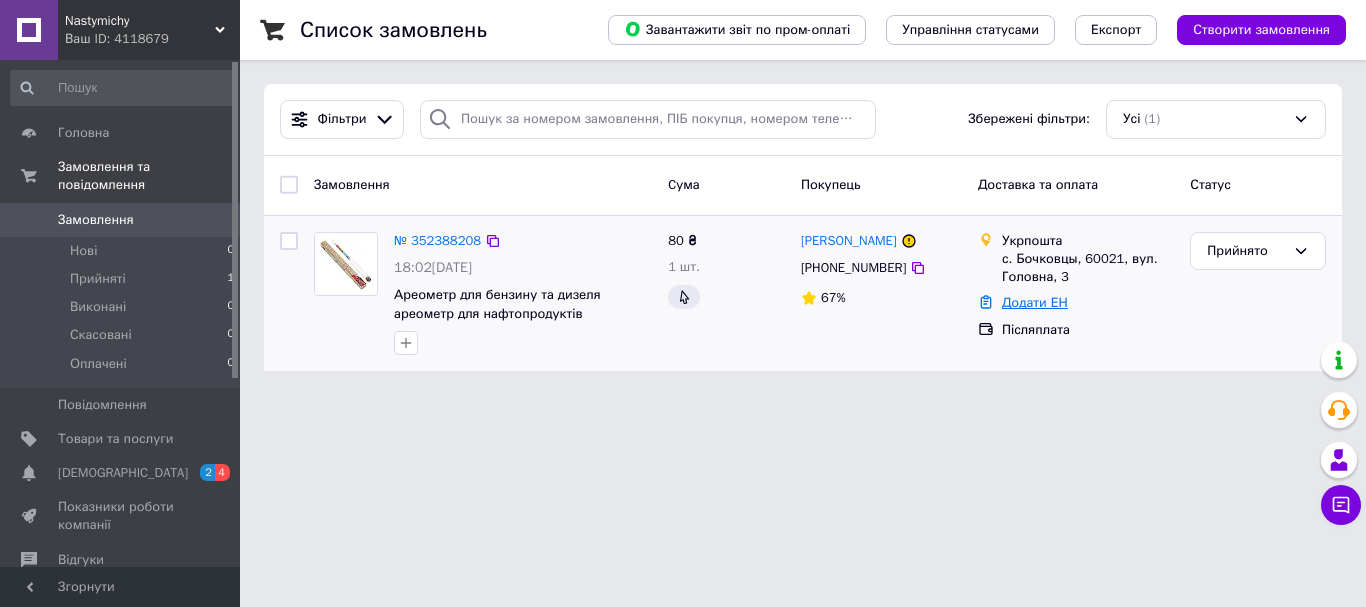 click on "Додати ЕН" at bounding box center [1035, 302] 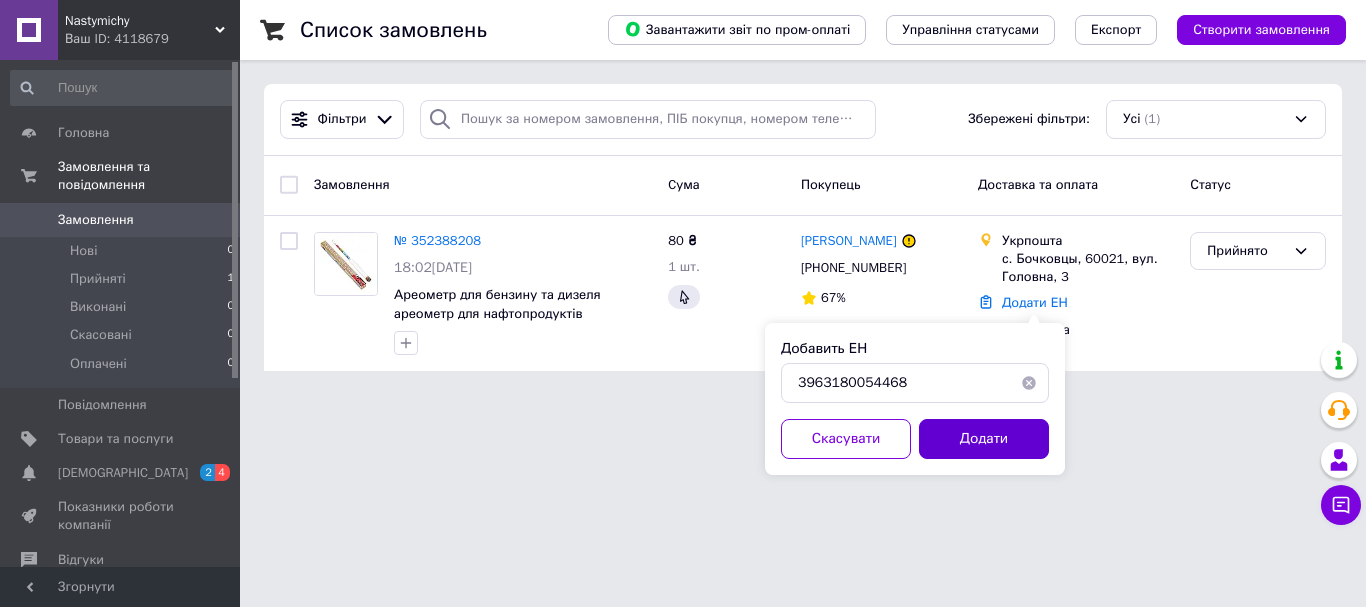 click on "Додати" at bounding box center [984, 439] 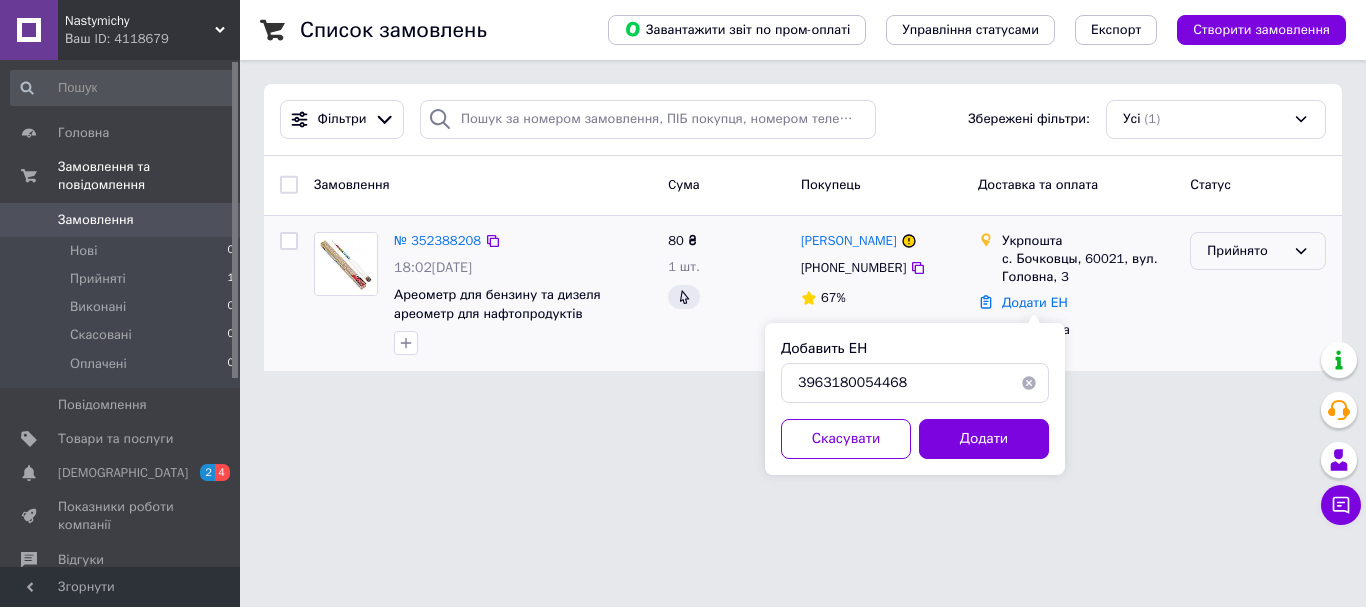 click on "Прийнято" at bounding box center (1258, 251) 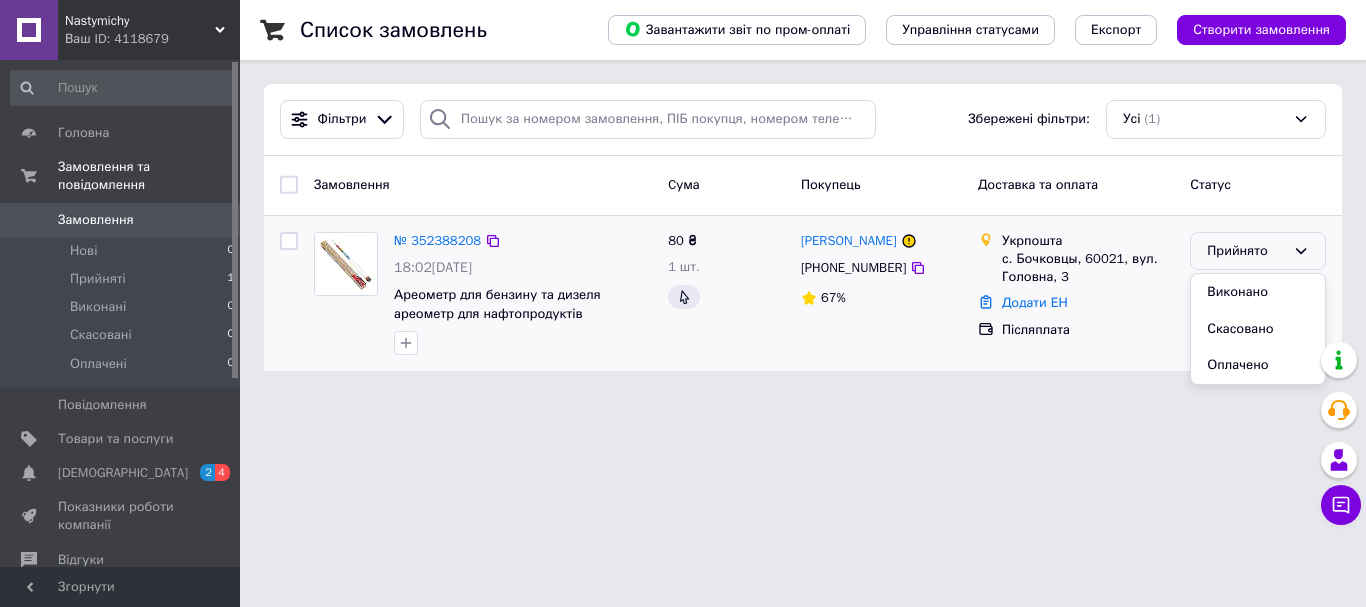 click on "Післяплата" at bounding box center [1088, 330] 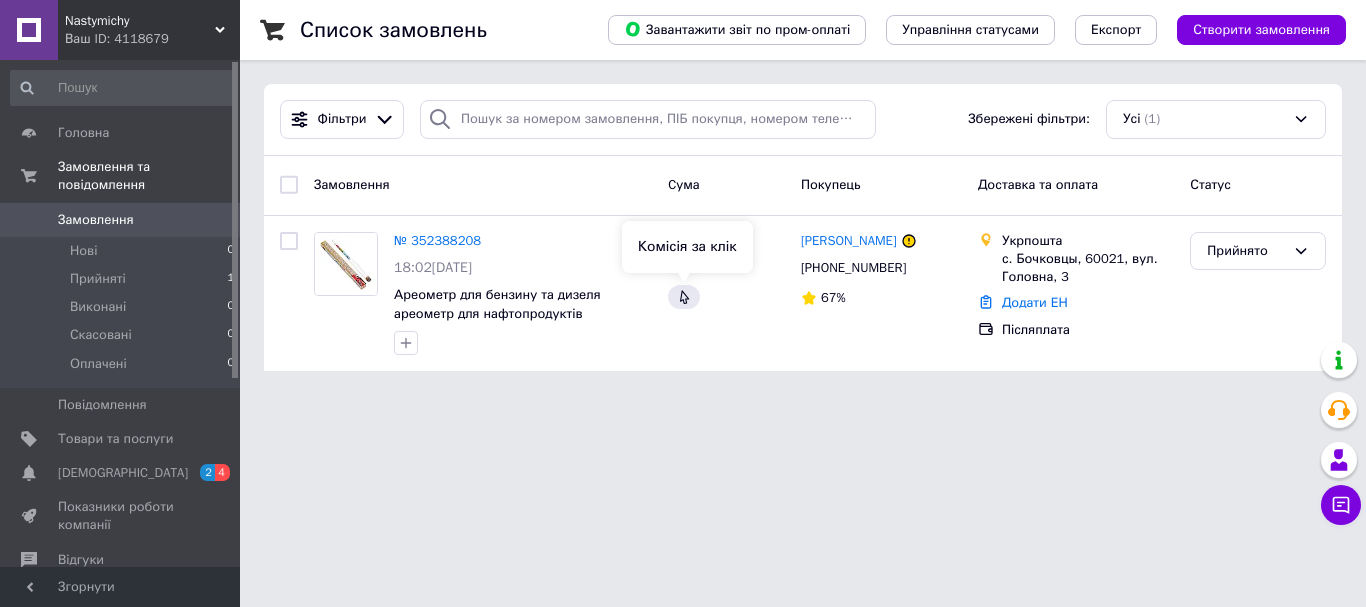 click on "Комісія за клік" at bounding box center (687, 247) 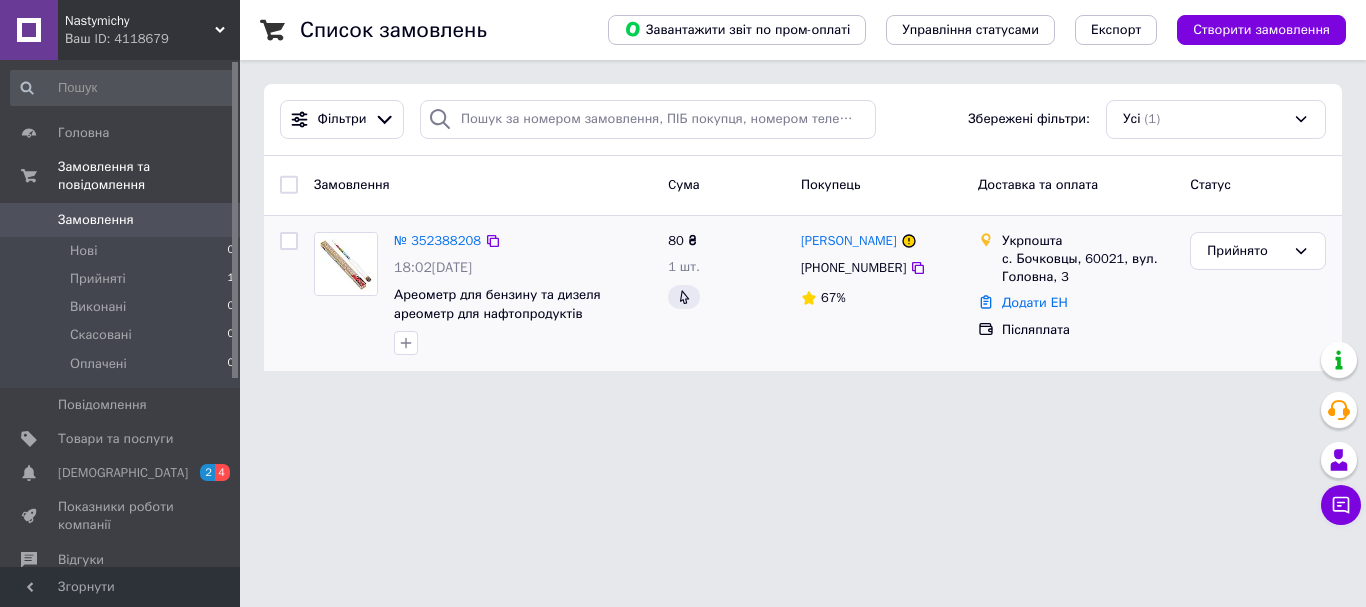 drag, startPoint x: 1028, startPoint y: 307, endPoint x: 1122, endPoint y: 315, distance: 94.33981 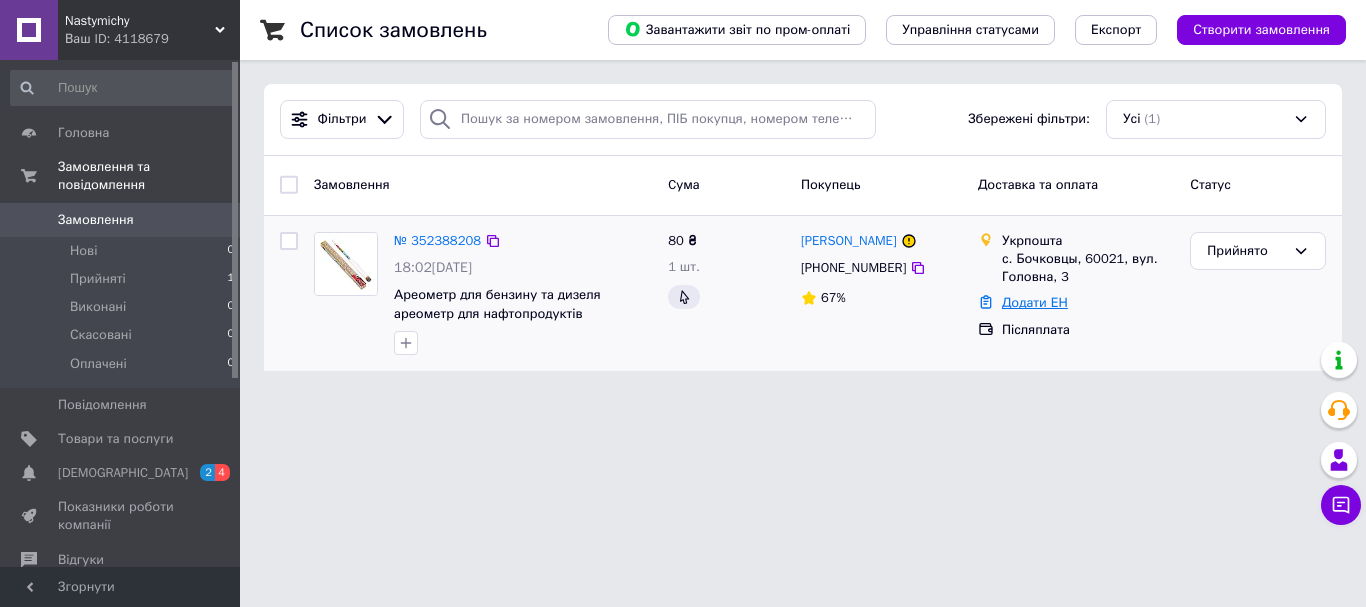 click on "Додати ЕН" at bounding box center [1035, 302] 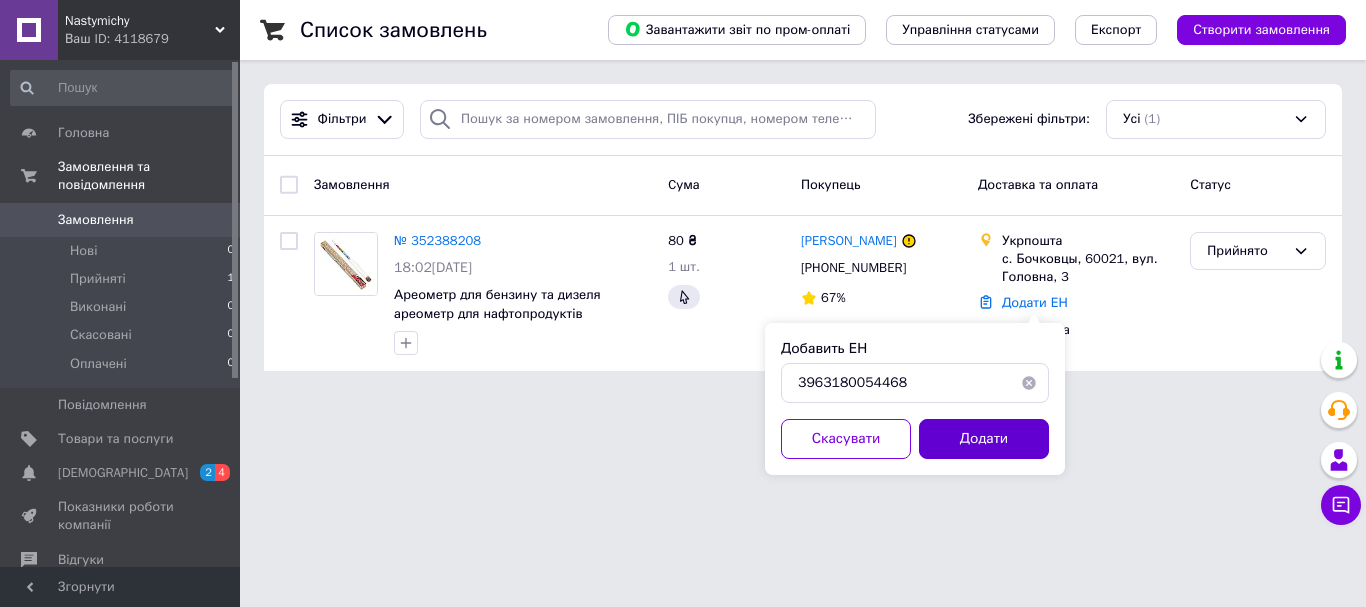 click on "Додати" at bounding box center [984, 439] 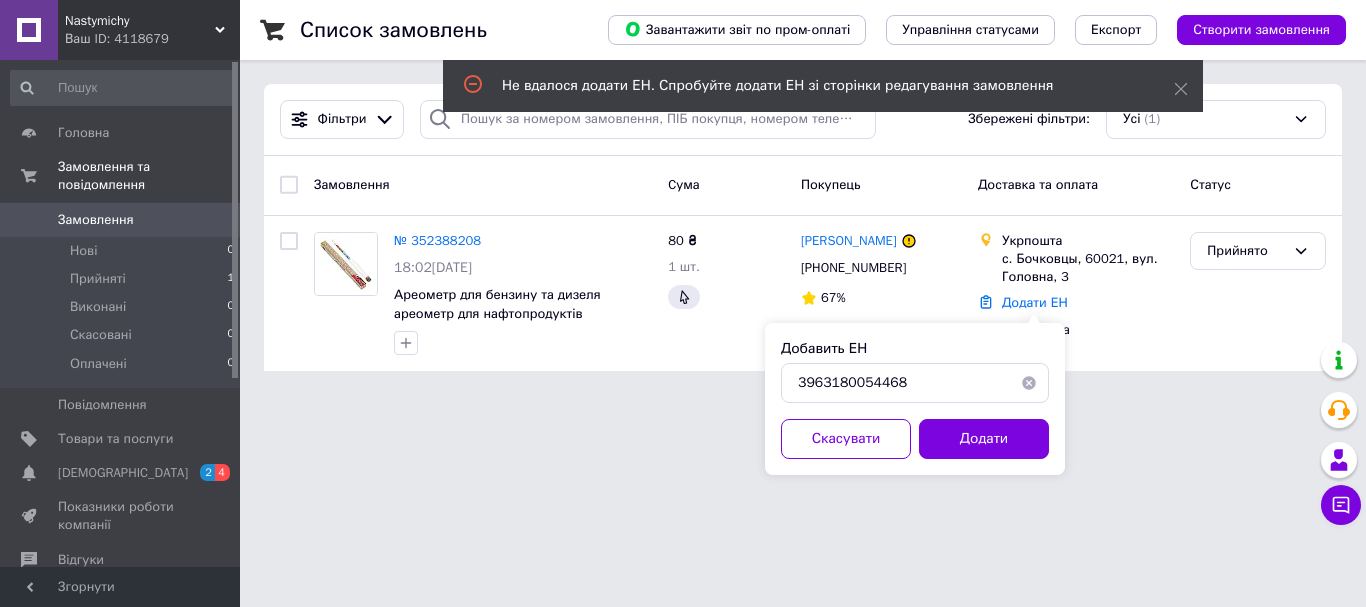 click on "Замовлення" at bounding box center (96, 220) 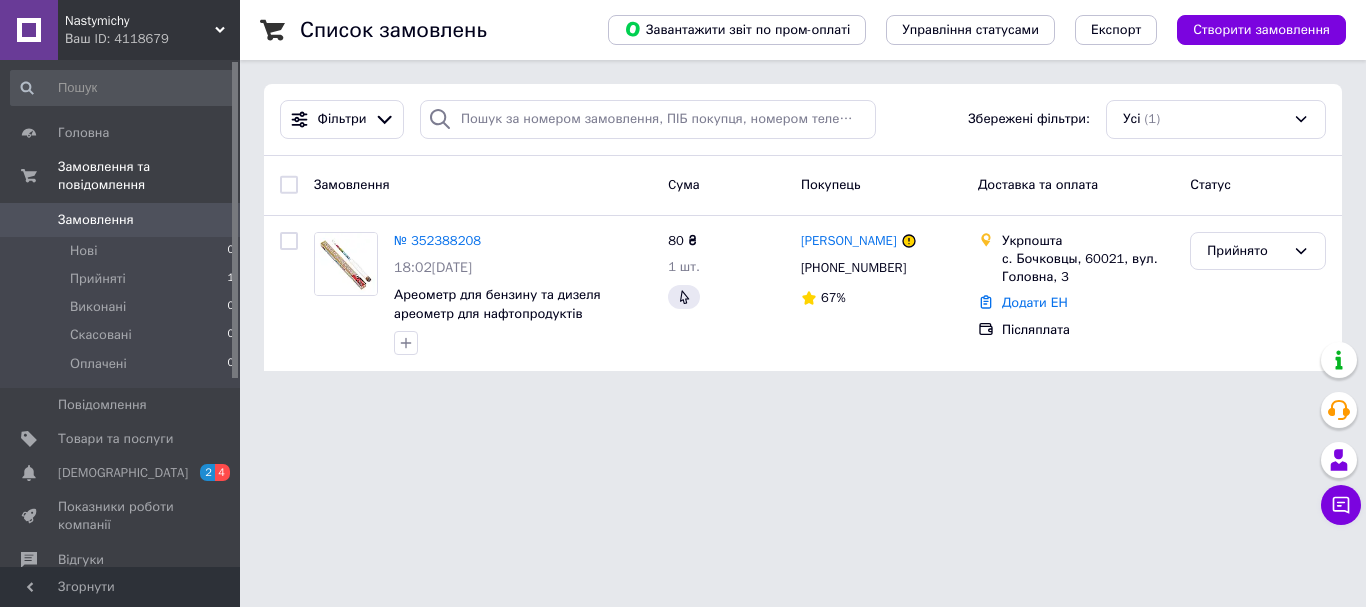 click at bounding box center [289, 185] 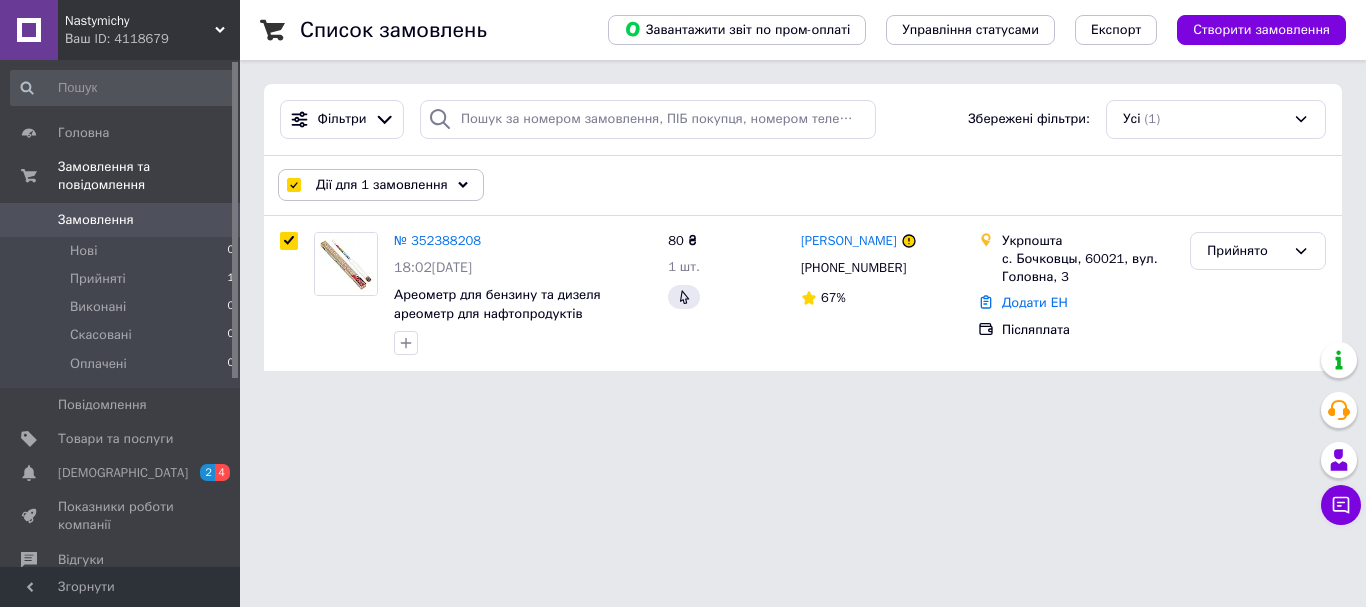 click at bounding box center (293, 185) 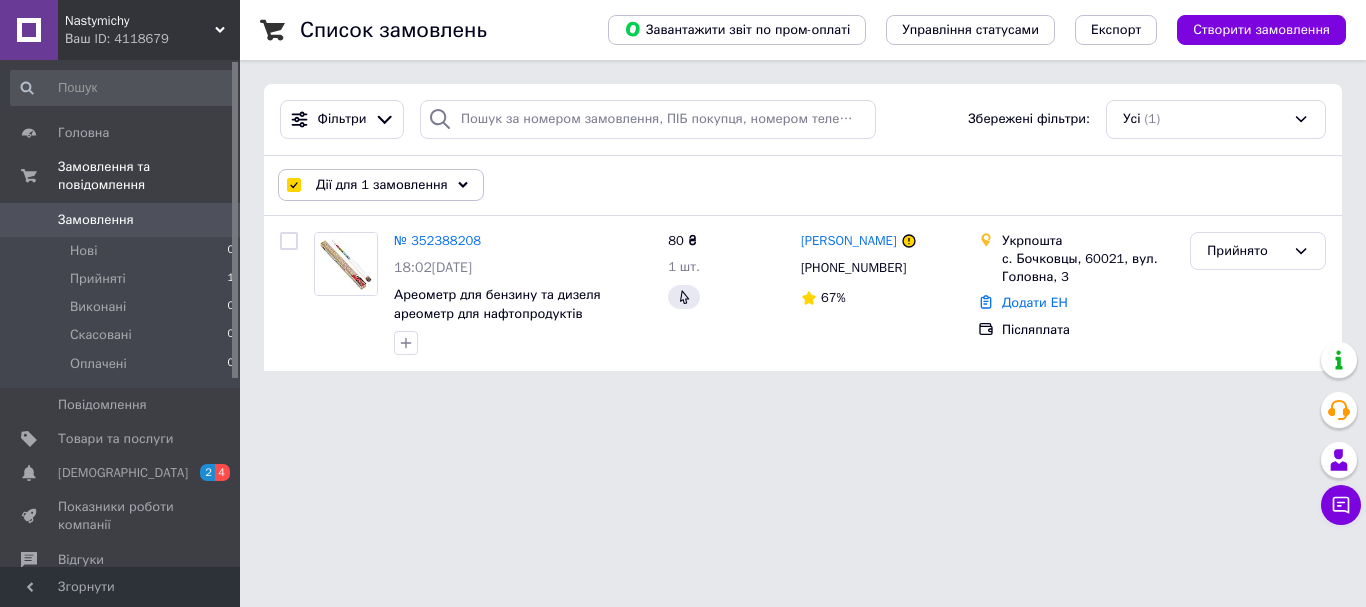 checkbox on "false" 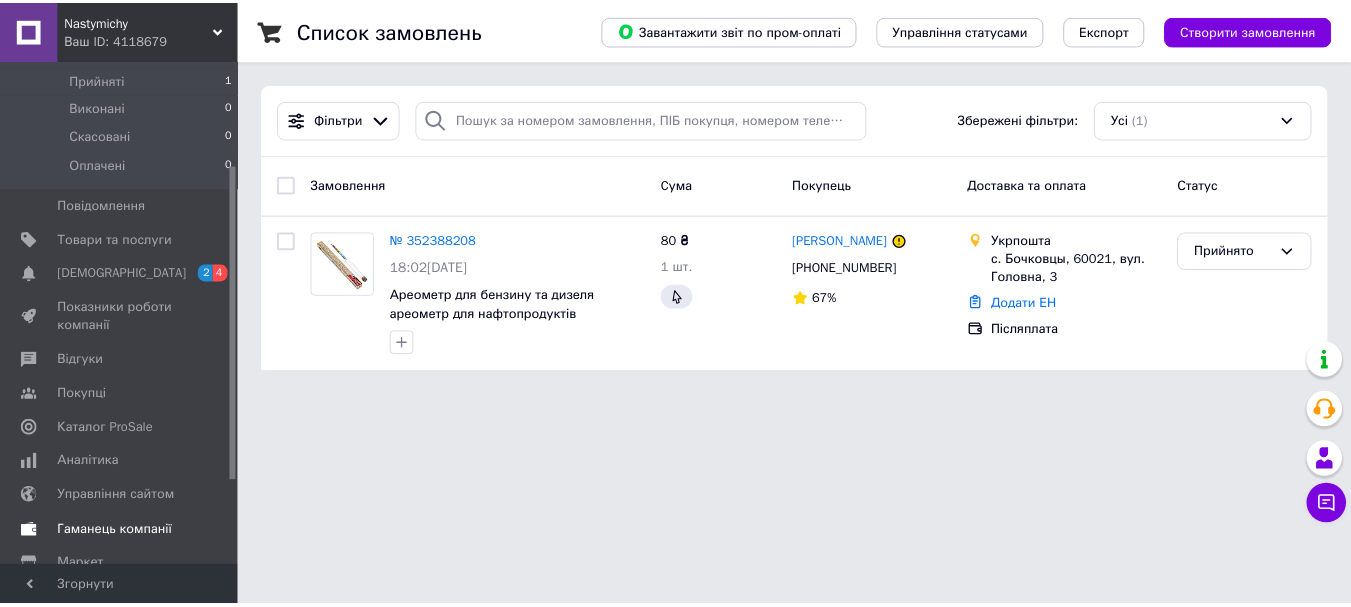 scroll, scrollTop: 0, scrollLeft: 0, axis: both 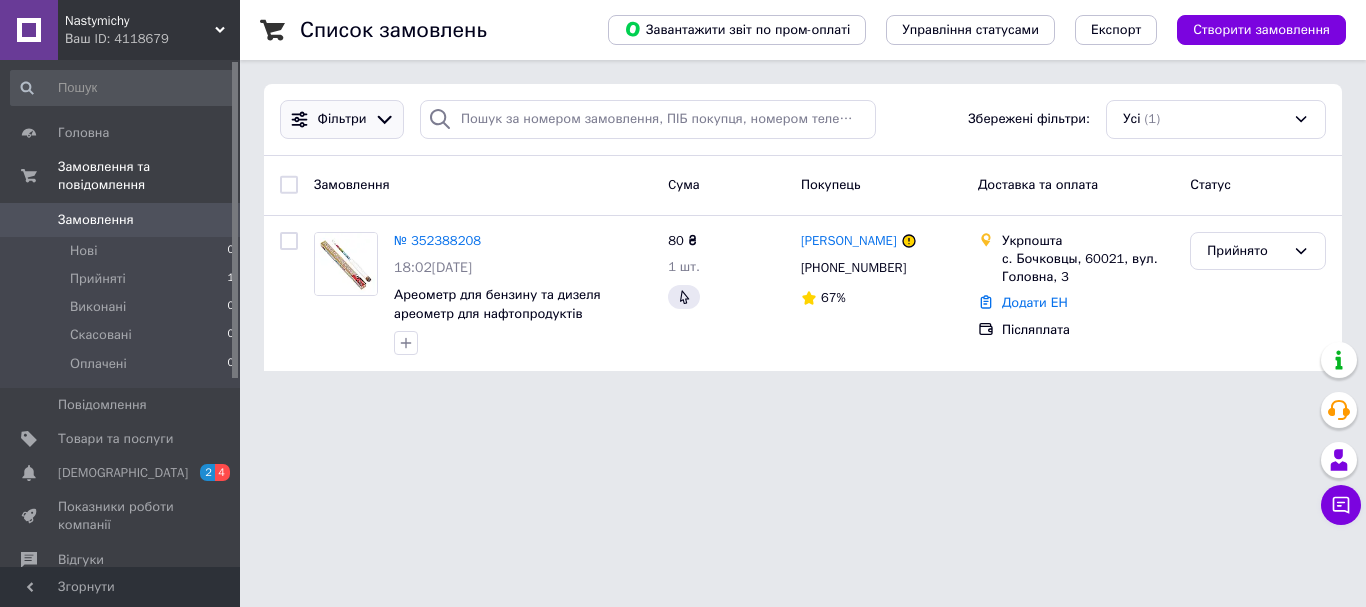 click on "Фільтри" at bounding box center (342, 119) 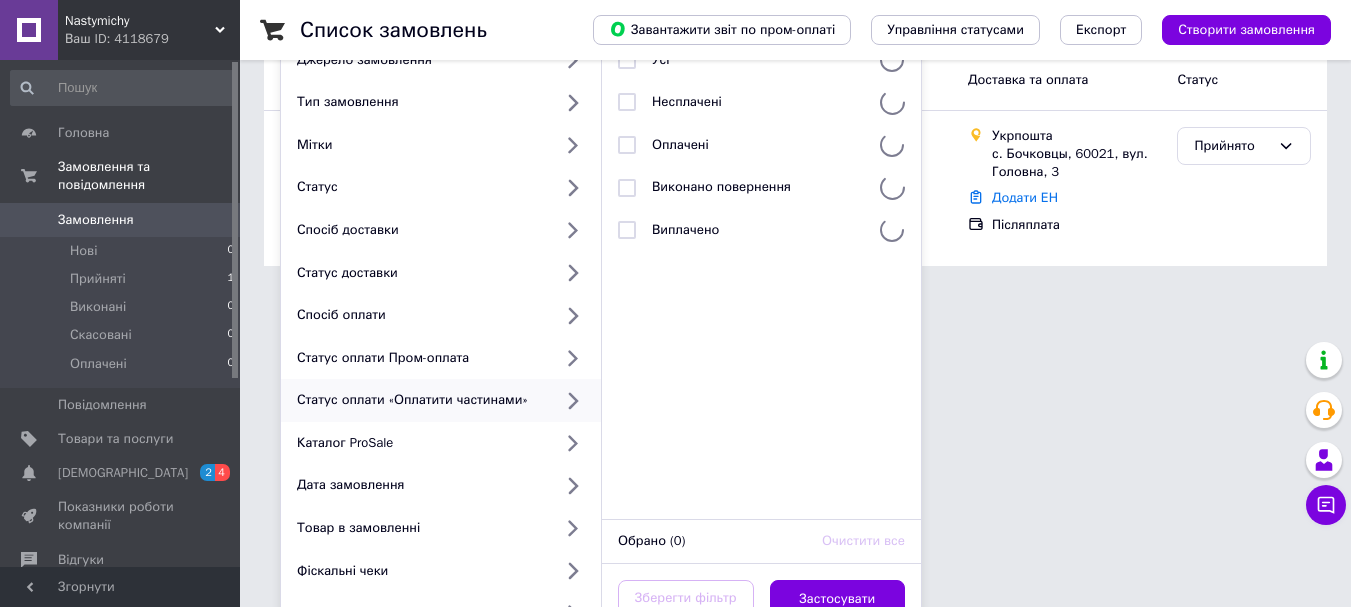 scroll, scrollTop: 133, scrollLeft: 0, axis: vertical 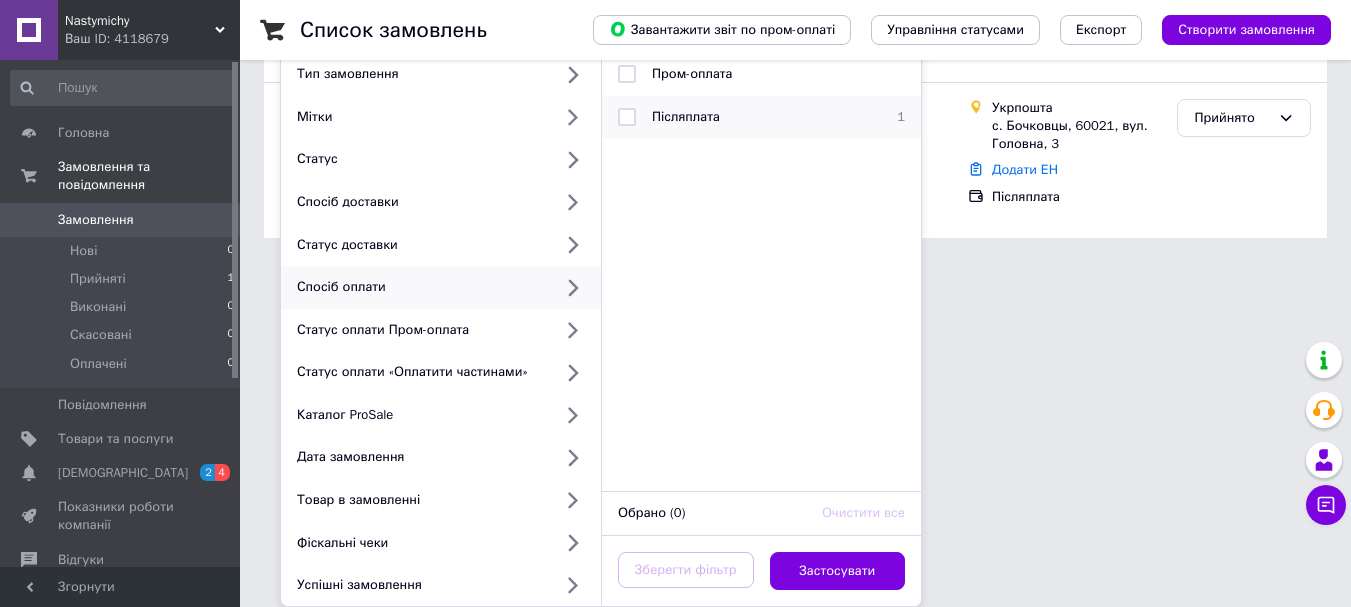 click at bounding box center [627, 117] 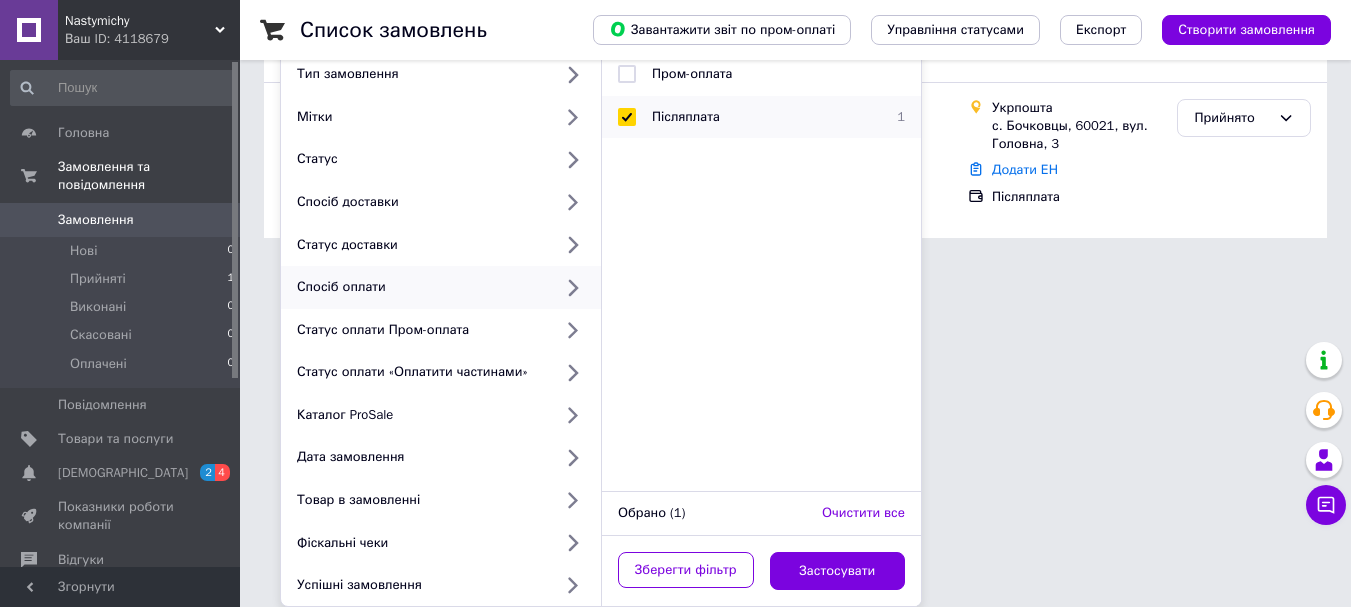 click at bounding box center (627, 117) 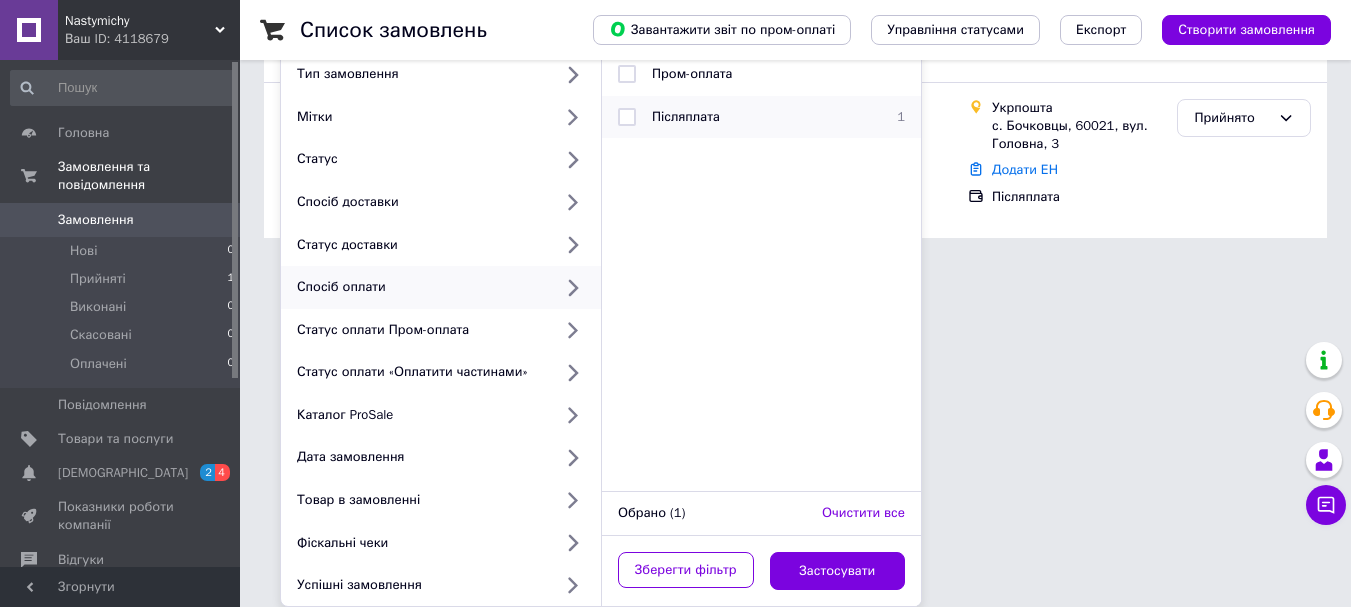 checkbox on "false" 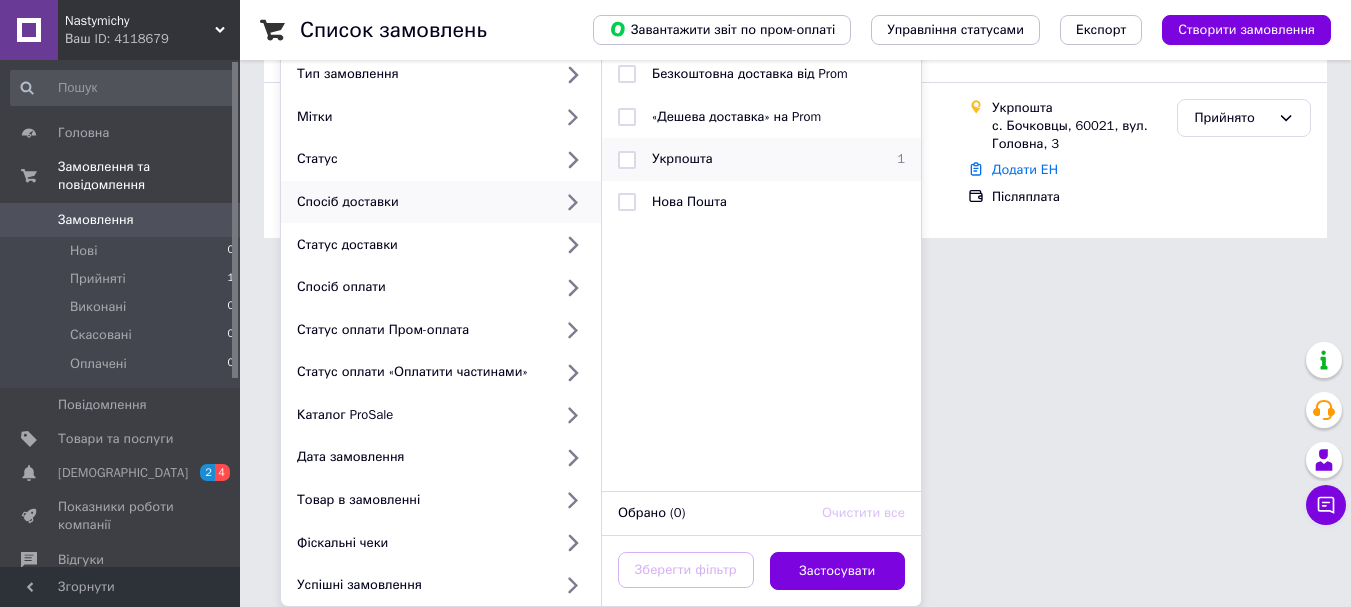 click at bounding box center [627, 160] 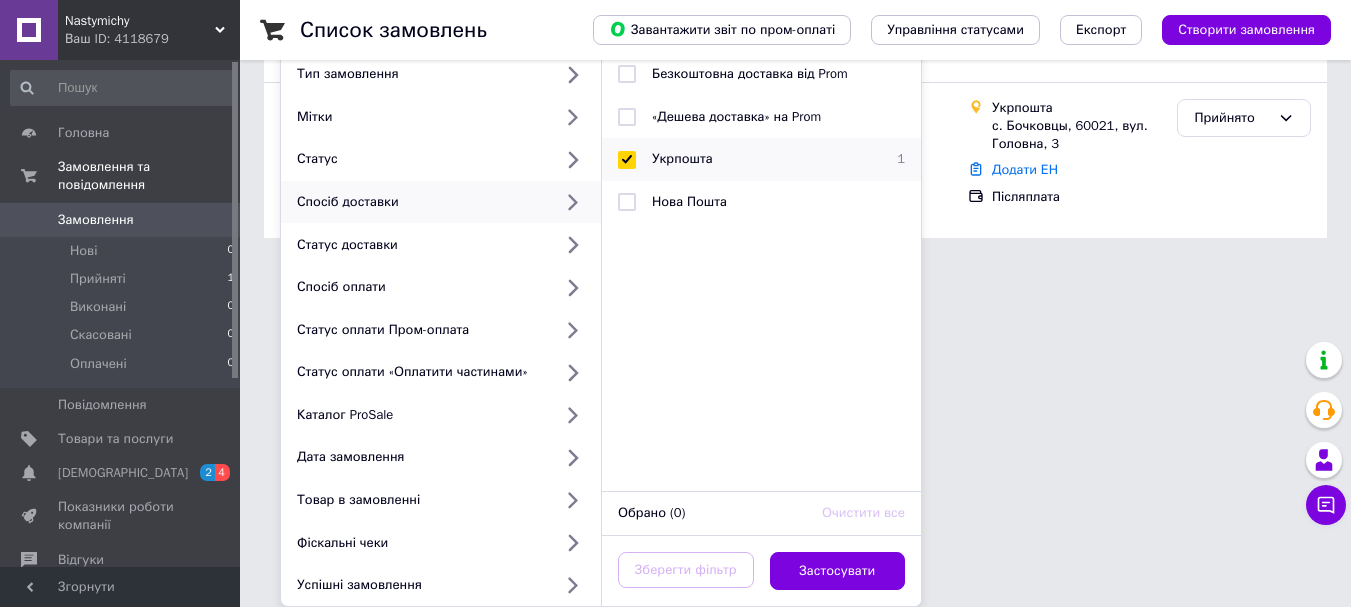 checkbox on "true" 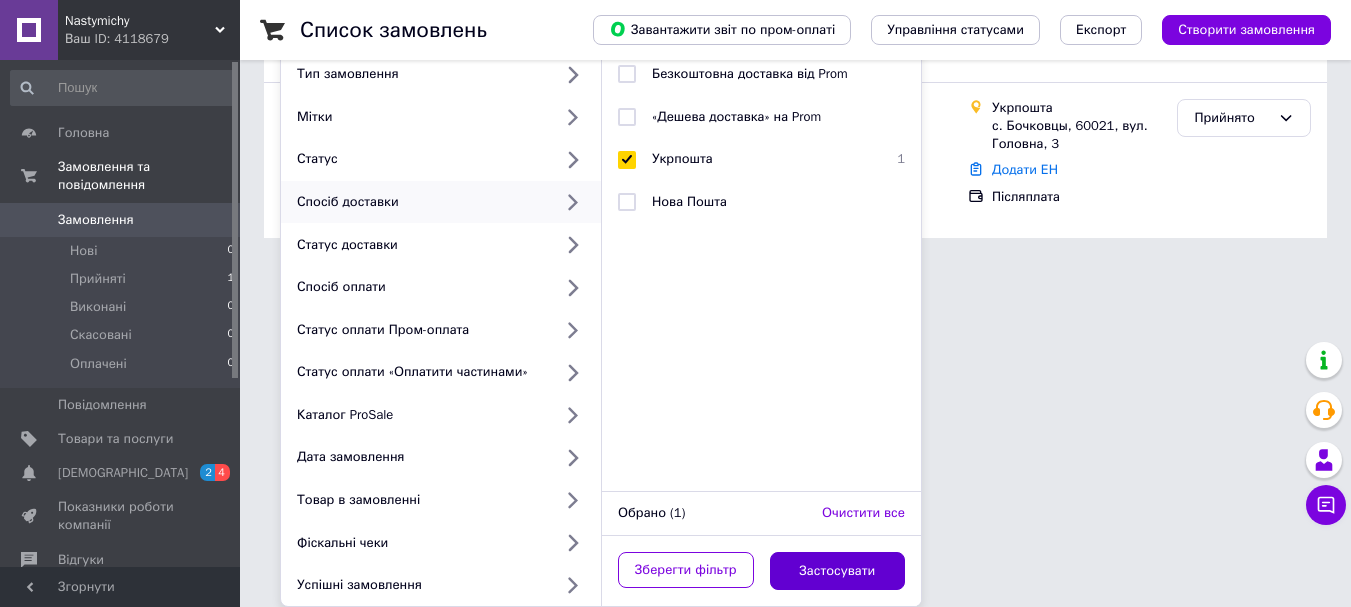 click on "Застосувати" at bounding box center [838, 571] 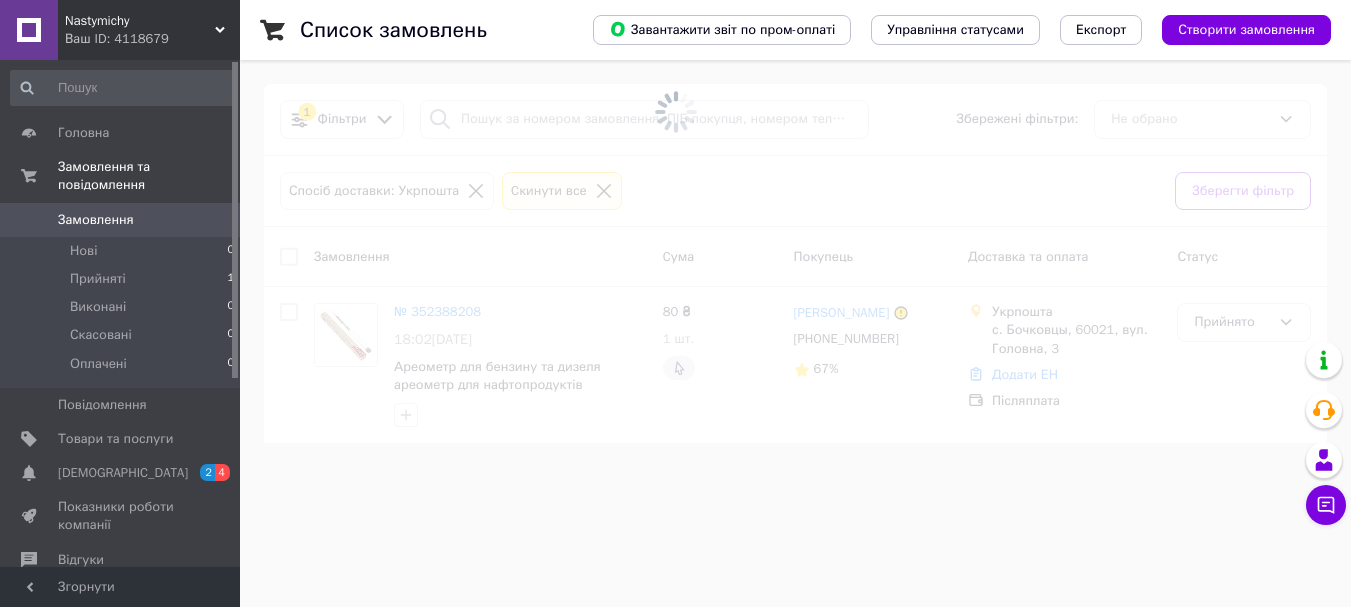 scroll, scrollTop: 0, scrollLeft: 0, axis: both 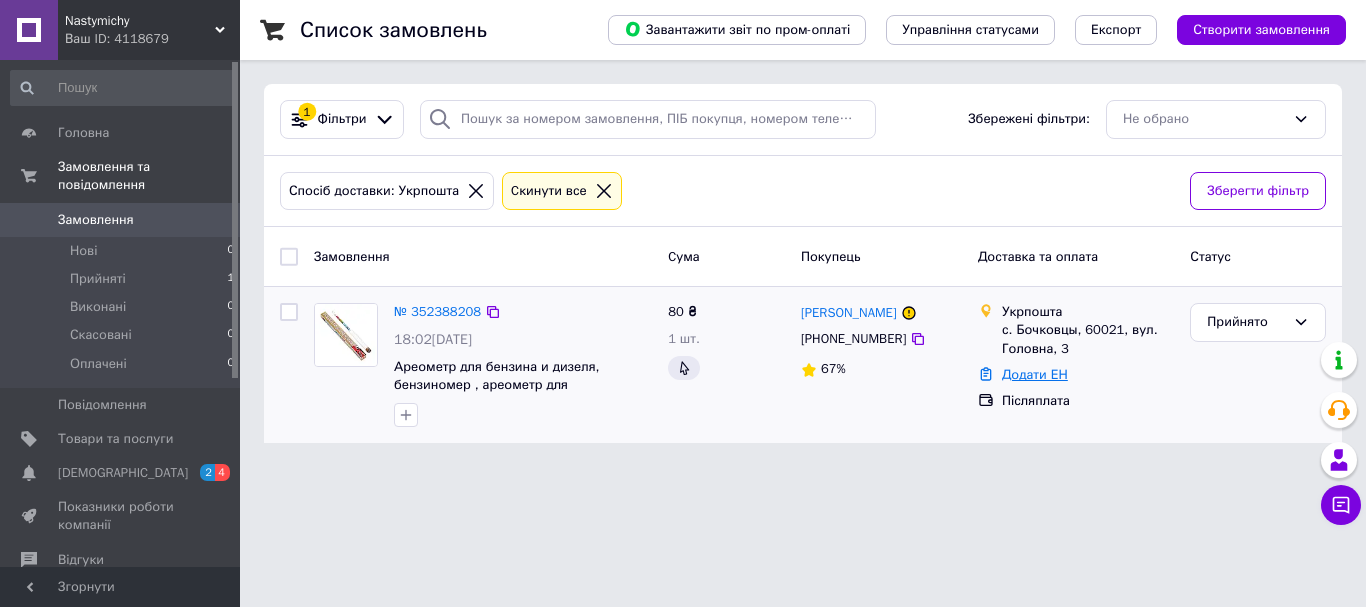 click on "Додати ЕН" at bounding box center [1035, 374] 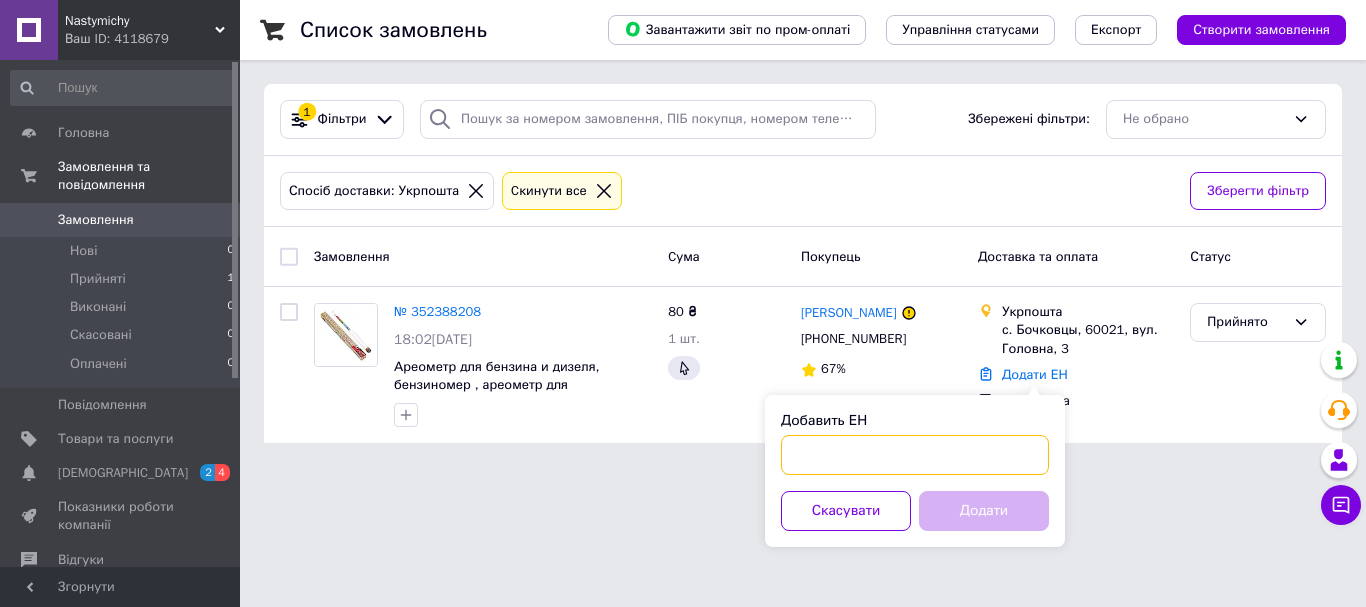 click on "Добавить ЕН" at bounding box center [915, 455] 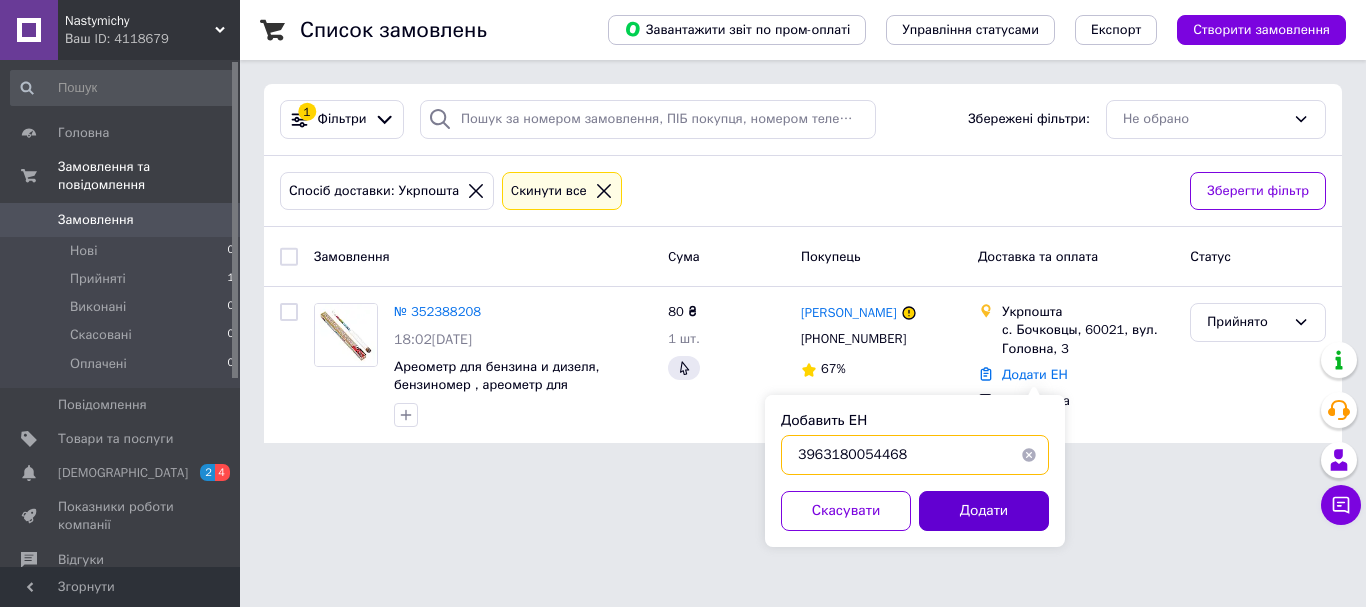 type on "3963180054468" 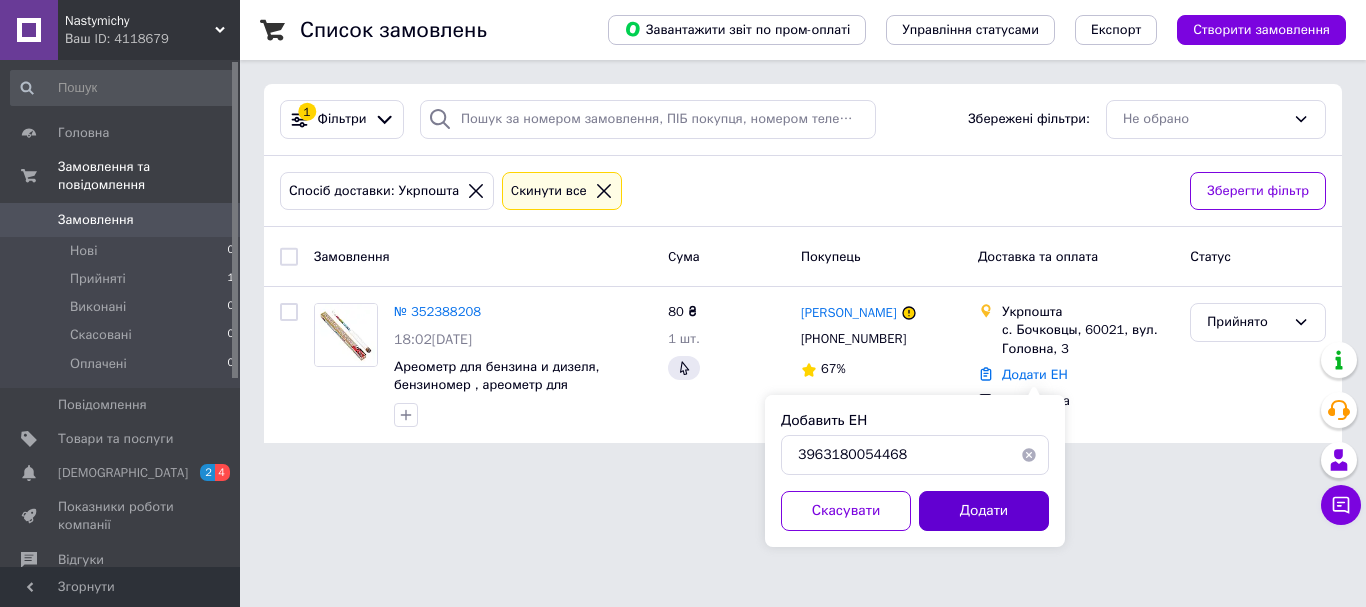 click on "Додати" at bounding box center (984, 511) 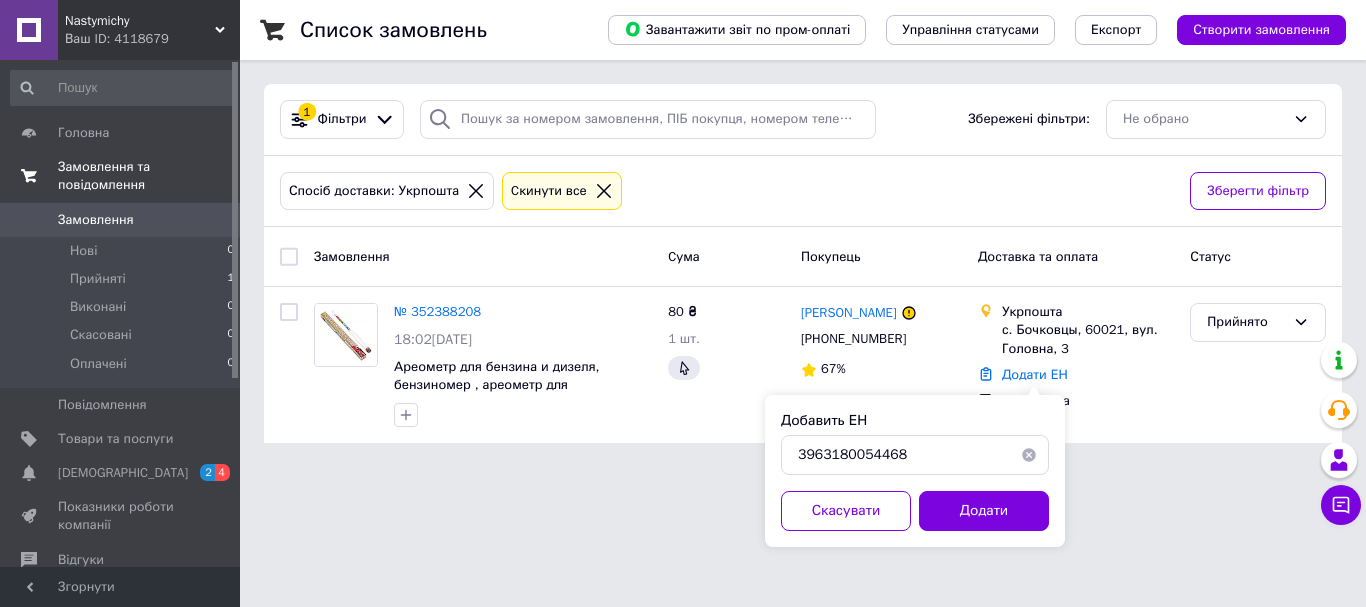 click on "Замовлення та повідомлення" at bounding box center (149, 176) 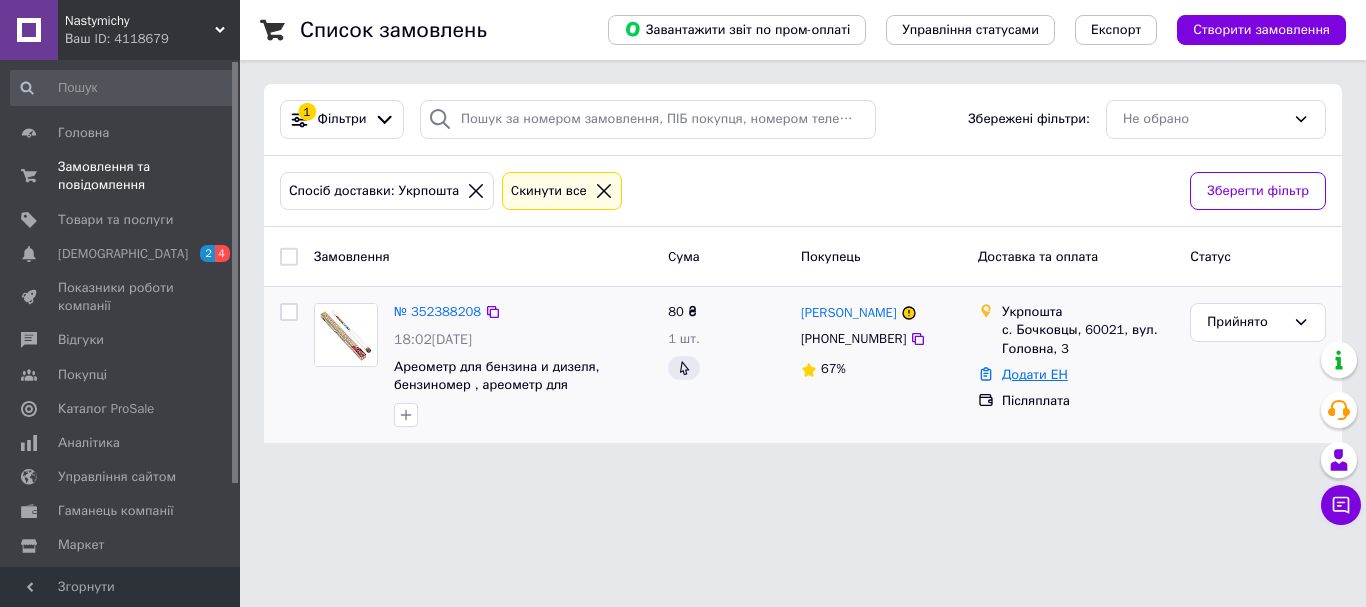 click on "Додати ЕН" at bounding box center (1035, 374) 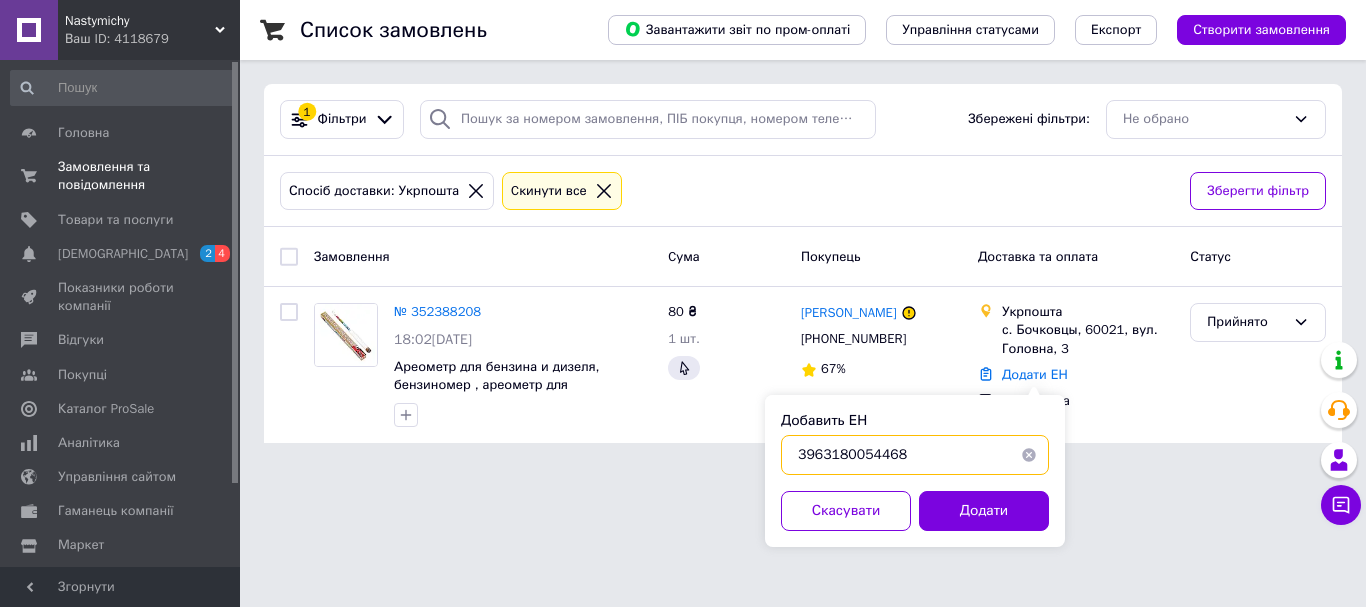 drag, startPoint x: 917, startPoint y: 455, endPoint x: 741, endPoint y: 461, distance: 176.10225 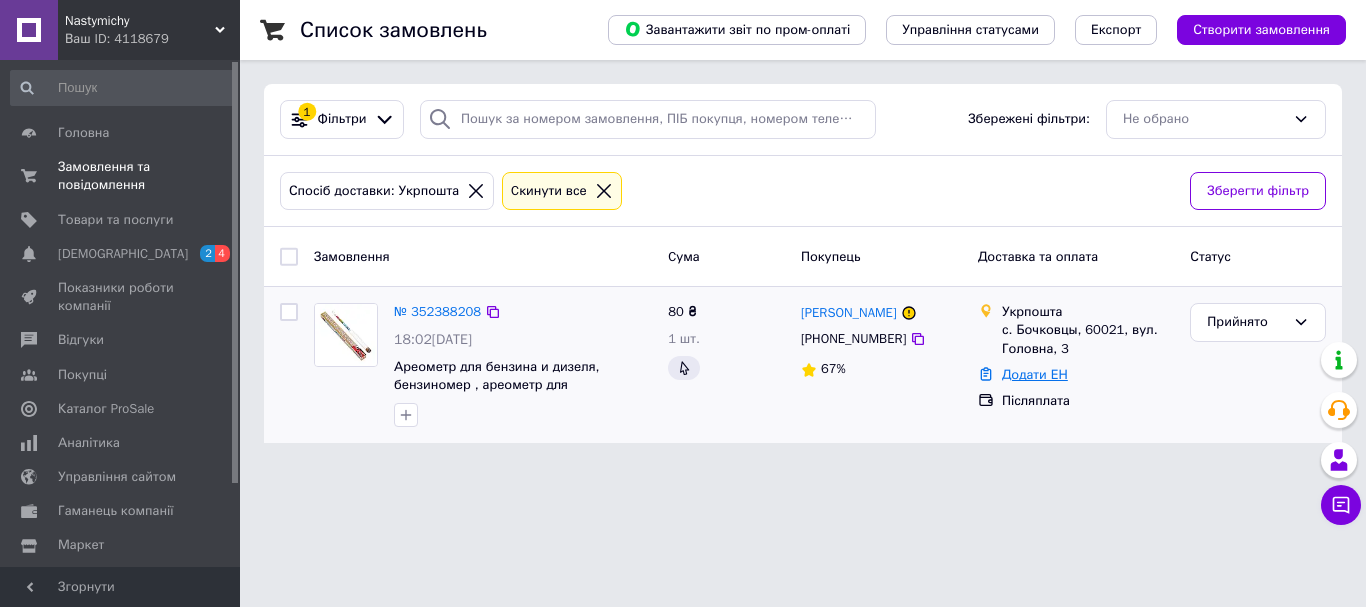 click on "Додати ЕН" at bounding box center [1035, 374] 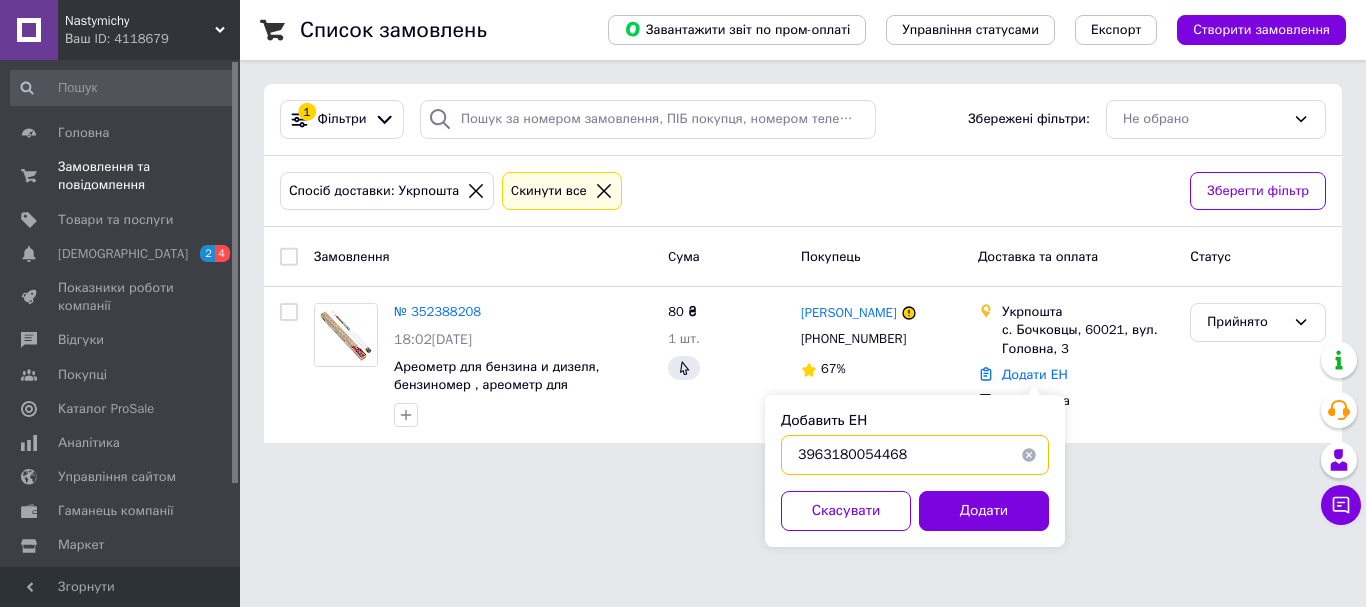 drag, startPoint x: 901, startPoint y: 457, endPoint x: 792, endPoint y: 450, distance: 109.22454 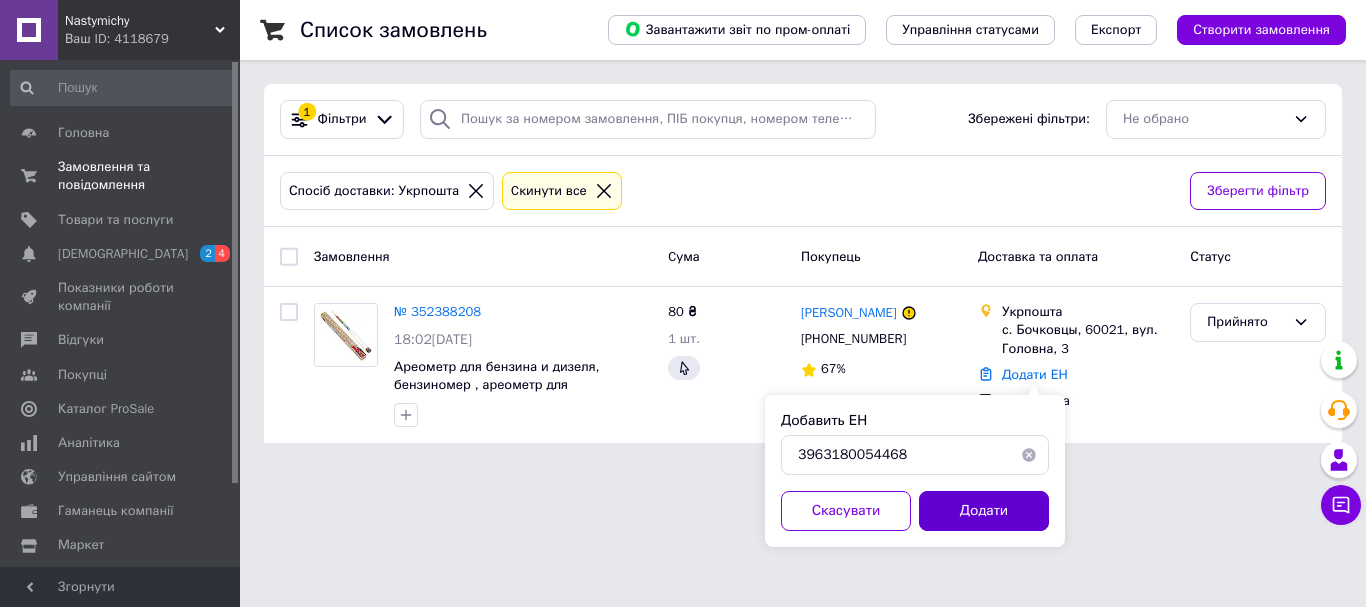 click on "Додати" at bounding box center (984, 511) 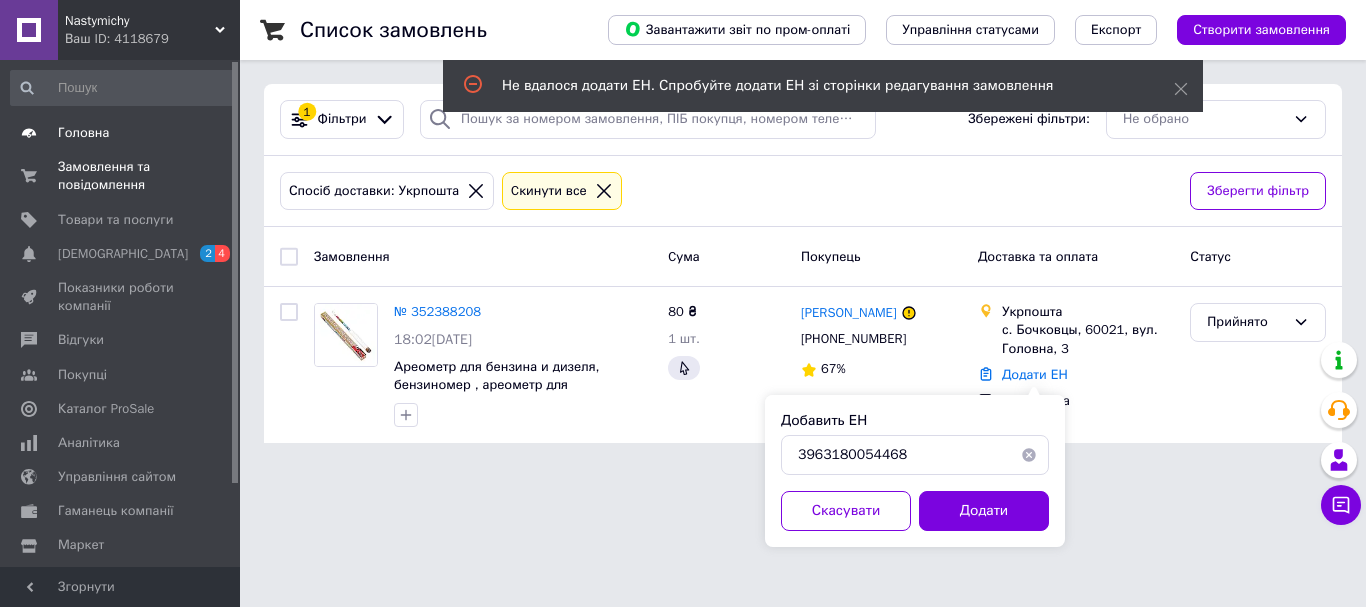 click on "Головна" at bounding box center [83, 133] 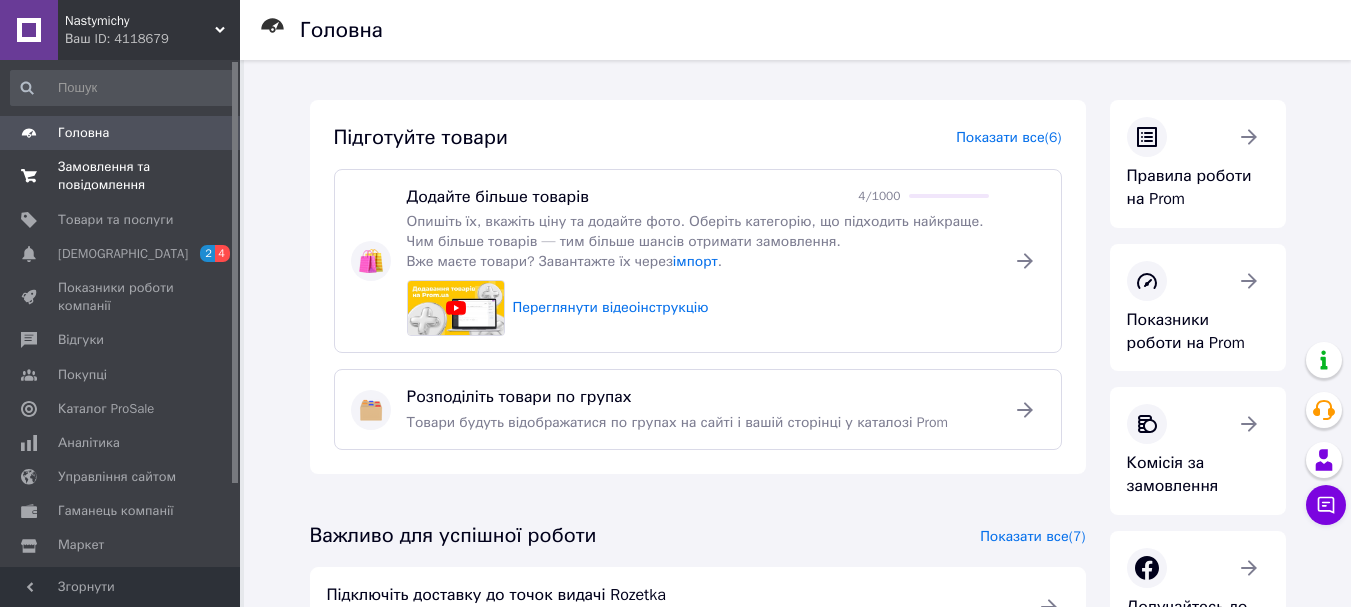 click on "Замовлення та повідомлення" at bounding box center (121, 176) 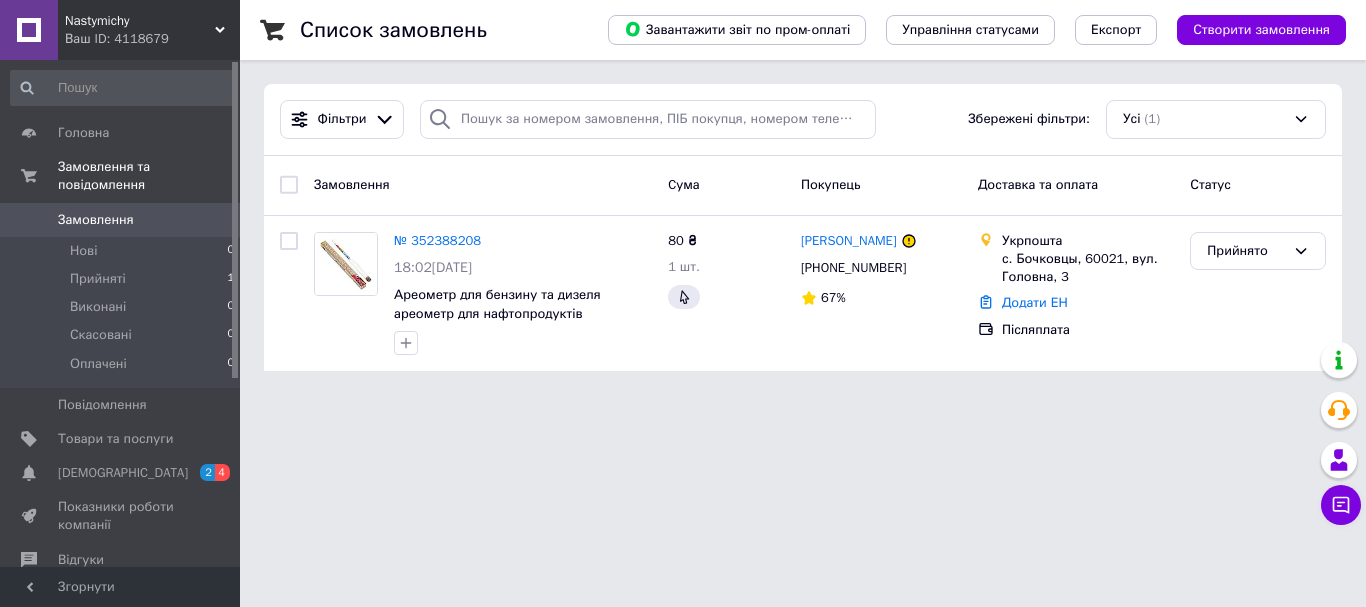 click at bounding box center [289, 185] 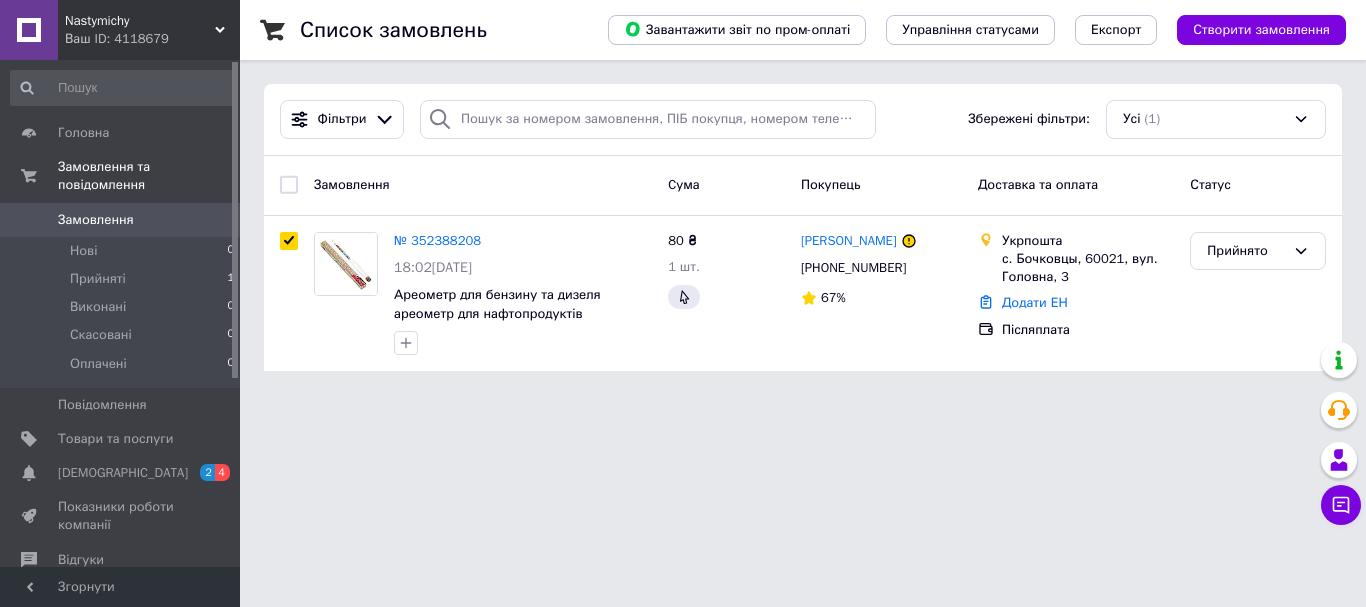 checkbox on "true" 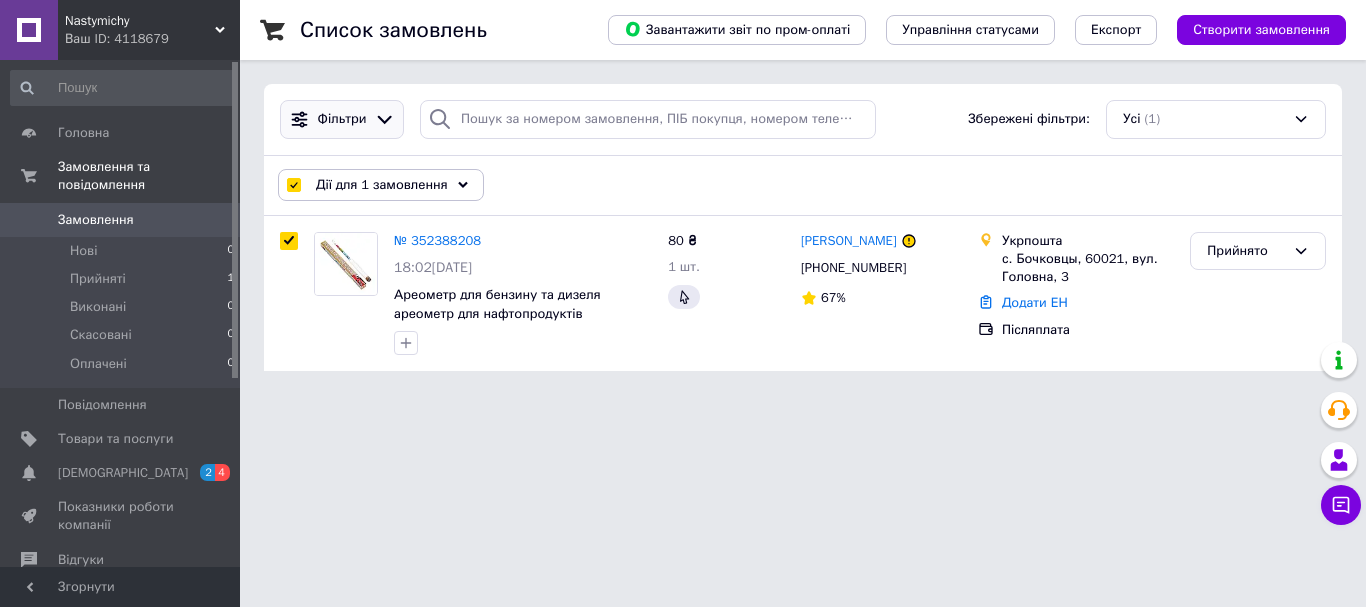click 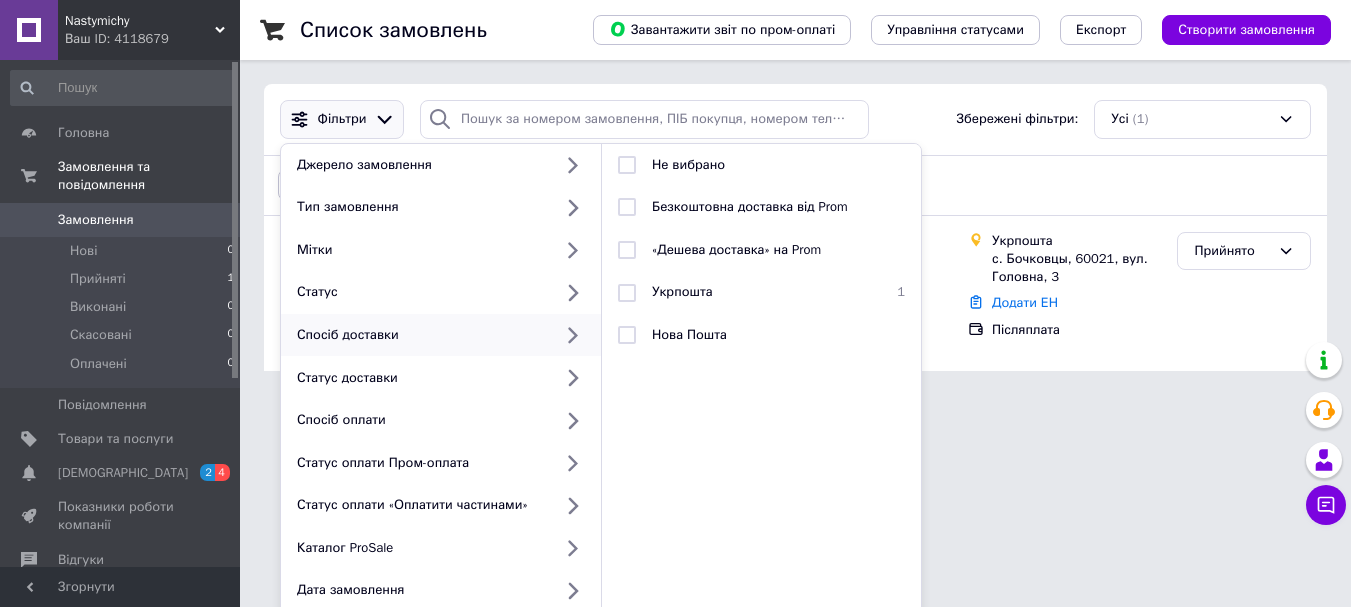 click 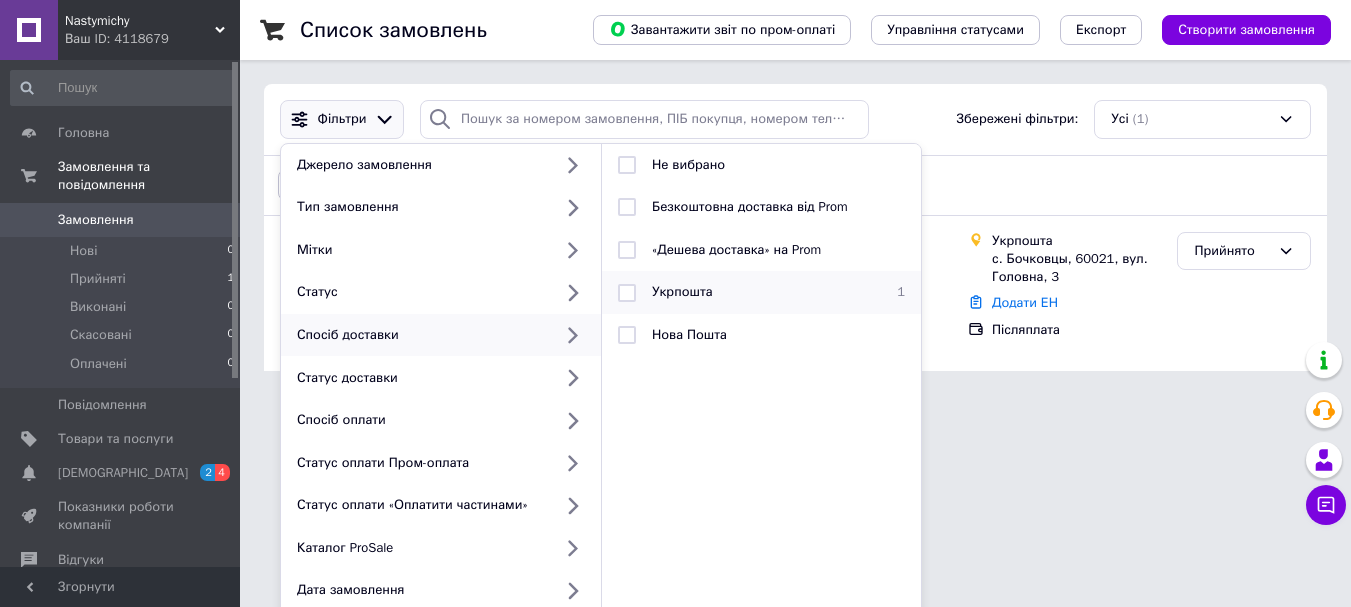 click at bounding box center [627, 293] 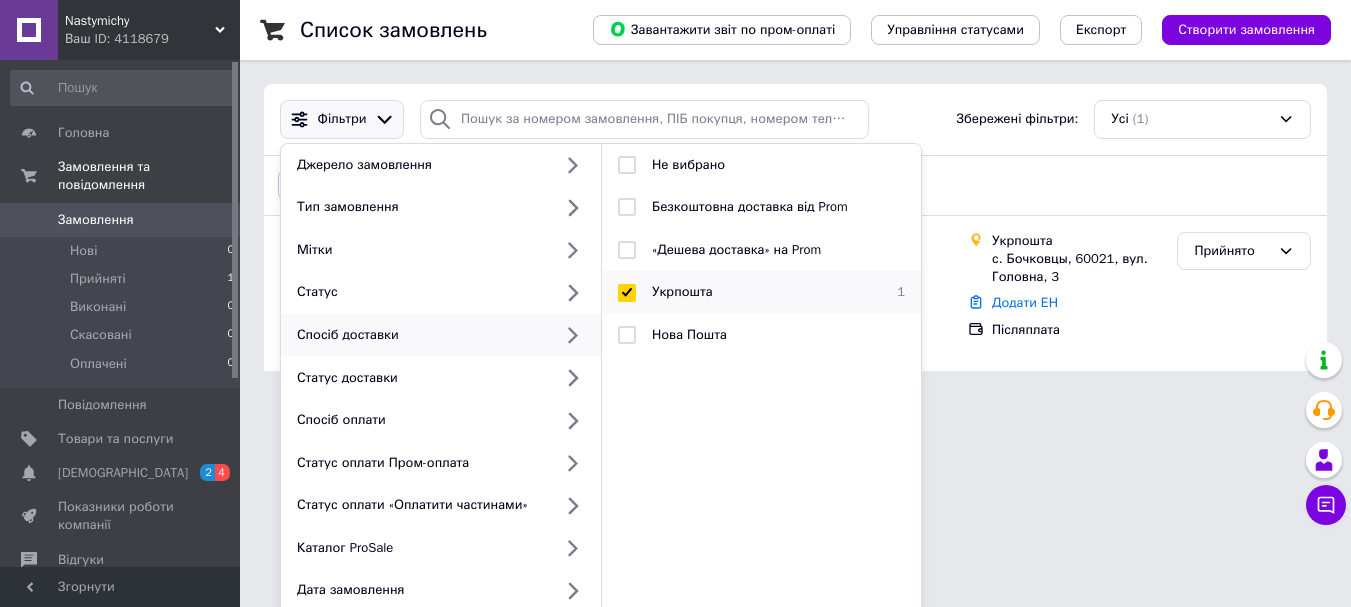checkbox on "true" 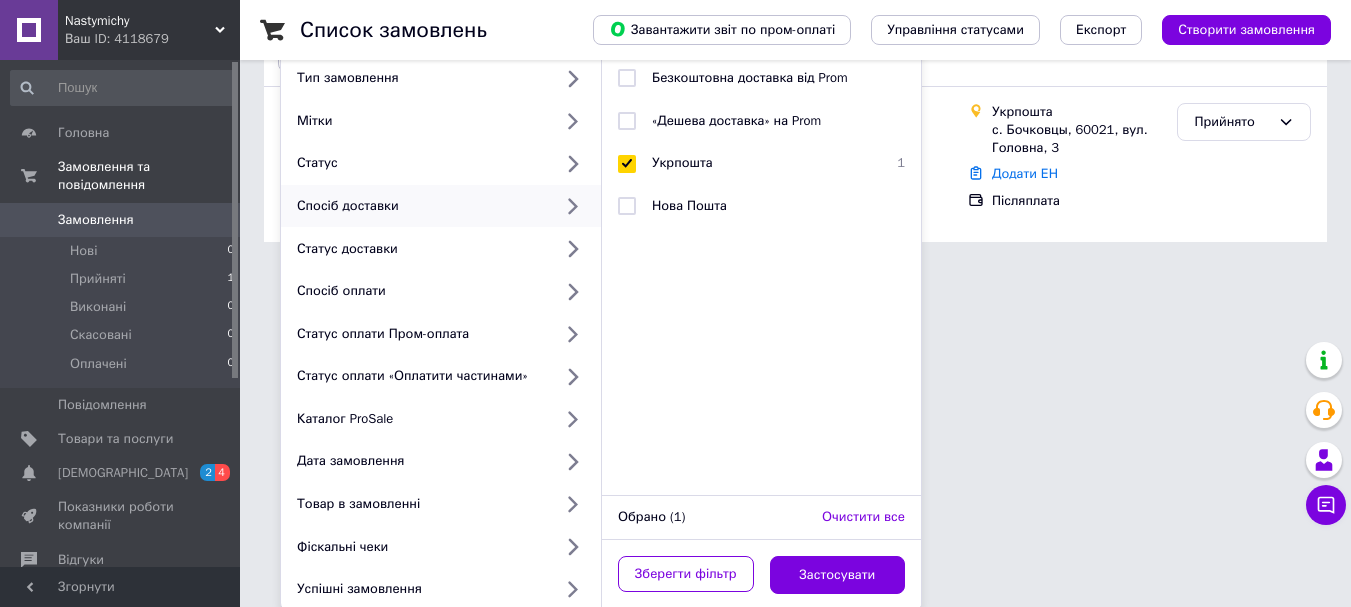 scroll, scrollTop: 133, scrollLeft: 0, axis: vertical 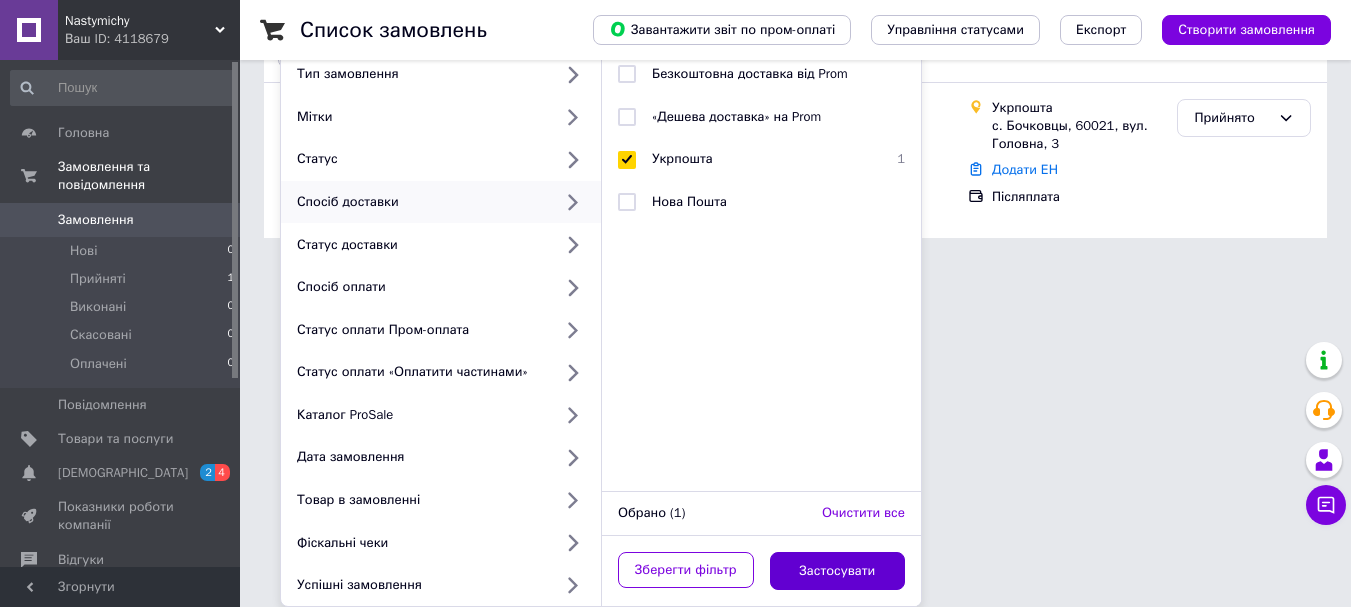 click on "Застосувати" at bounding box center (838, 571) 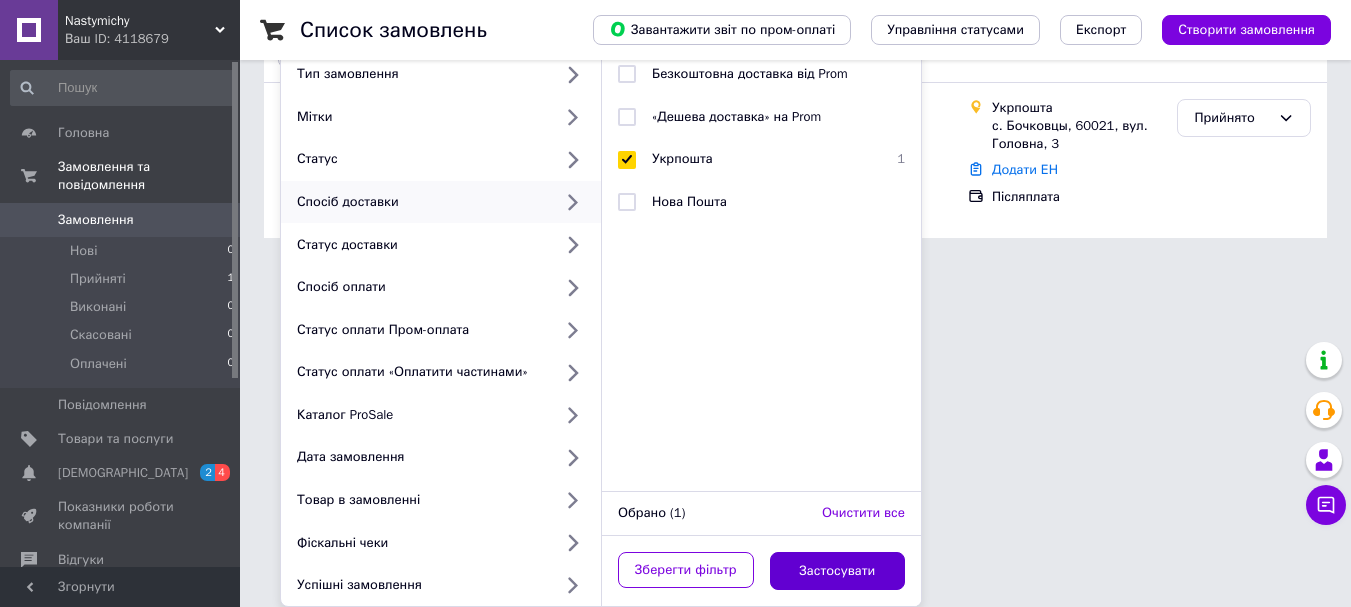 checkbox on "false" 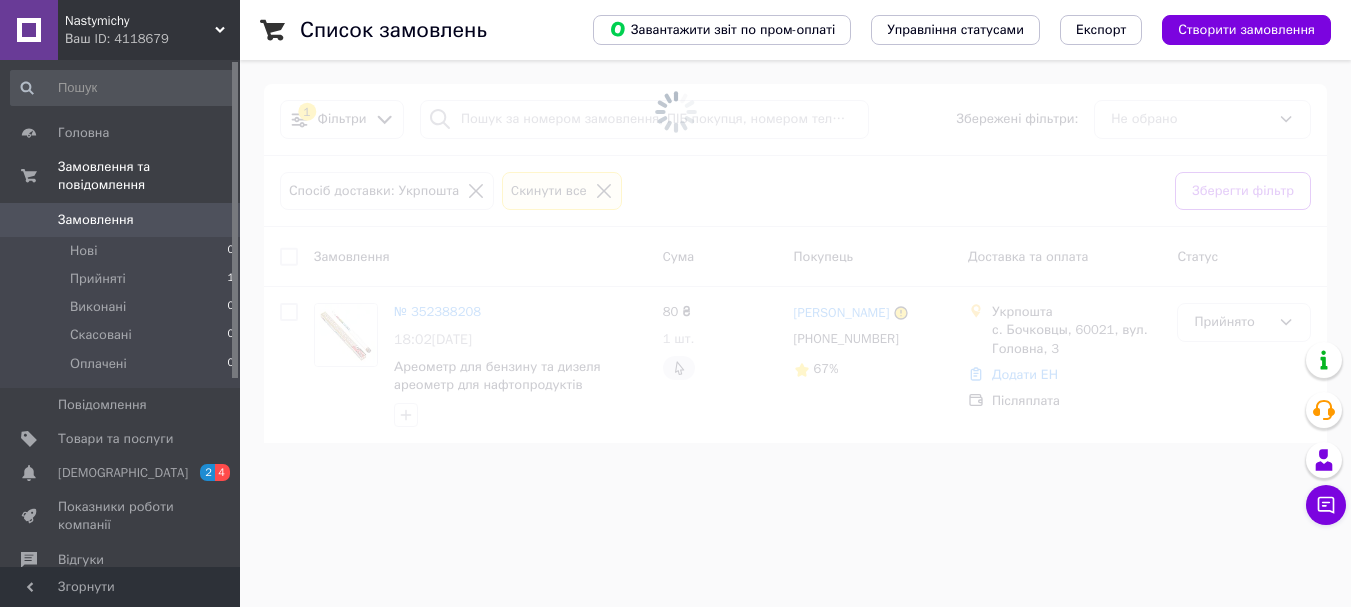scroll, scrollTop: 0, scrollLeft: 0, axis: both 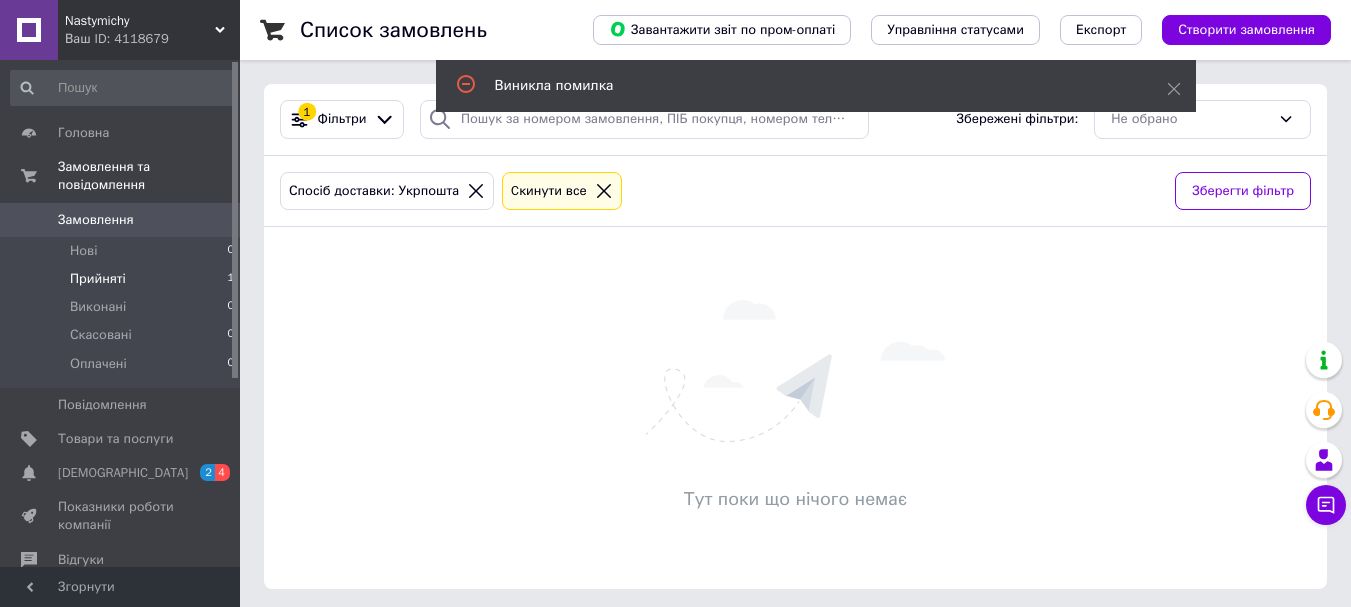 click on "Прийняті" at bounding box center (98, 279) 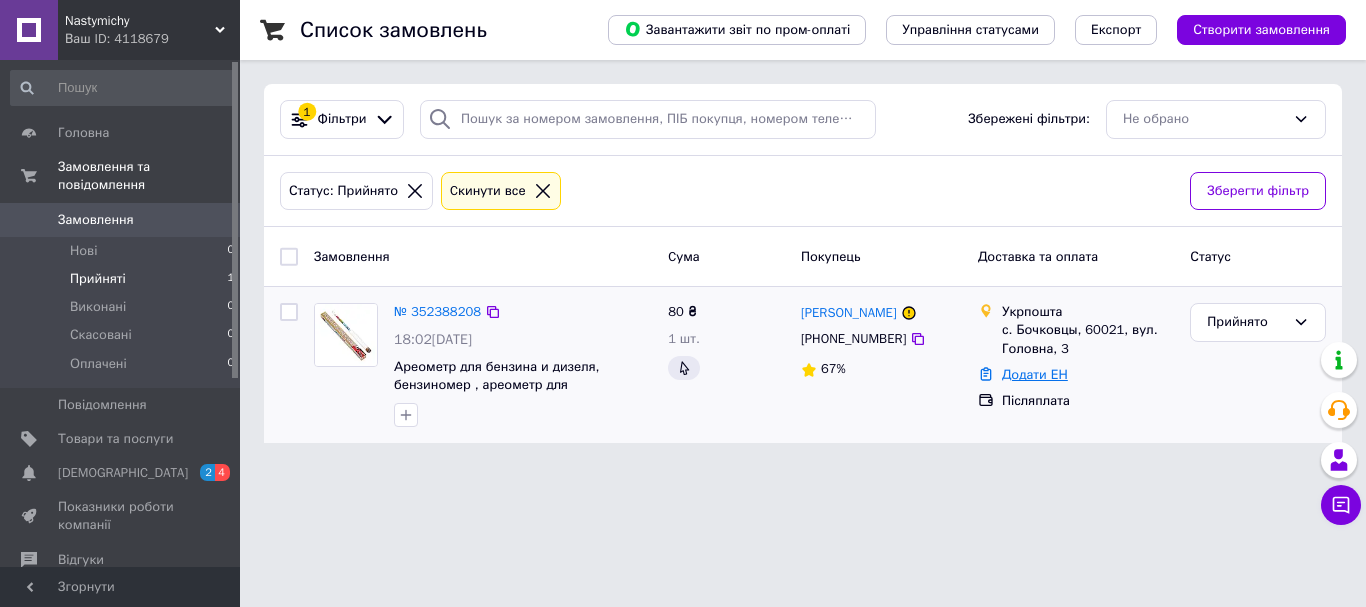 click on "Додати ЕН" at bounding box center (1035, 374) 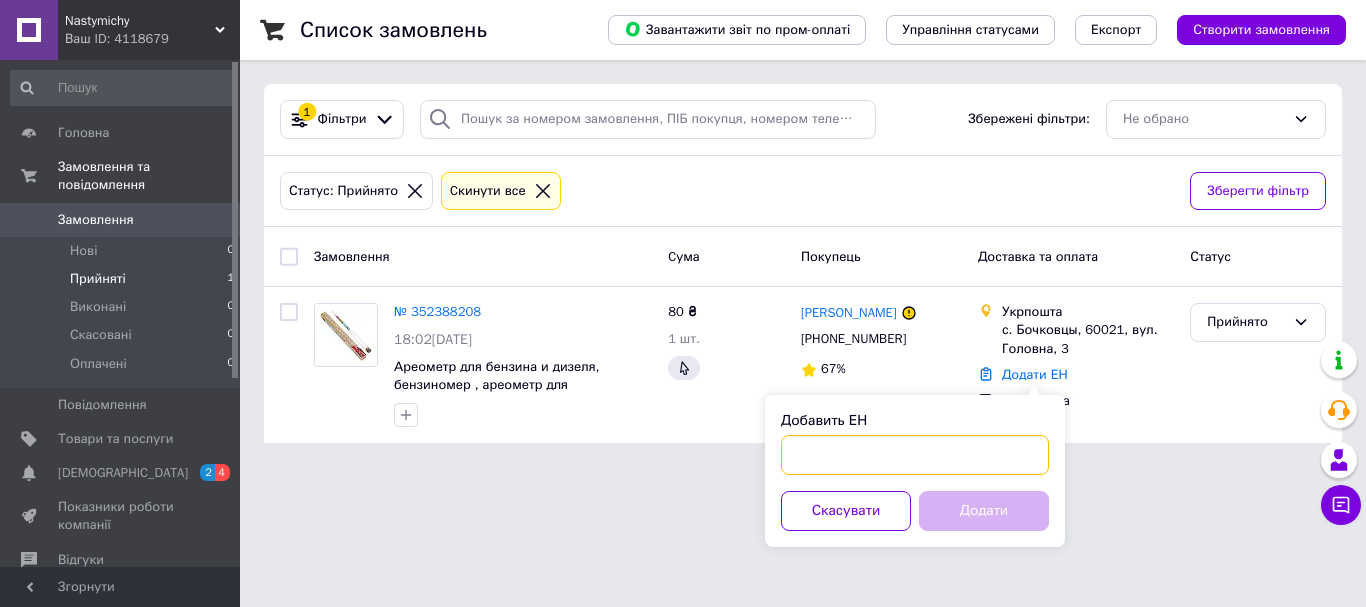 paste on "3963180054468" 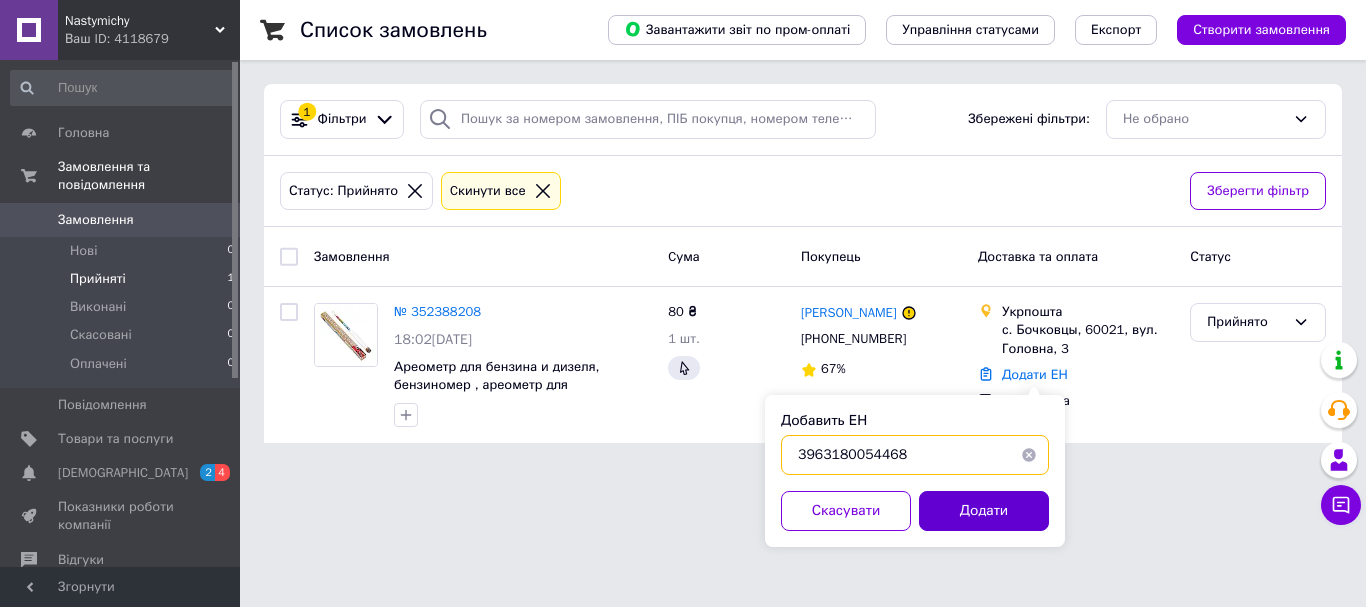 type on "3963180054468" 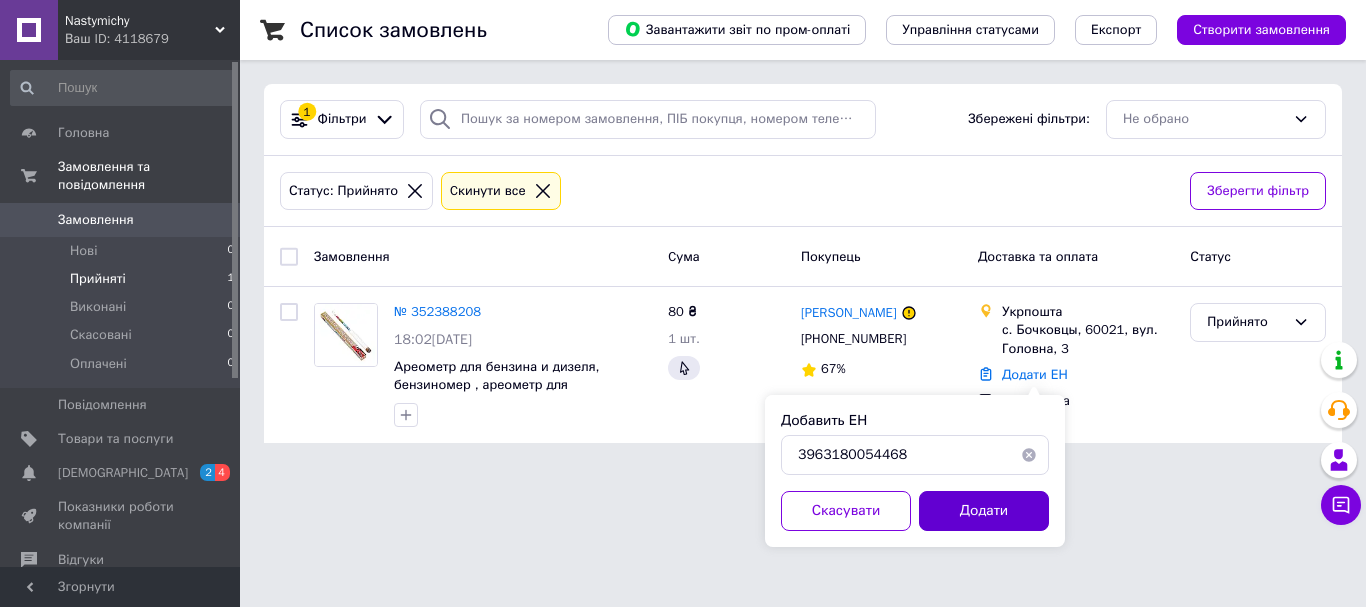 click on "Додати" at bounding box center (984, 511) 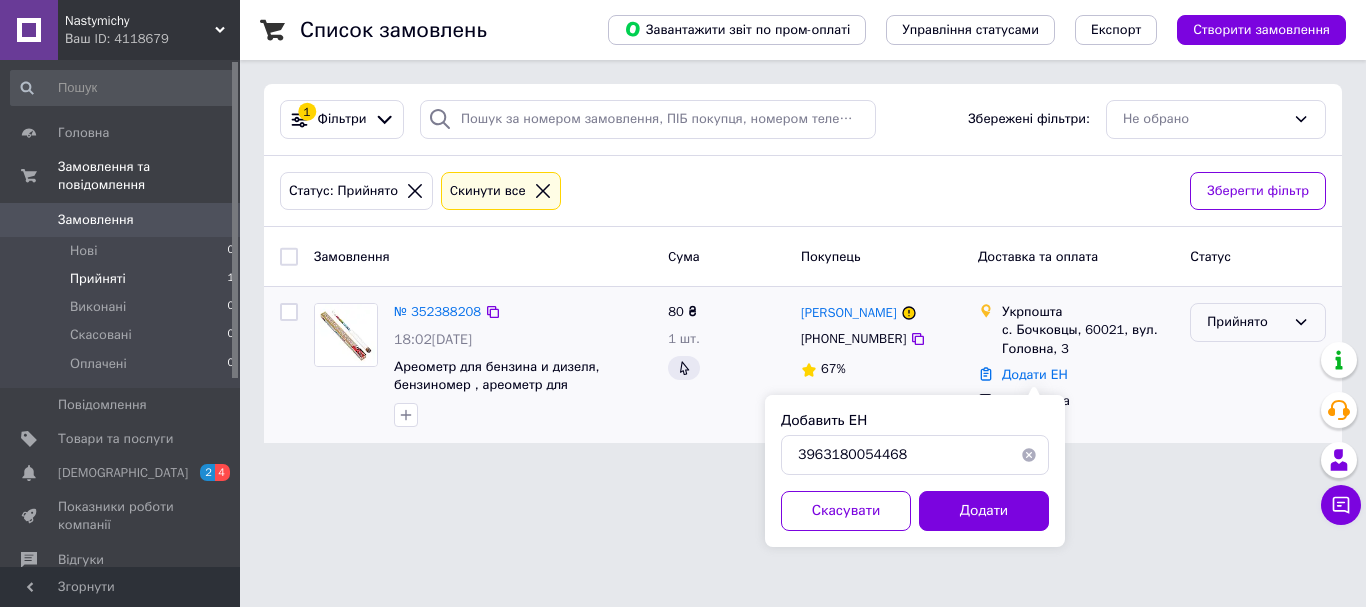 click 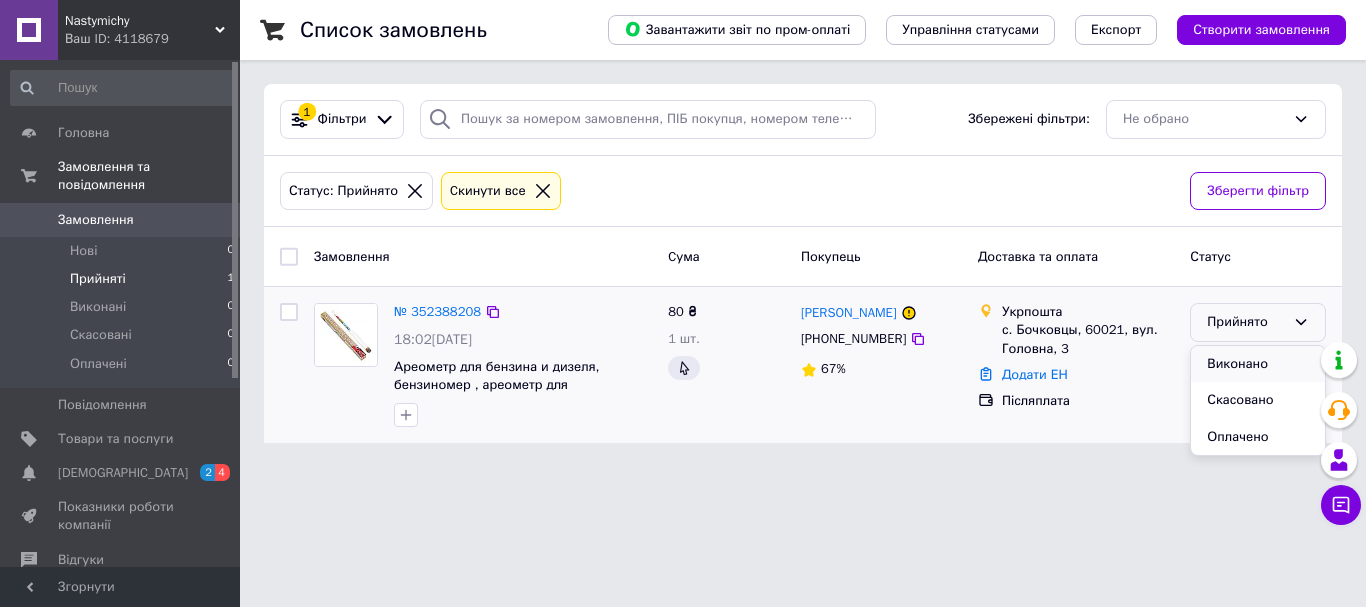 click on "Виконано" at bounding box center [1258, 364] 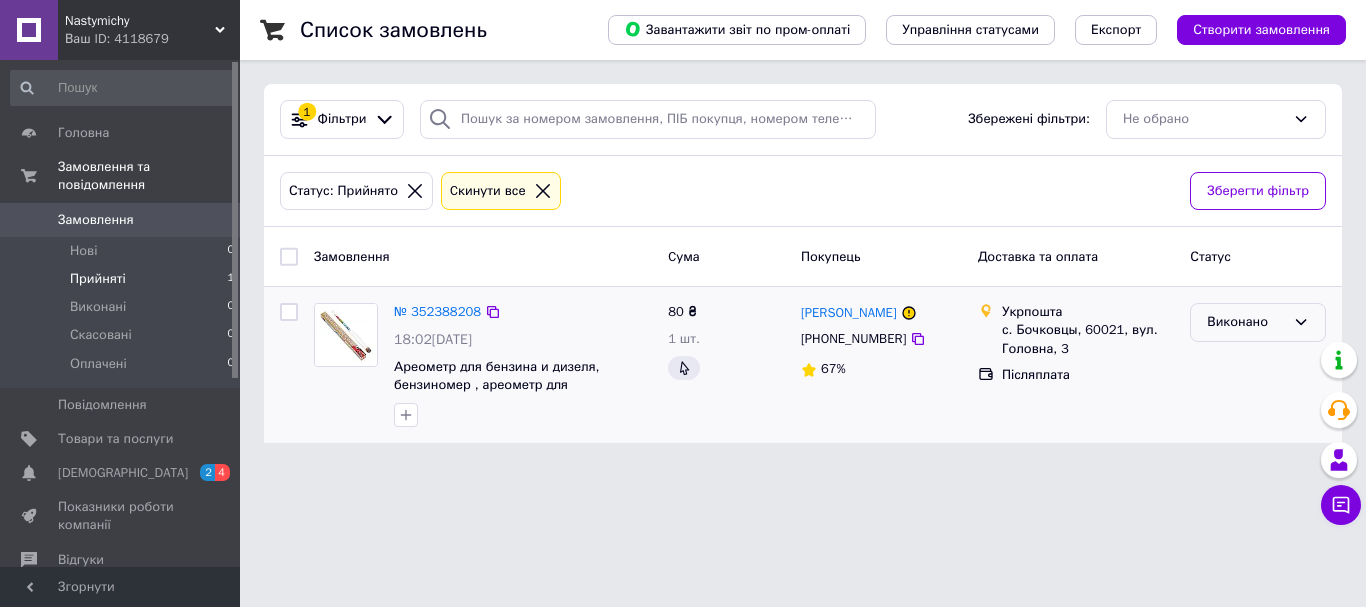 click on "Виконано" at bounding box center [1246, 322] 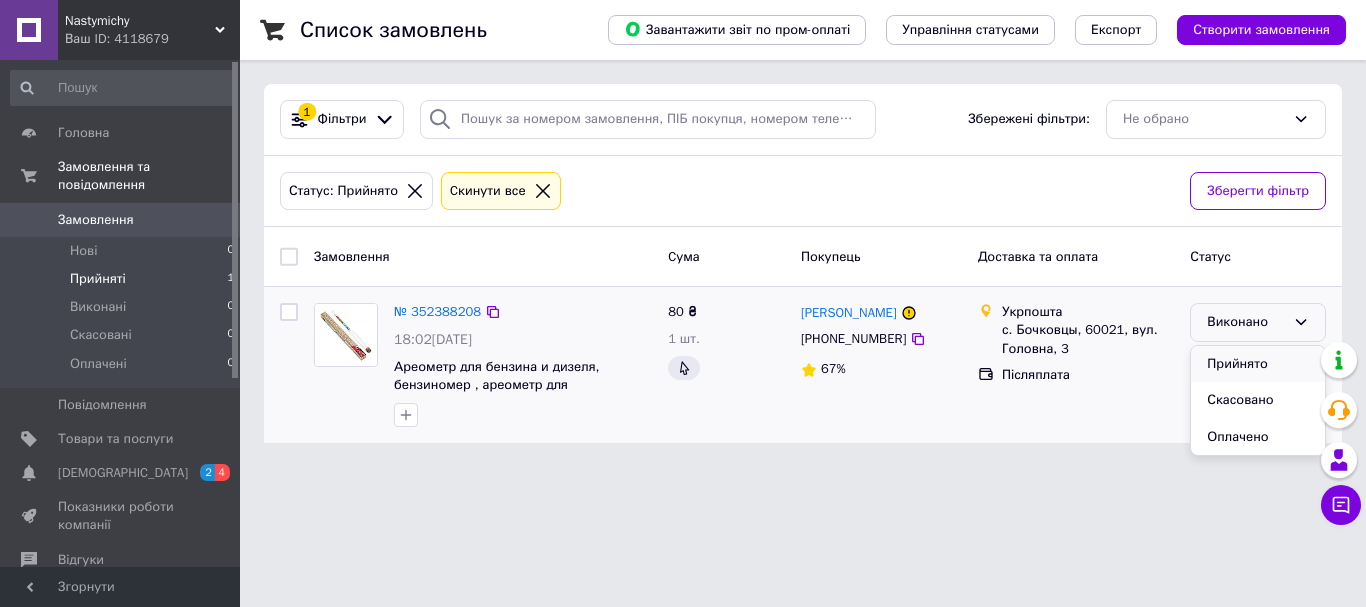 click on "Прийнято" at bounding box center (1258, 364) 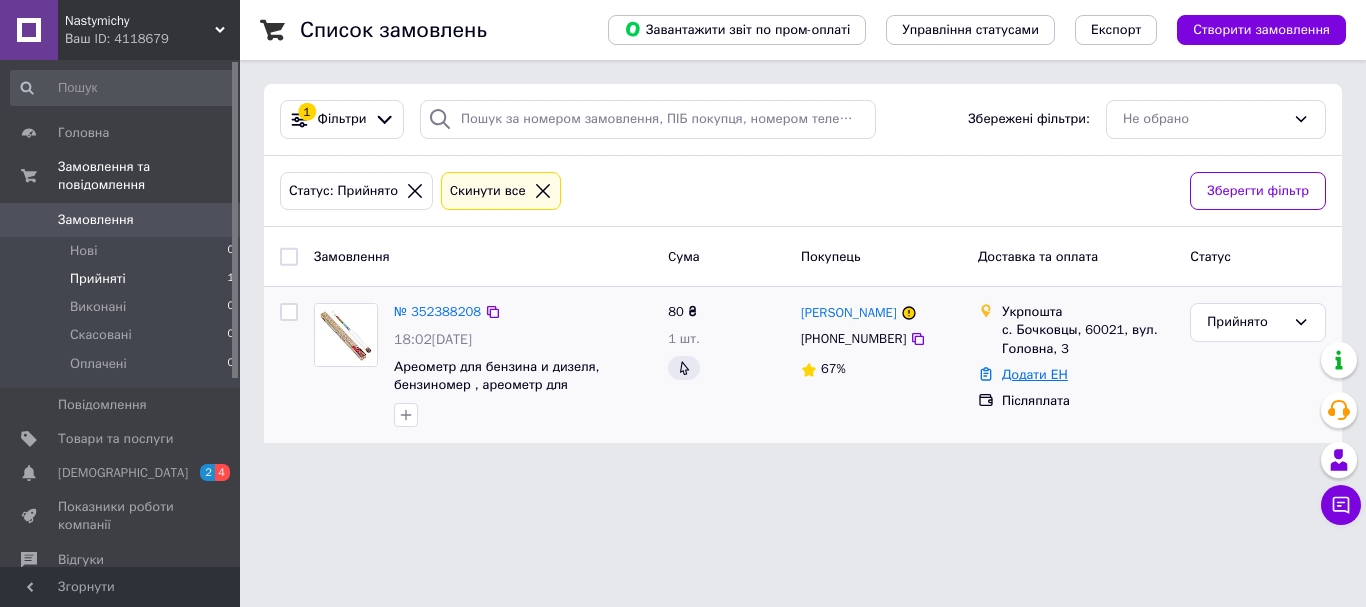 click on "Додати ЕН" at bounding box center (1035, 374) 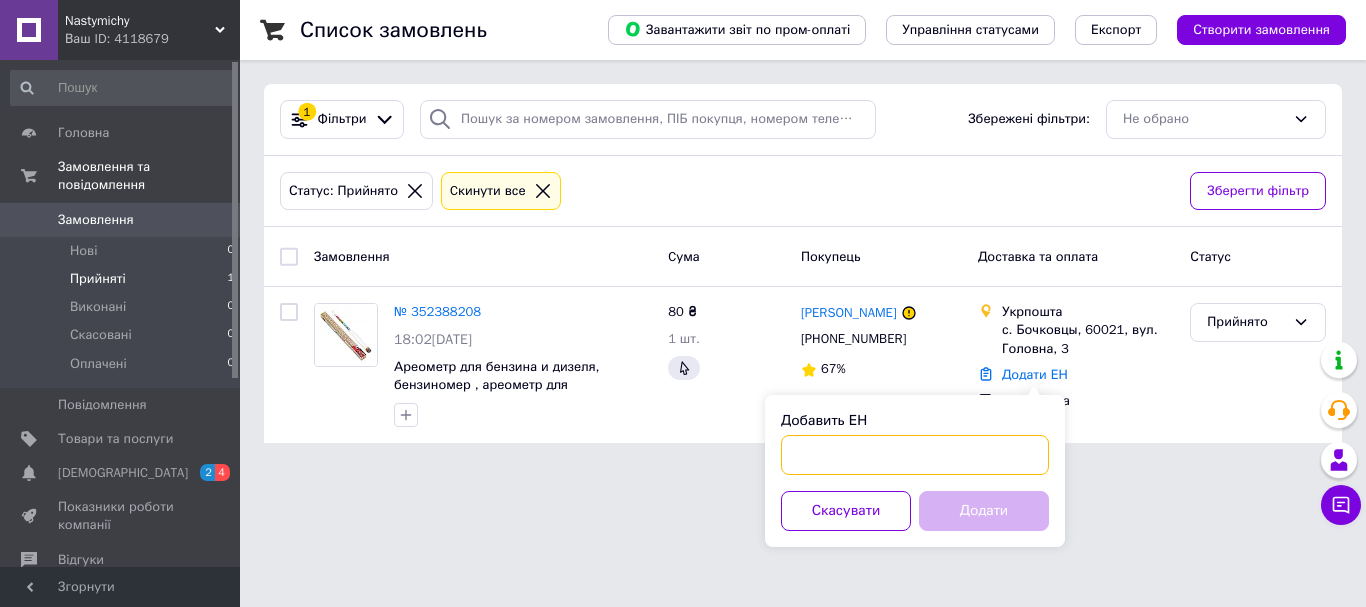 paste on "3963180054468" 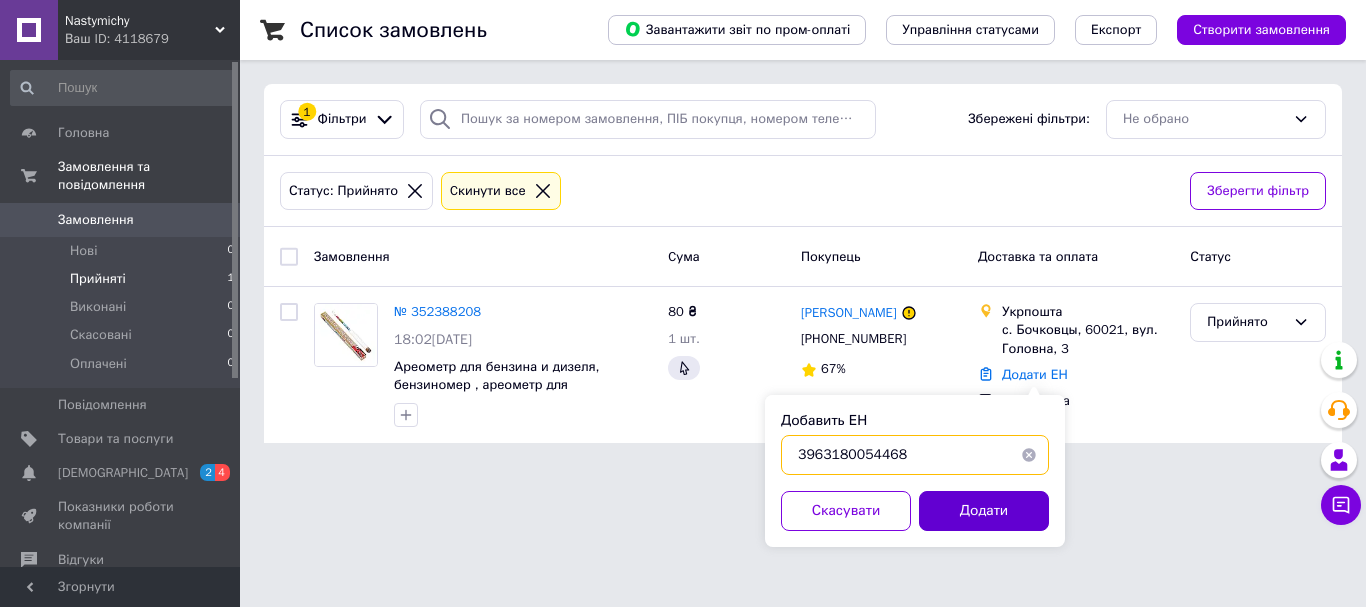 type on "3963180054468" 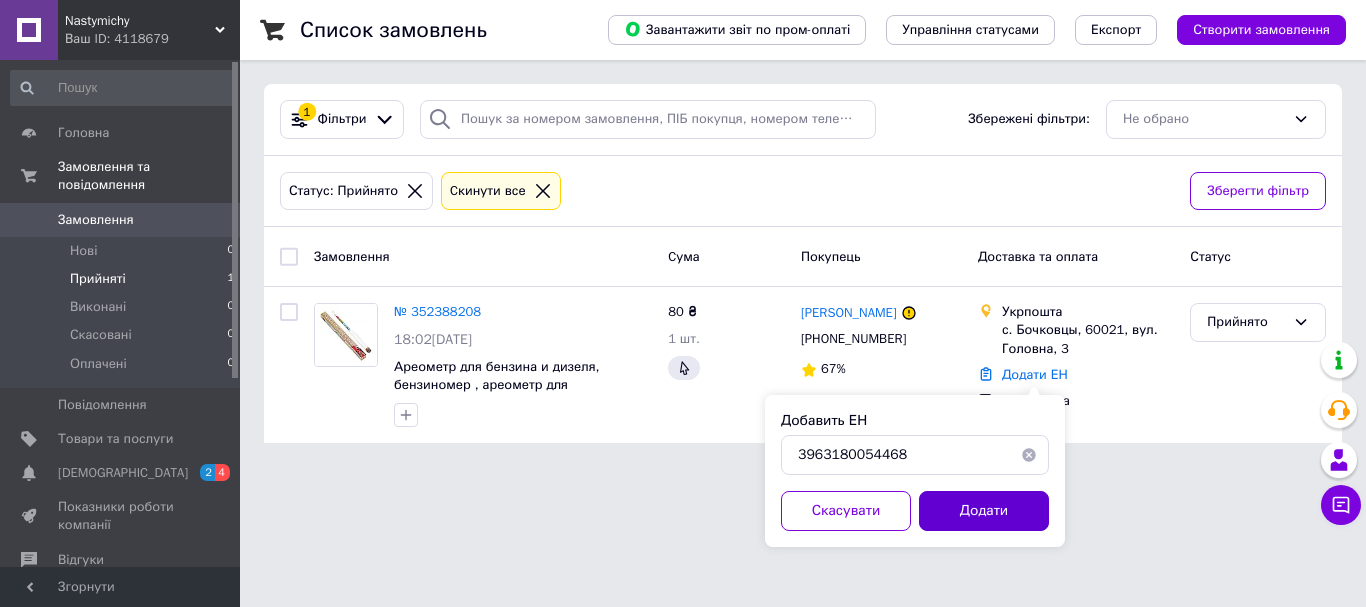 click on "Додати" at bounding box center [984, 511] 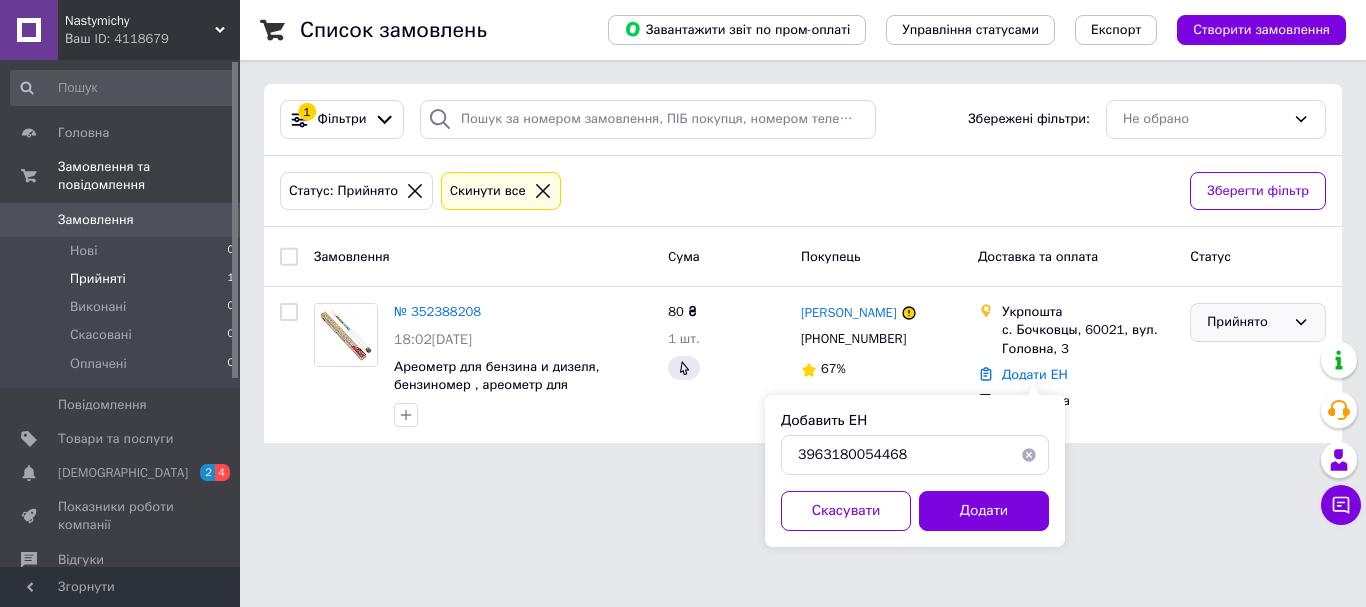 click on "Прийнято" at bounding box center (1258, 322) 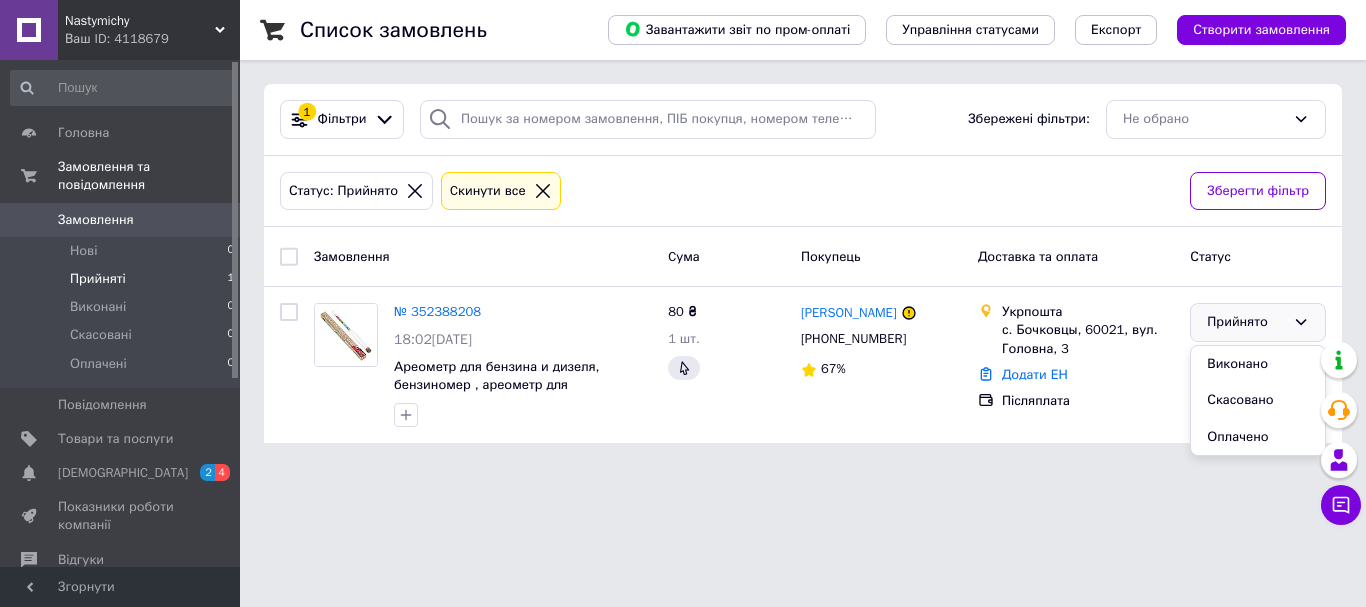 click on "Післяплата" at bounding box center (1088, 401) 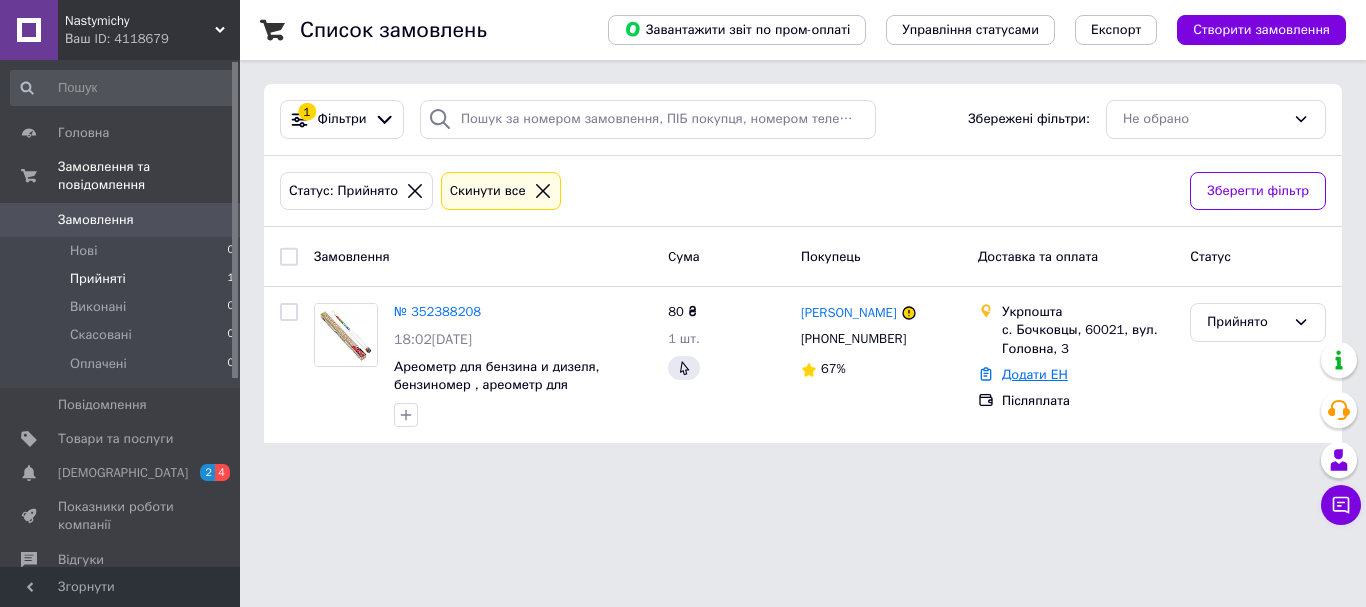 click on "Додати ЕН" at bounding box center [1035, 374] 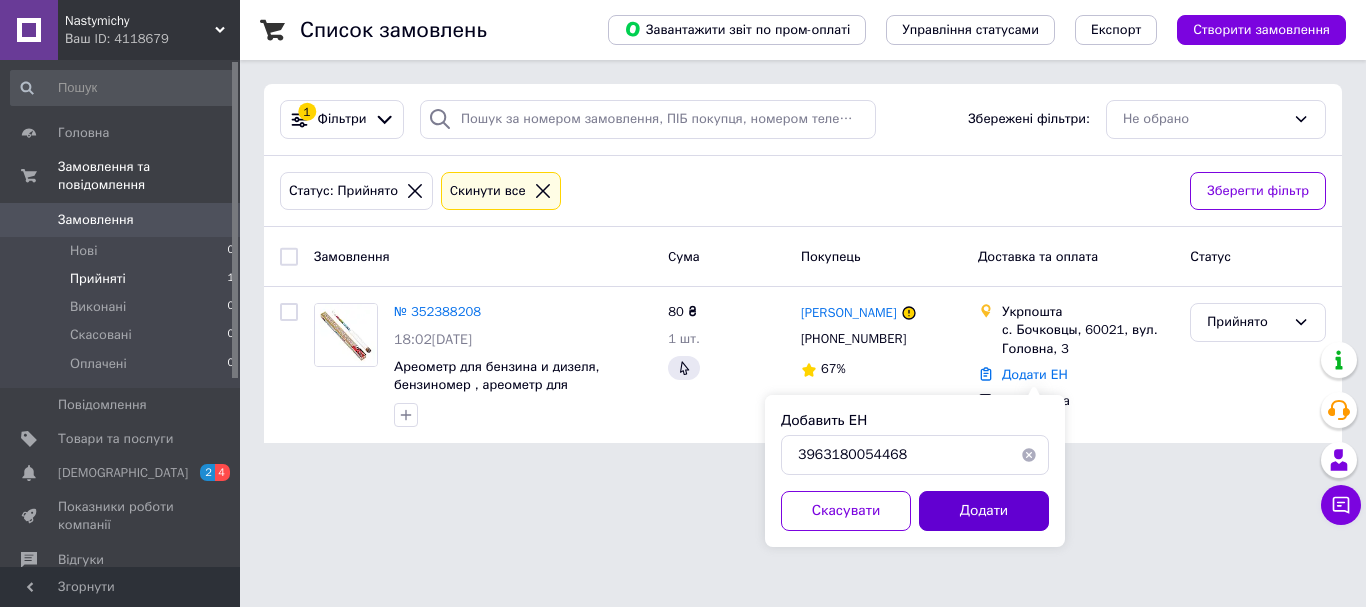click on "Додати" at bounding box center [984, 511] 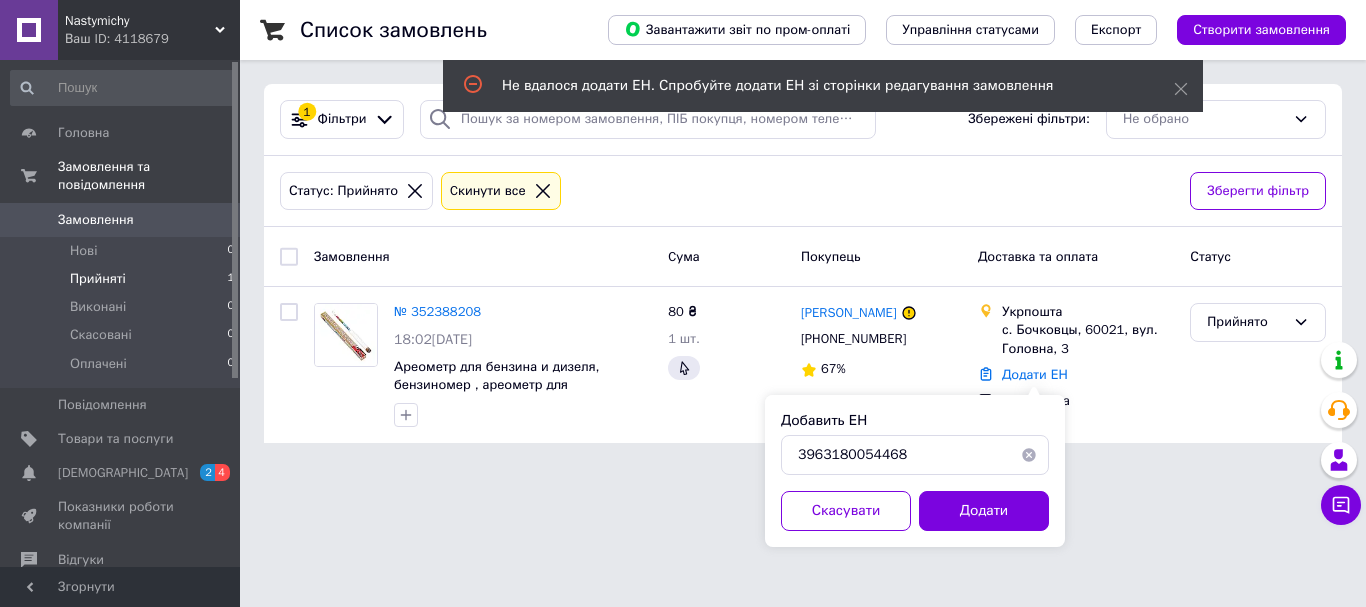 click on "Статус: Прийнято" at bounding box center [343, 191] 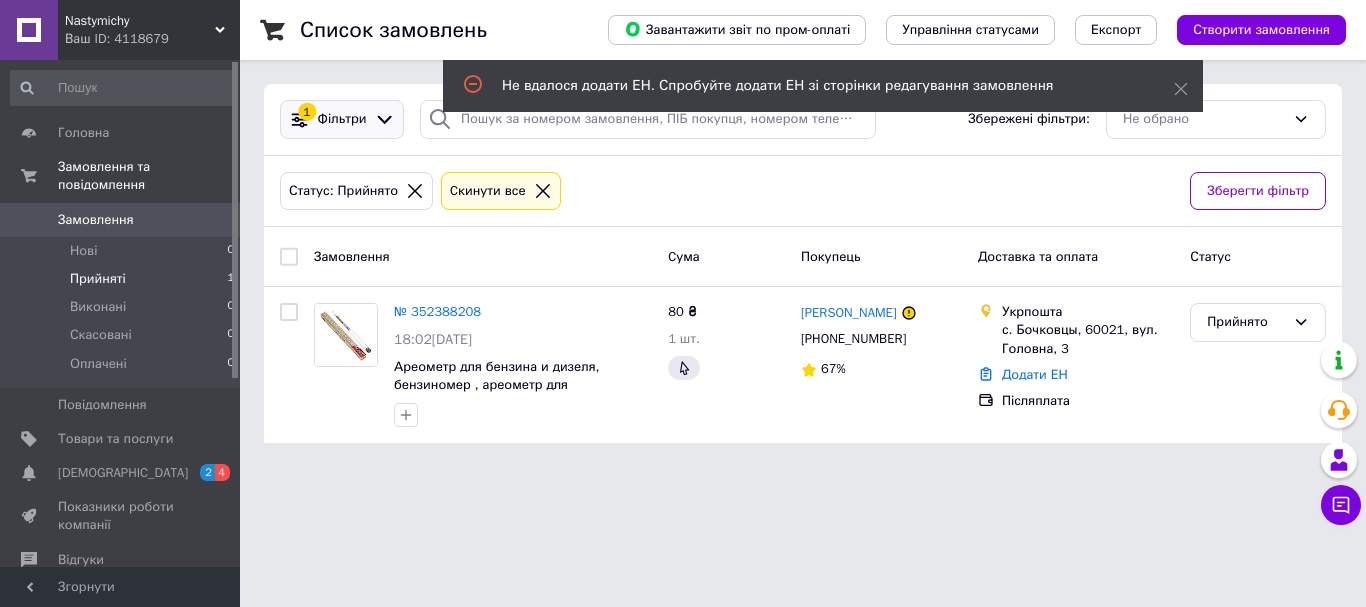 click 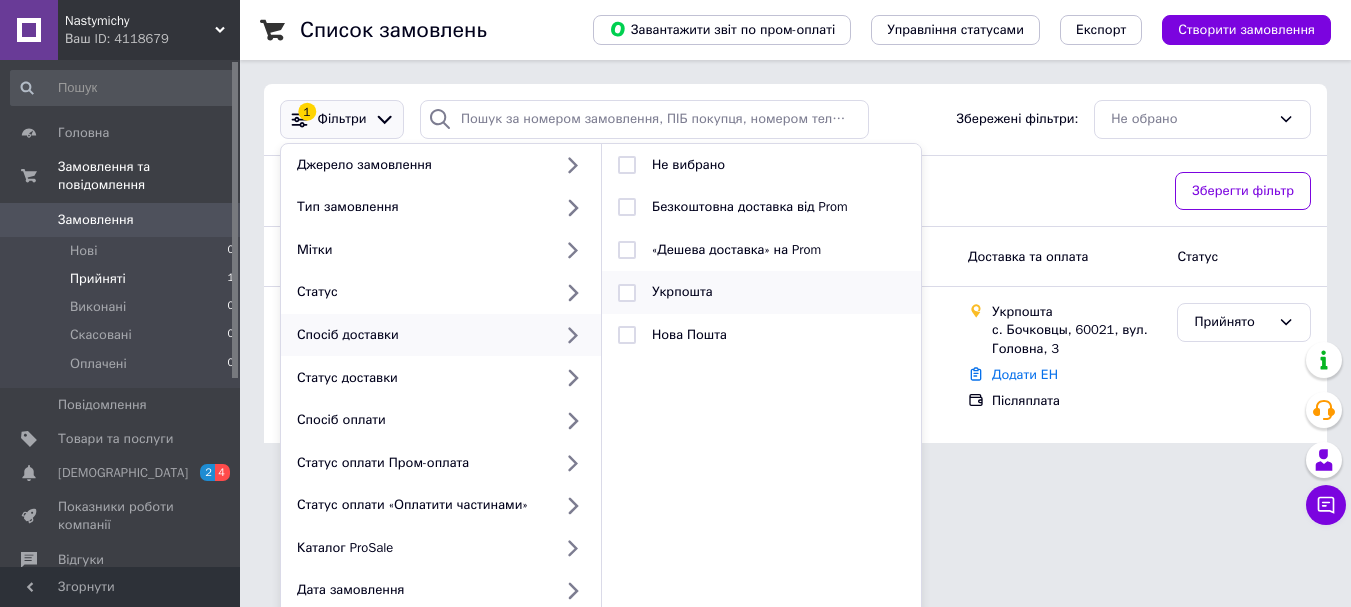click at bounding box center [627, 293] 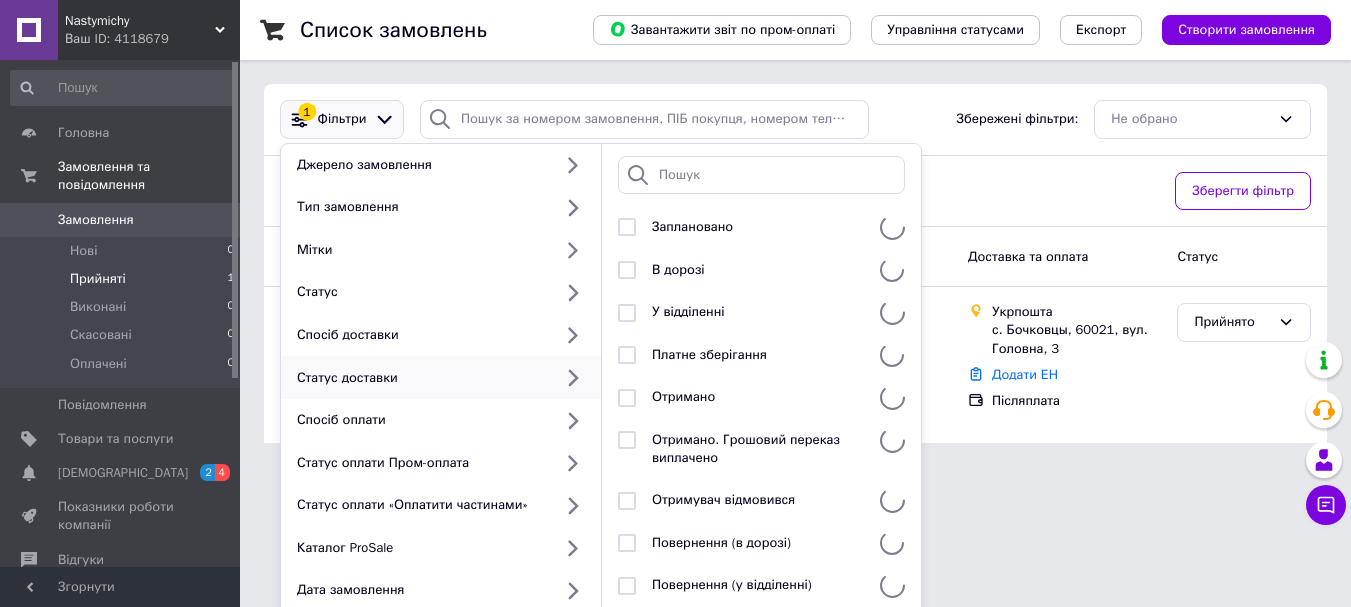 click on "Статус доставки" at bounding box center [420, 378] 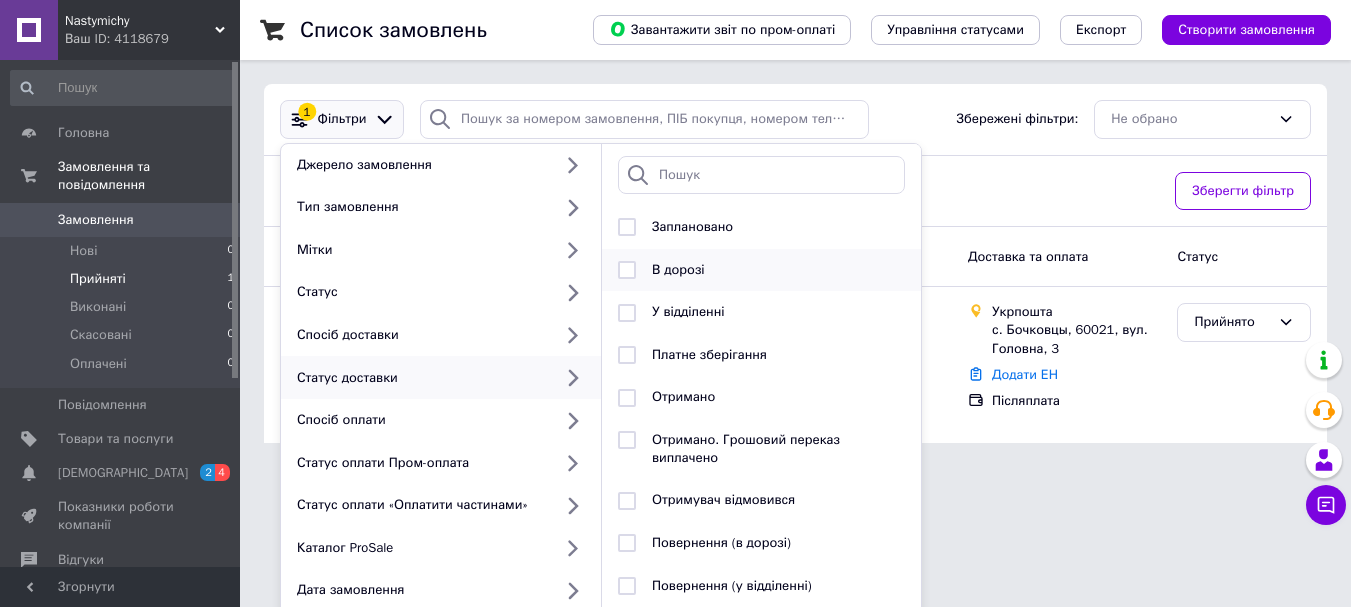 click at bounding box center (627, 270) 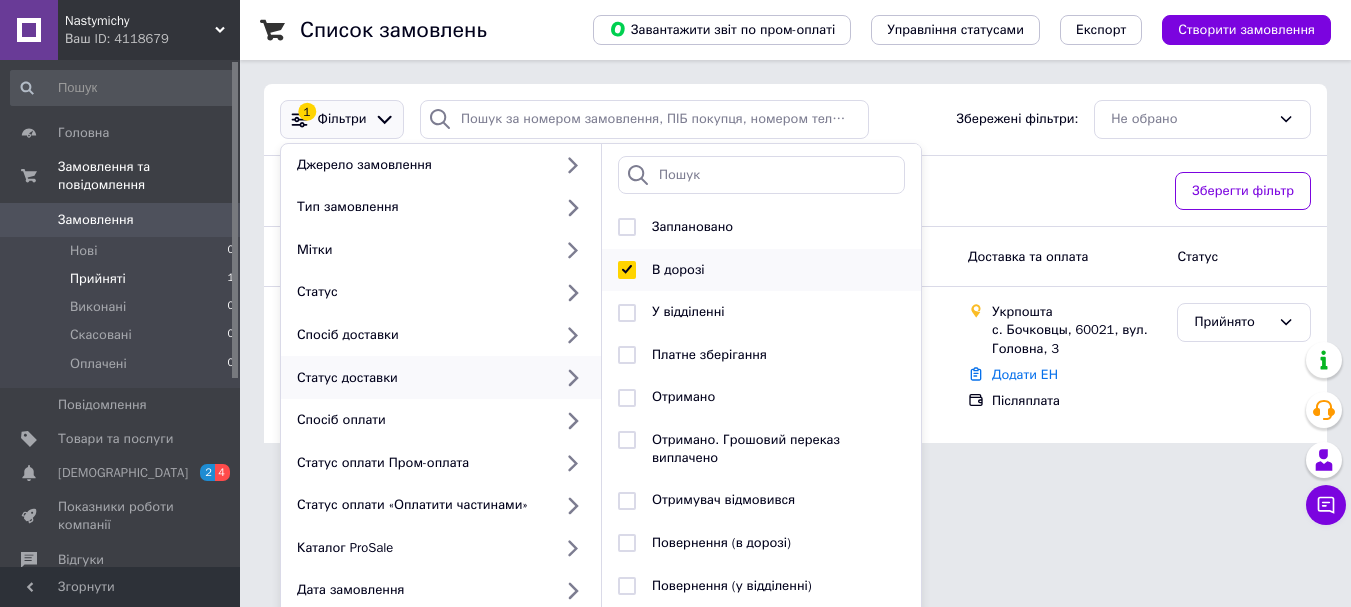 scroll, scrollTop: 111, scrollLeft: 0, axis: vertical 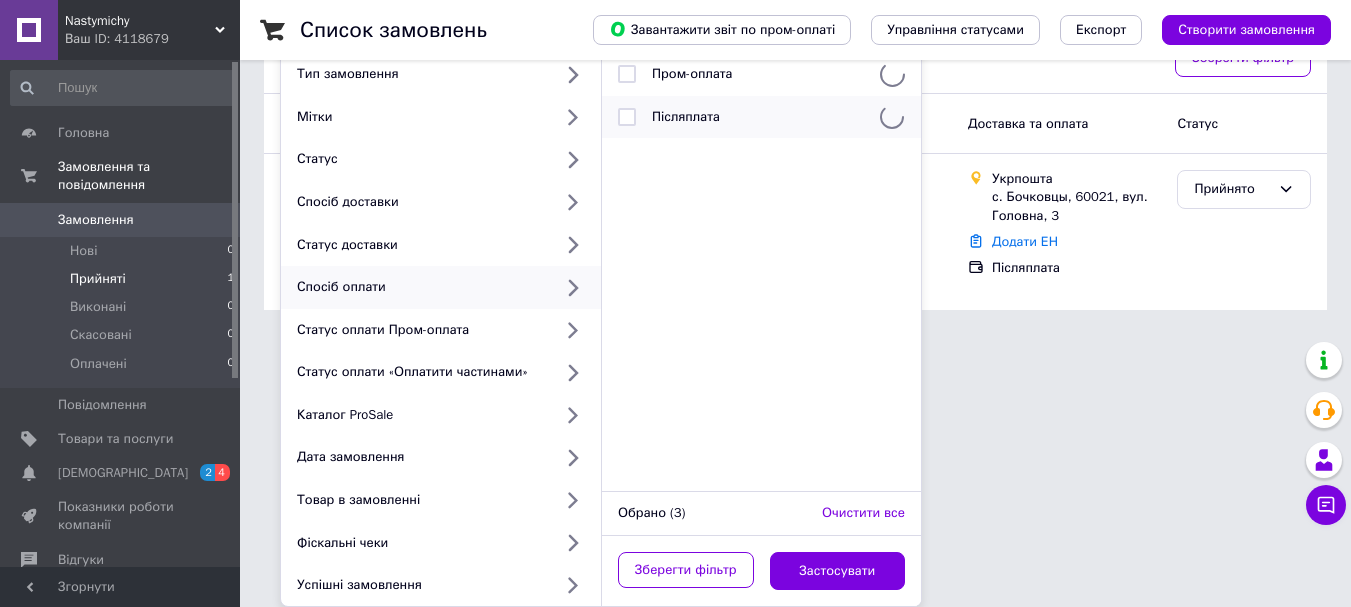 click at bounding box center (627, 117) 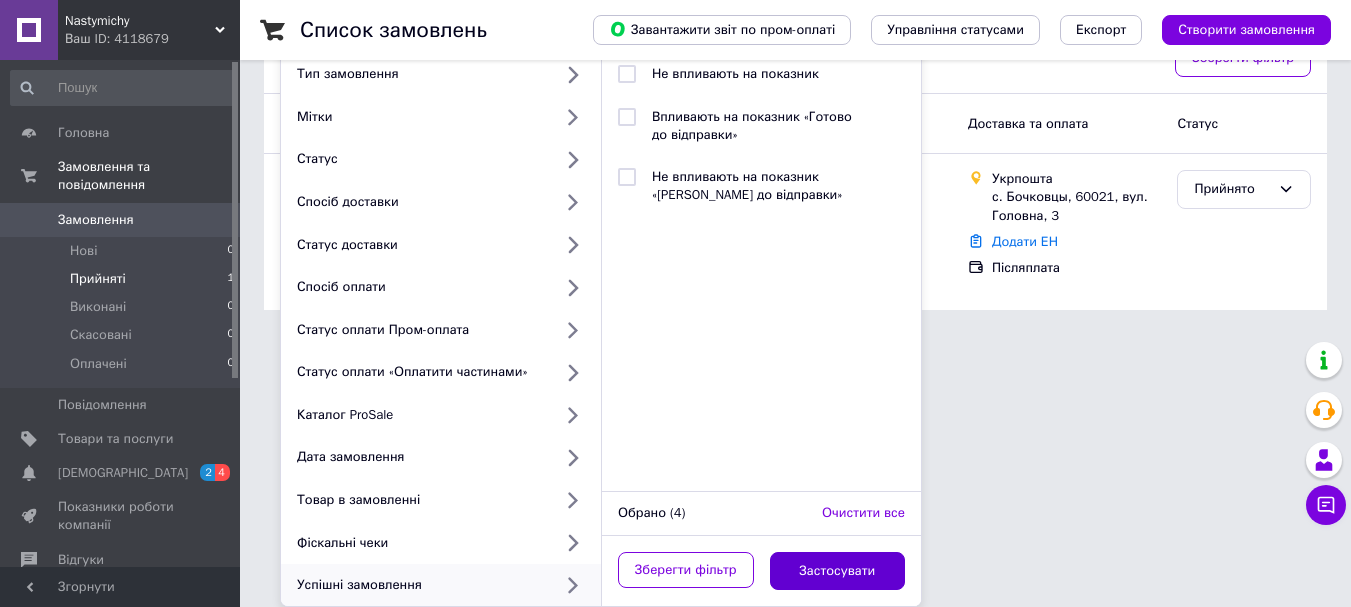 click on "Застосувати" at bounding box center (838, 571) 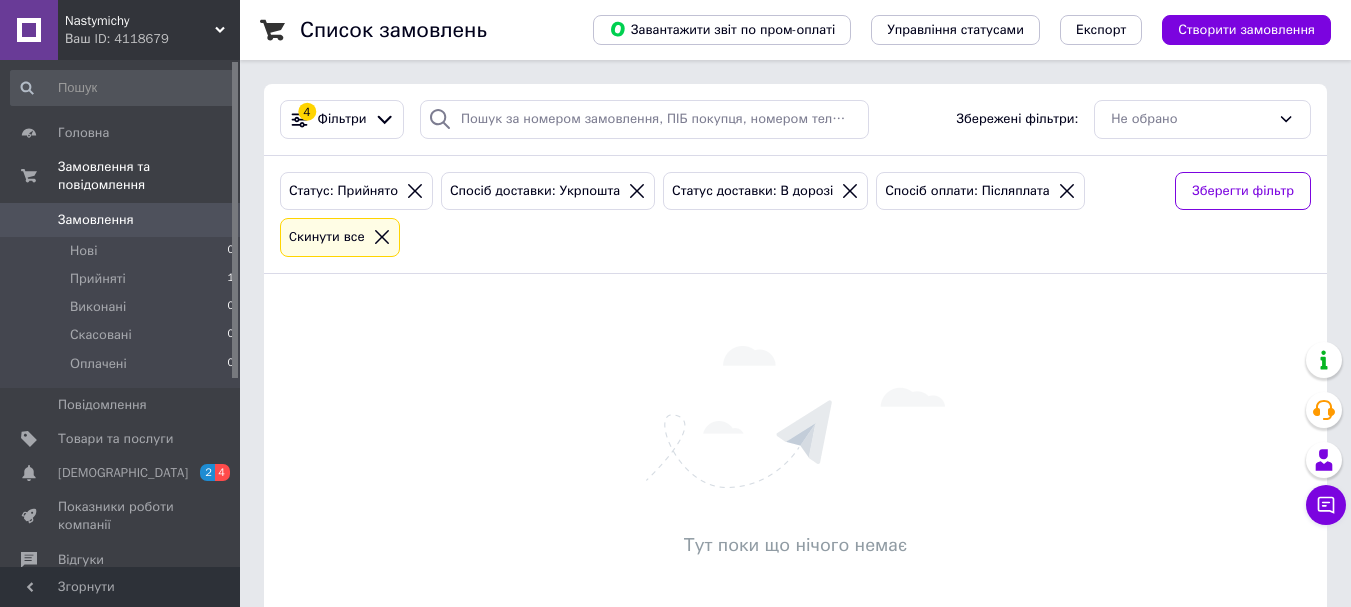 scroll, scrollTop: 53, scrollLeft: 0, axis: vertical 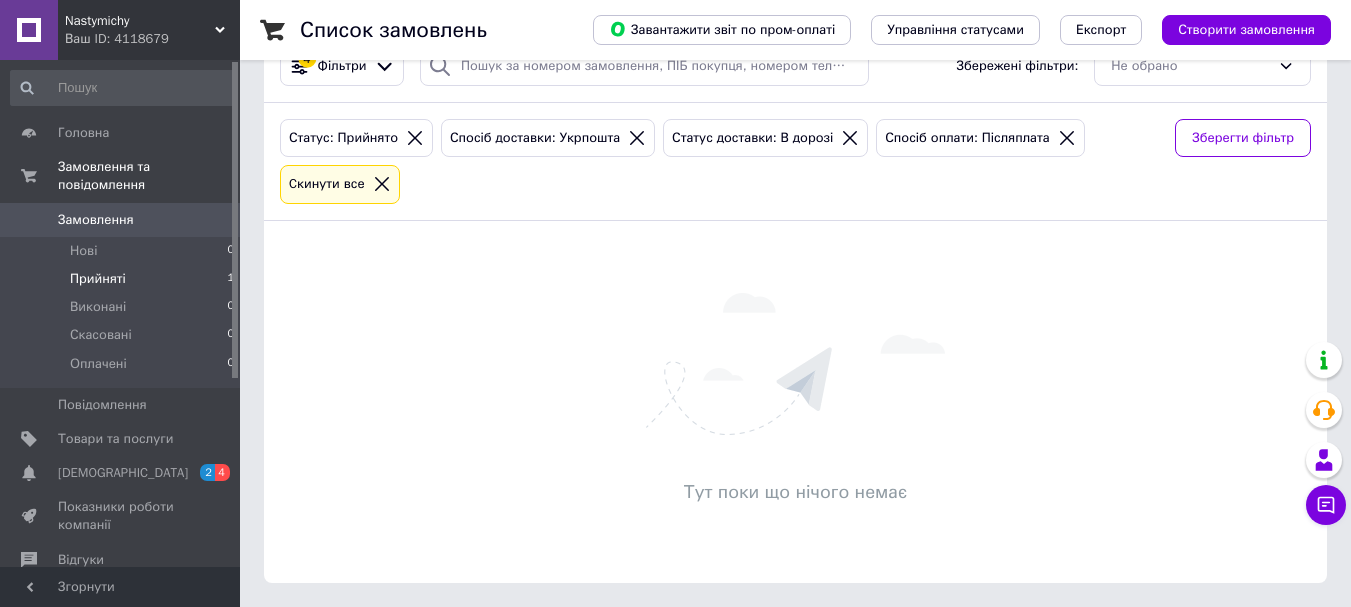 click on "Прийняті 1" at bounding box center (123, 279) 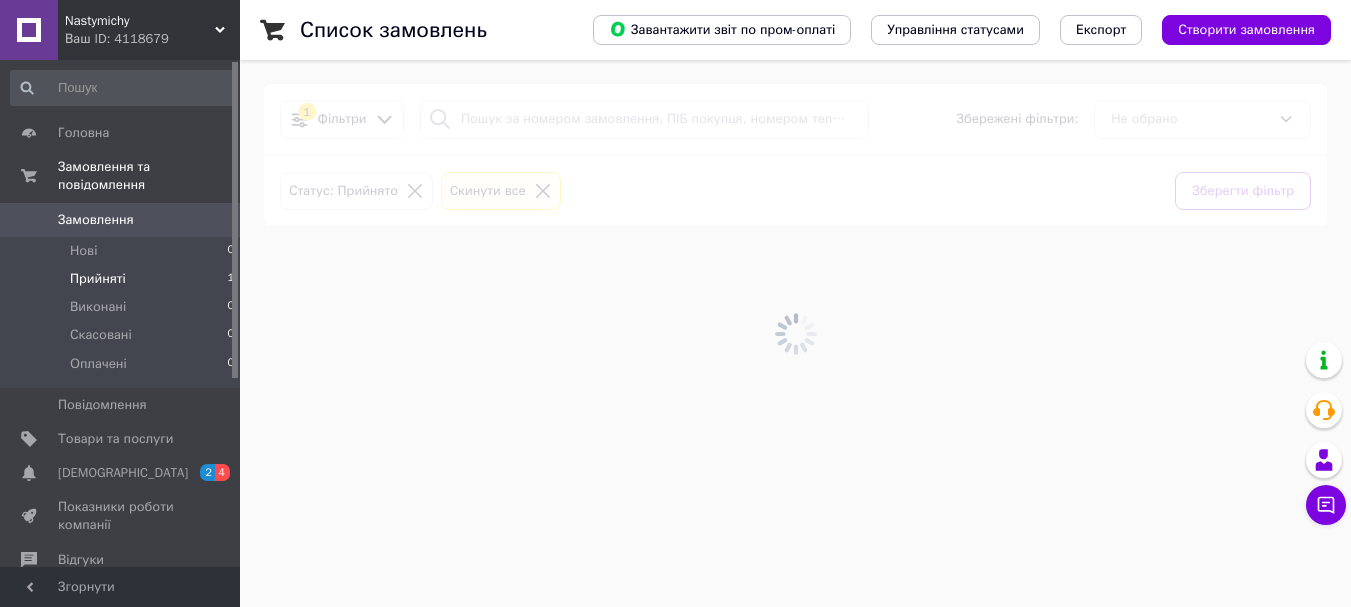 scroll, scrollTop: 0, scrollLeft: 0, axis: both 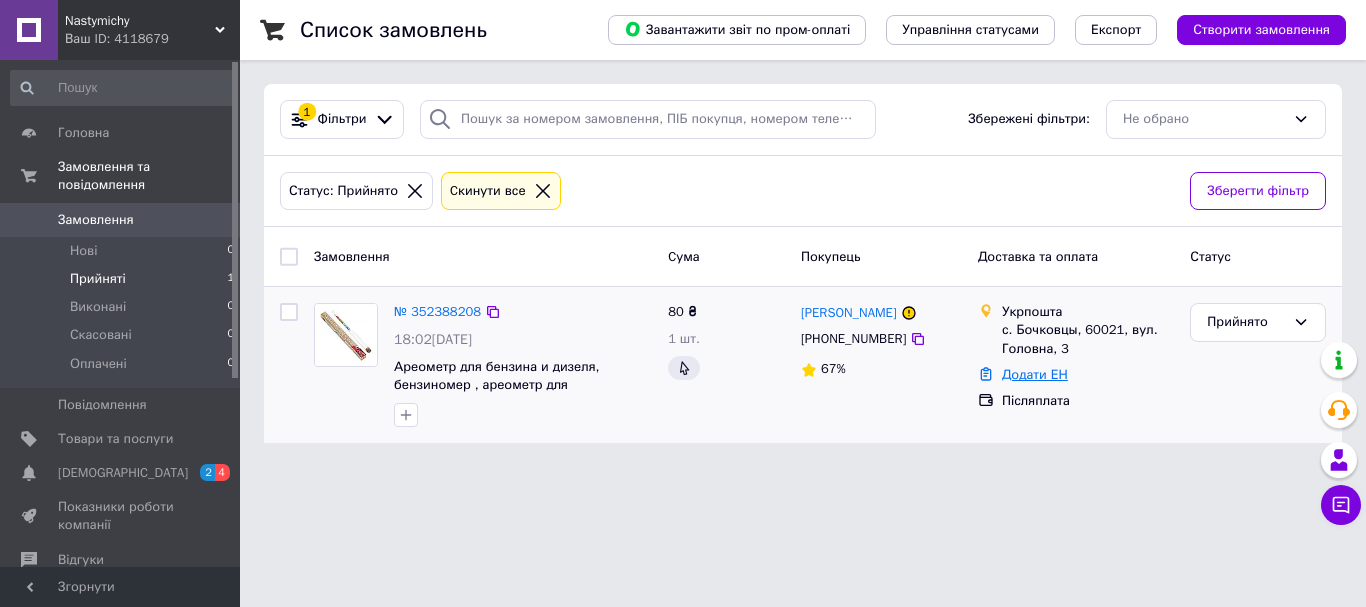 click on "Додати ЕН" at bounding box center (1035, 374) 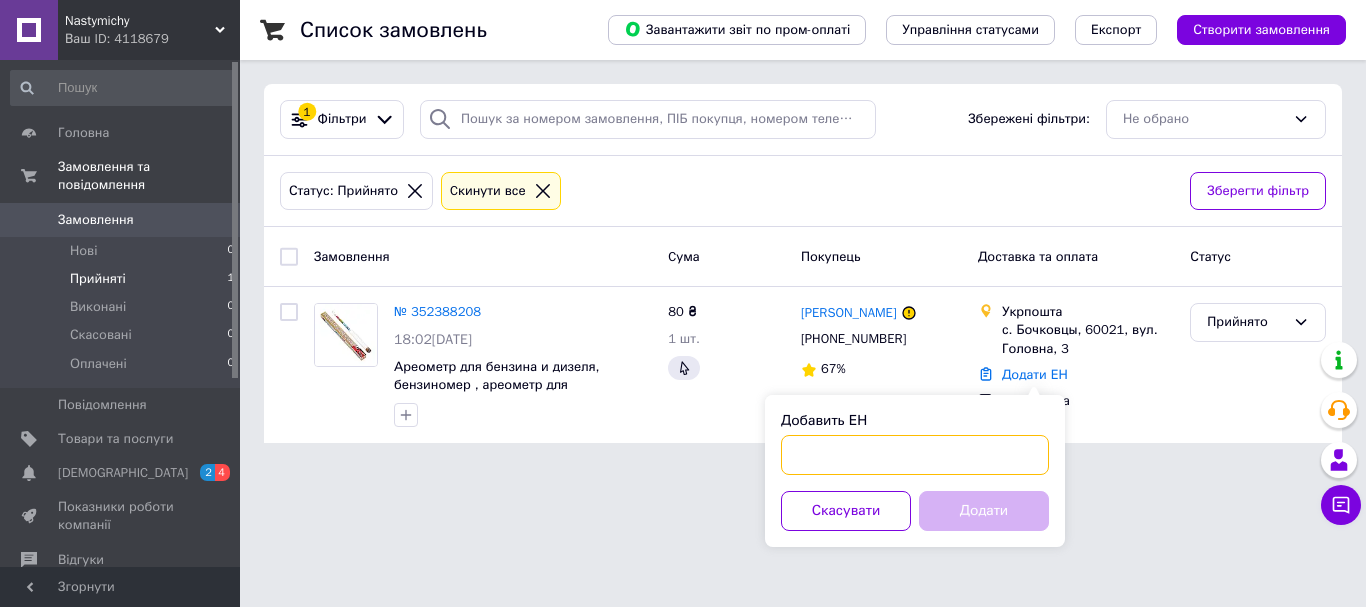 paste on "3963180054468" 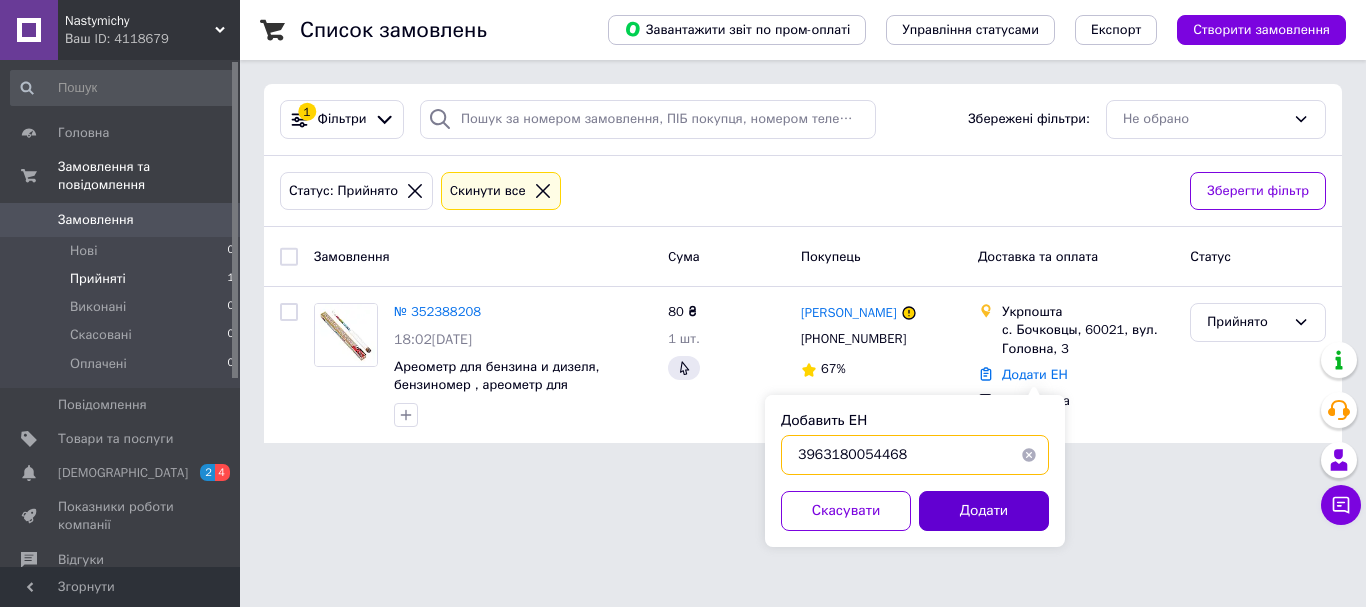 type on "3963180054468" 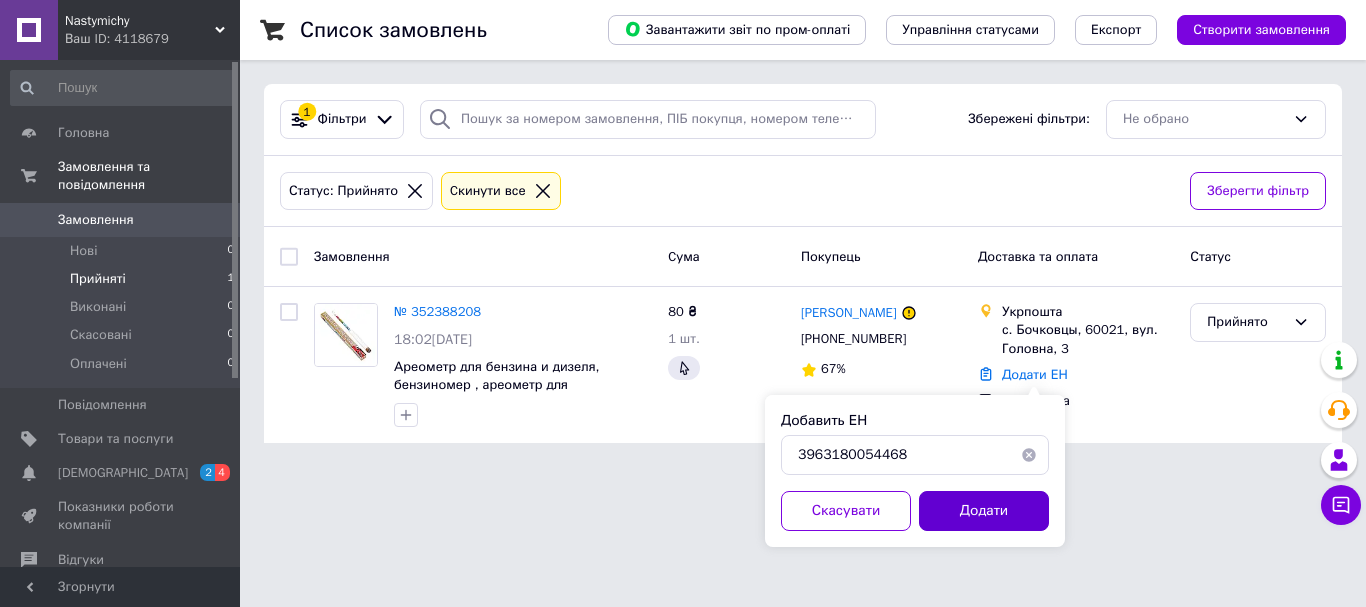 click on "Додати" at bounding box center (984, 511) 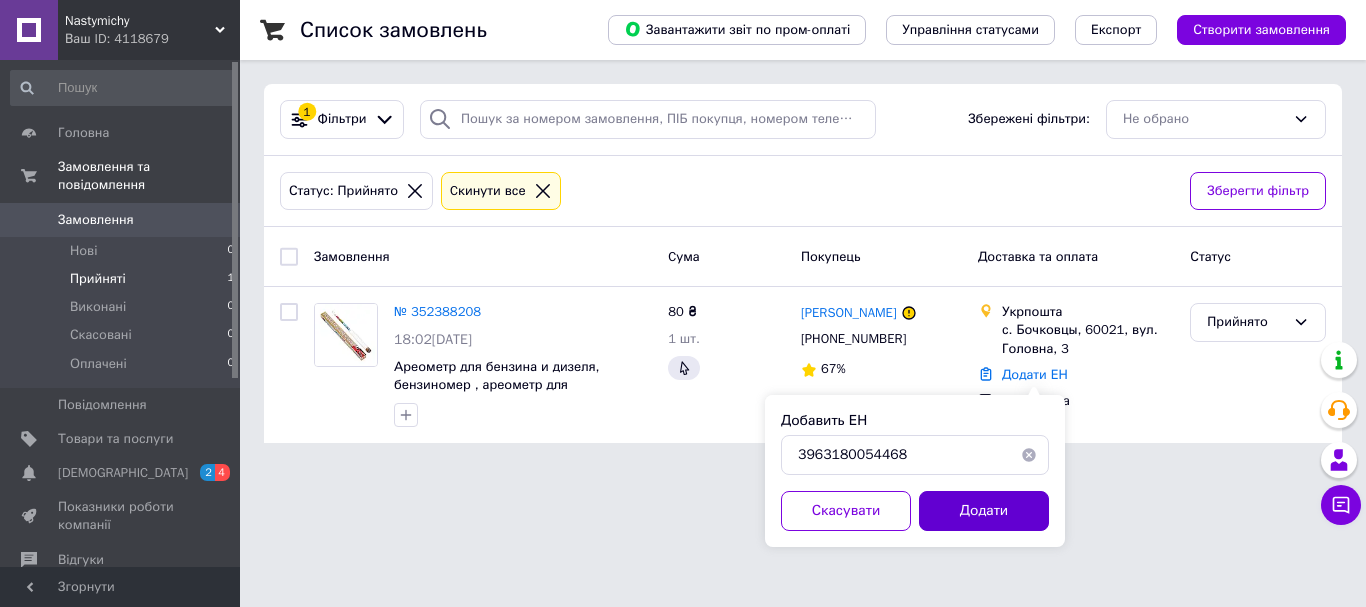 click on "Додати" at bounding box center (984, 511) 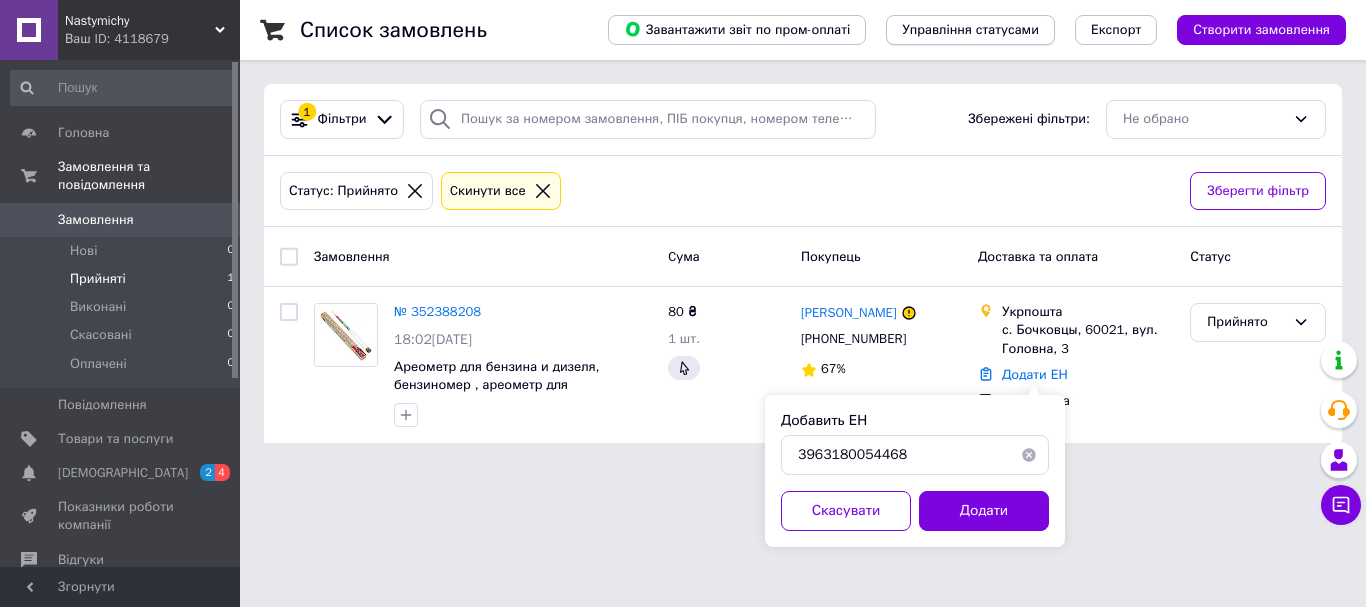 click on "Управління статусами" at bounding box center (970, 30) 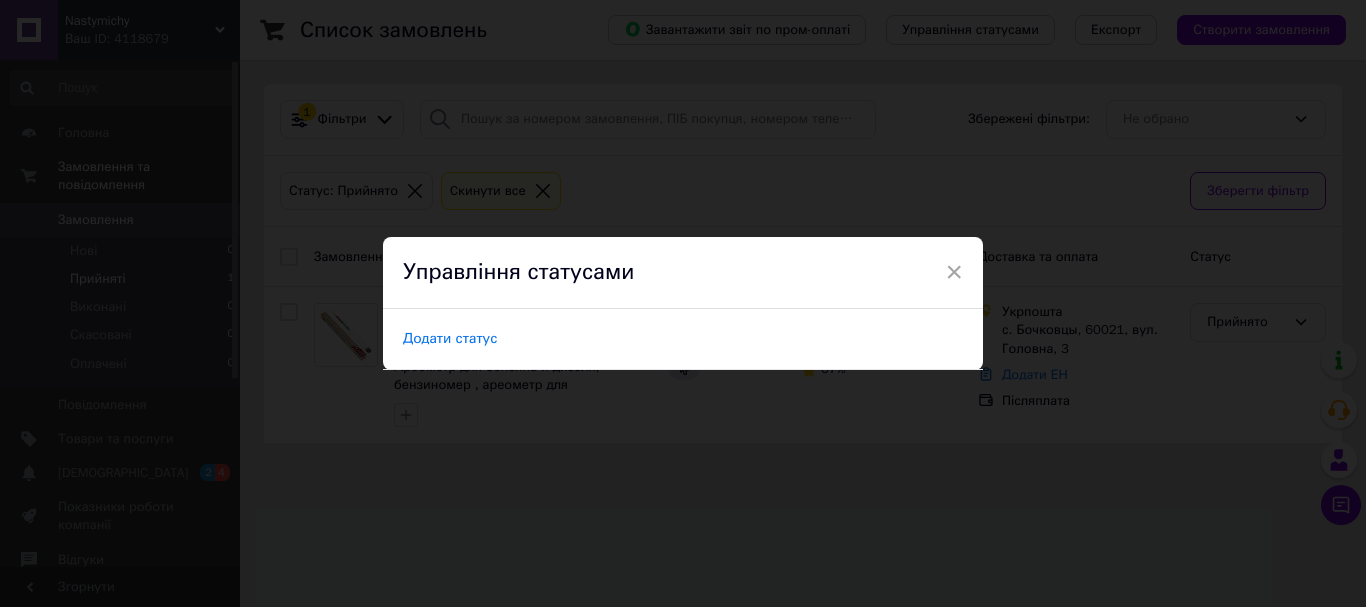 click on "Додати статус" at bounding box center (450, 339) 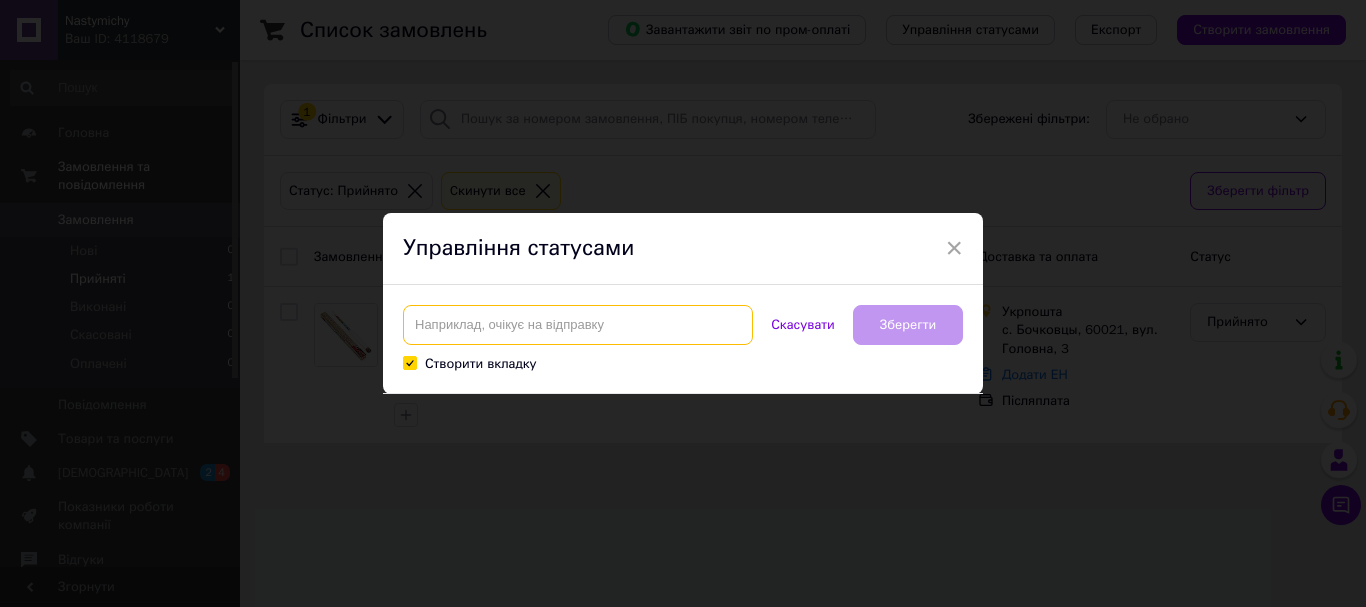 click at bounding box center [578, 325] 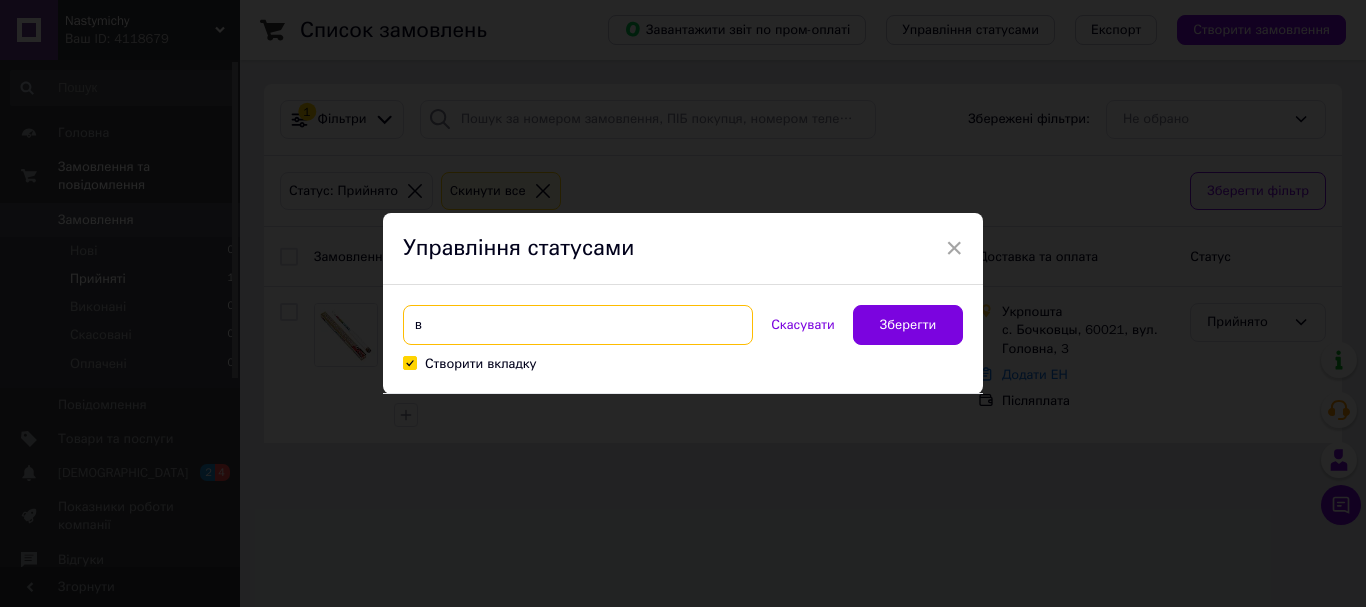 type on "в" 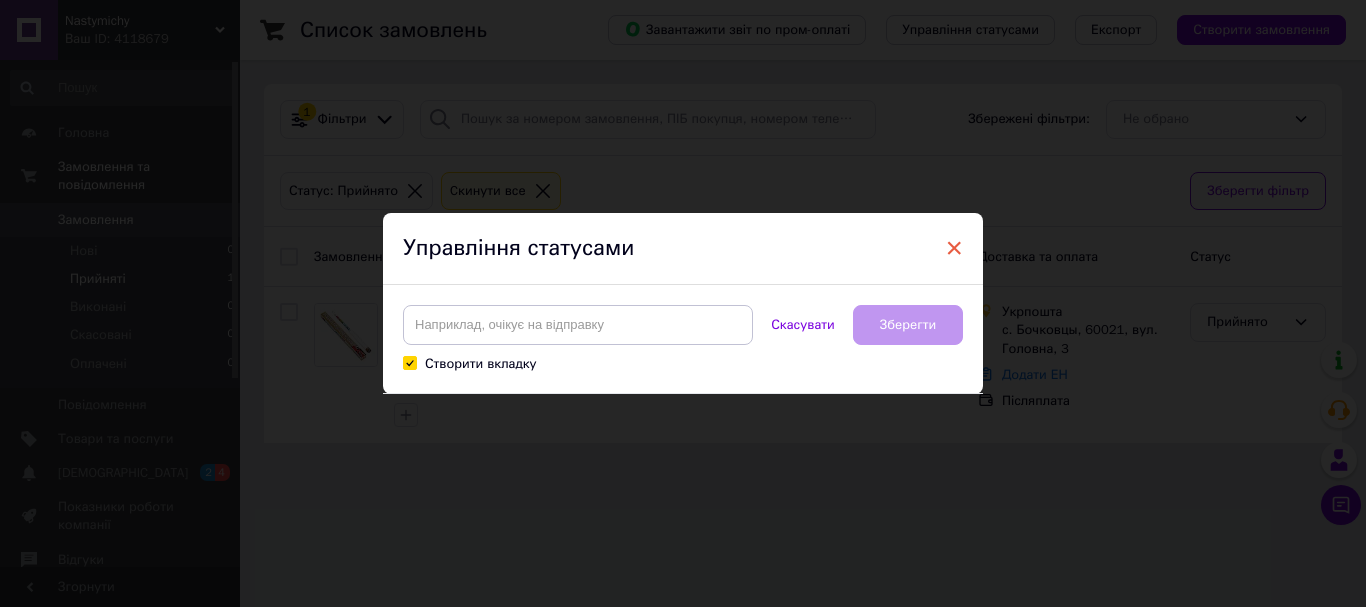 click on "×" at bounding box center (954, 248) 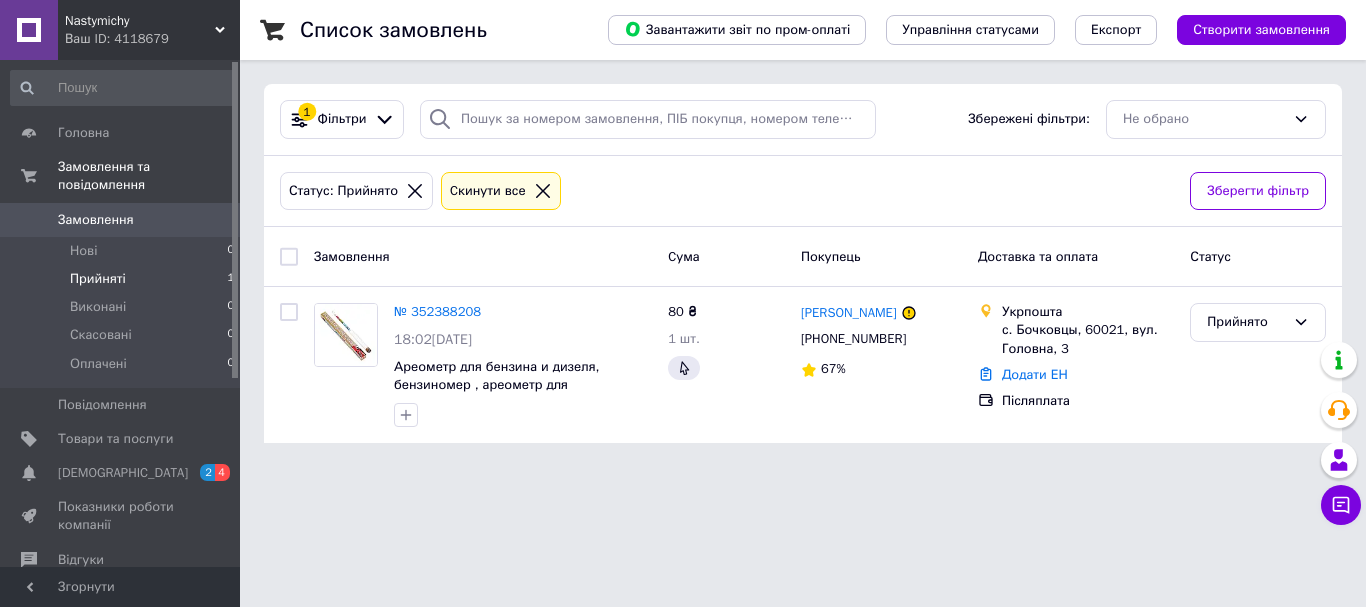 click at bounding box center (289, 257) 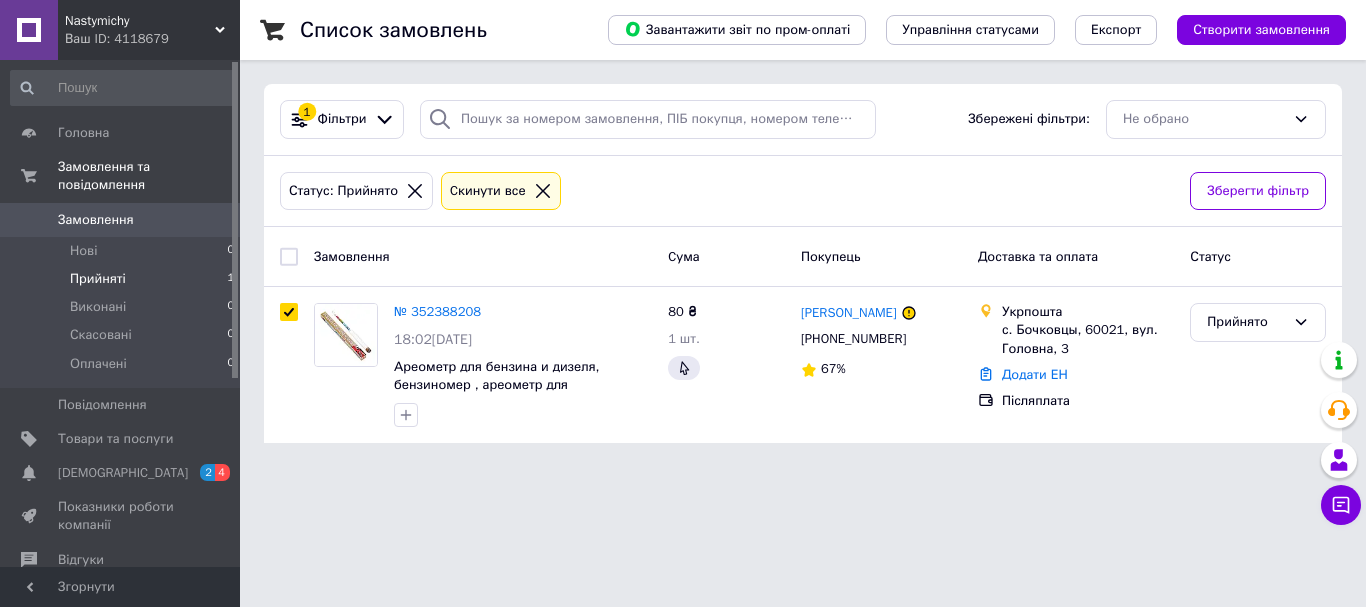 checkbox on "true" 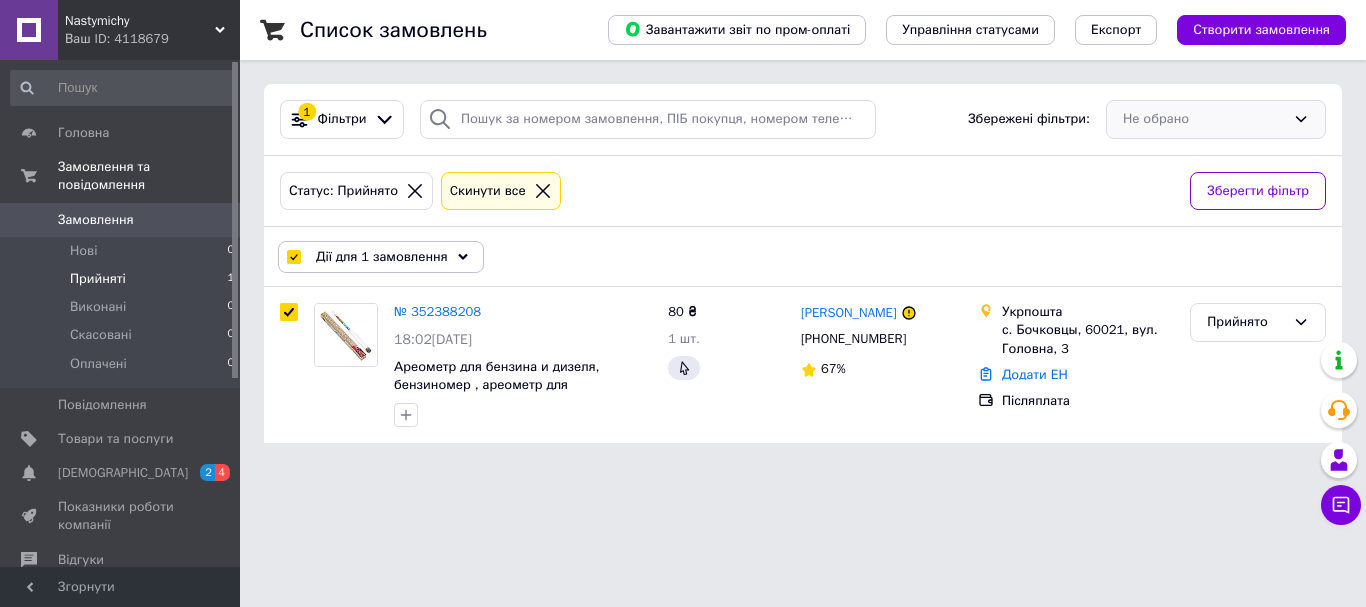click on "Не обрано" at bounding box center (1216, 119) 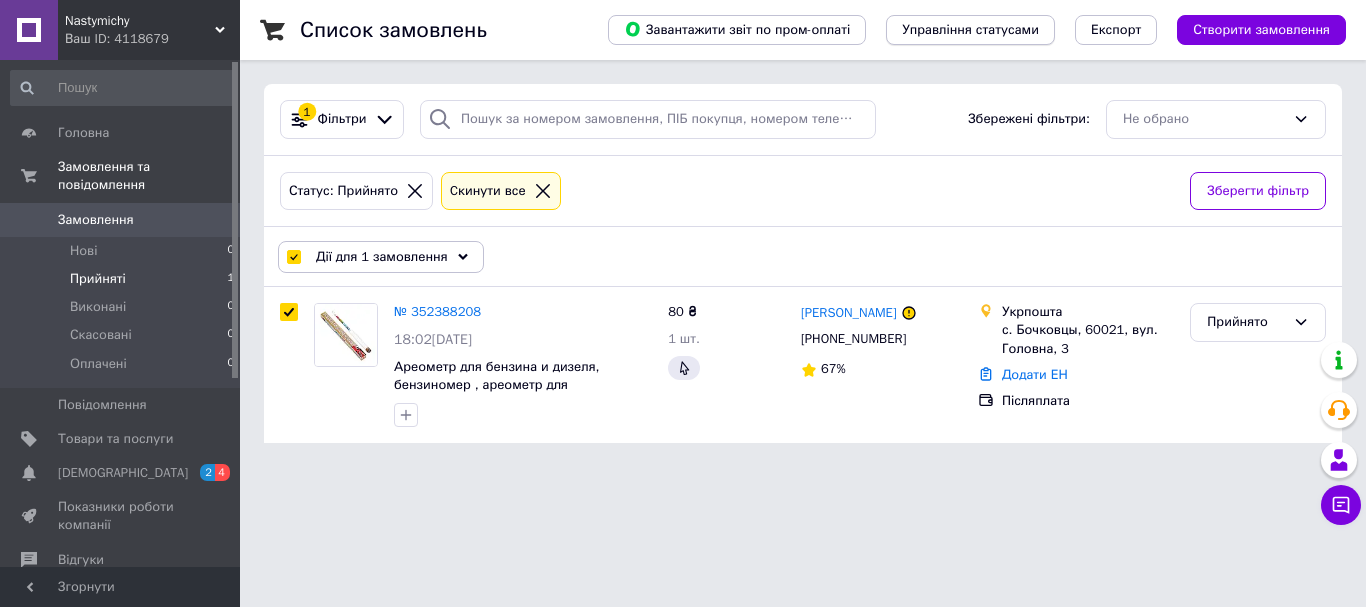click on "Управління статусами" at bounding box center [970, 30] 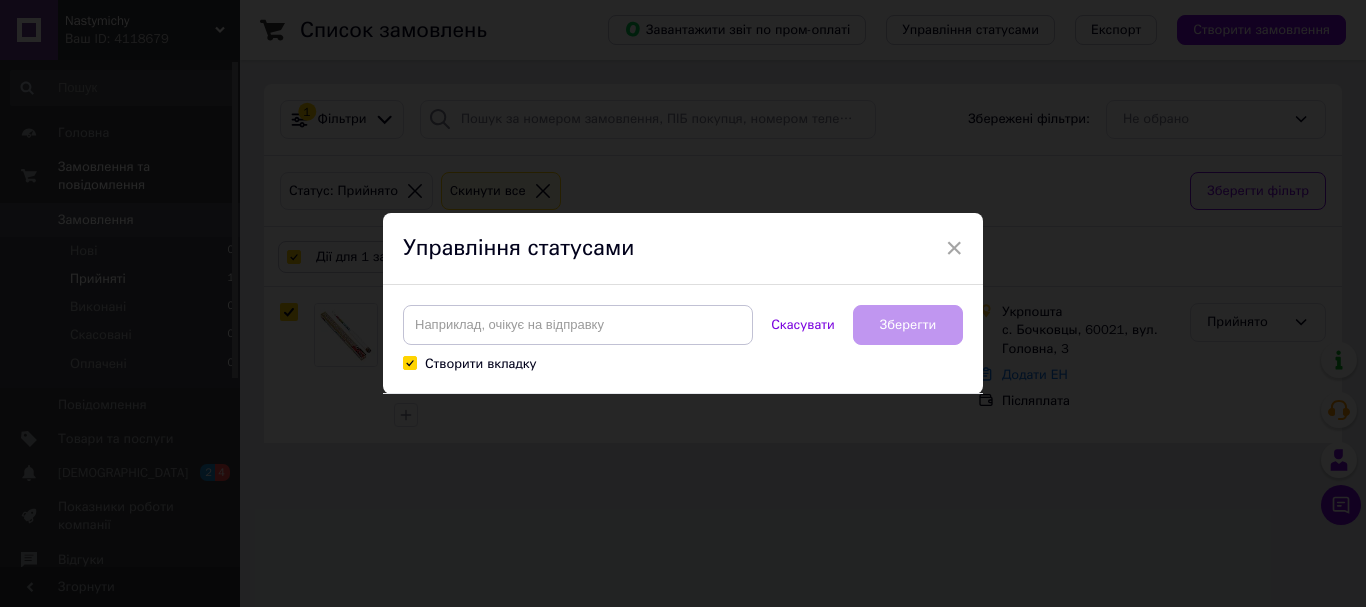 click on "Створити вкладку" at bounding box center (409, 362) 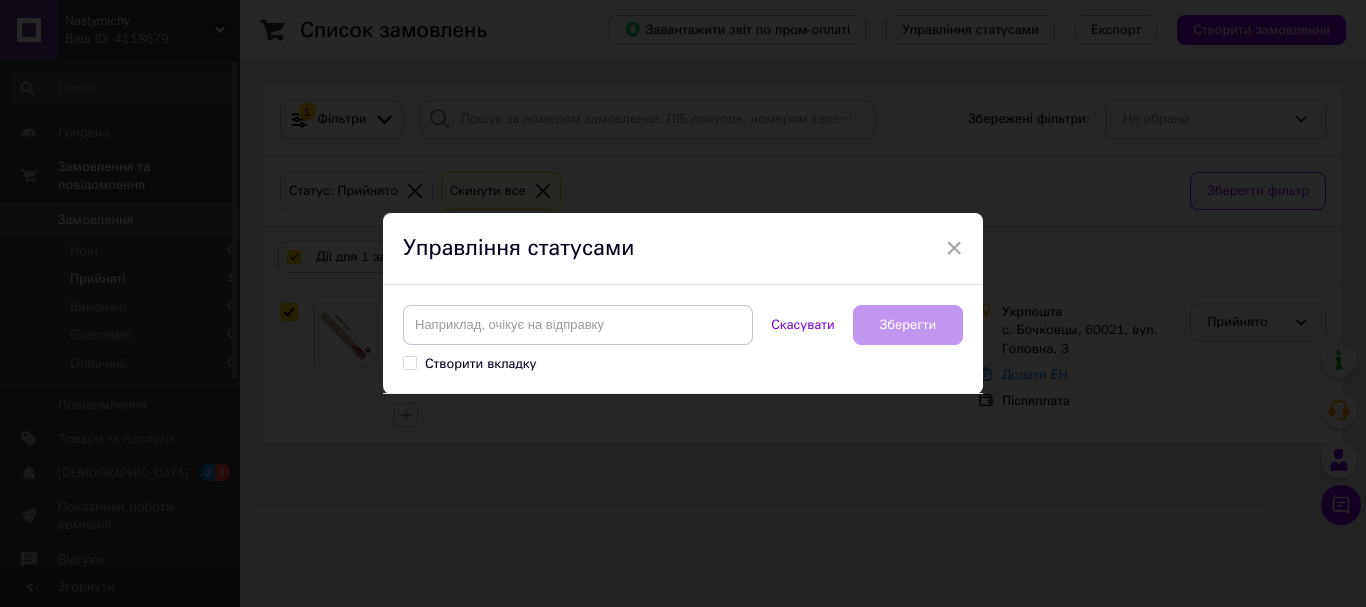 click on "Створити вкладку" at bounding box center (409, 362) 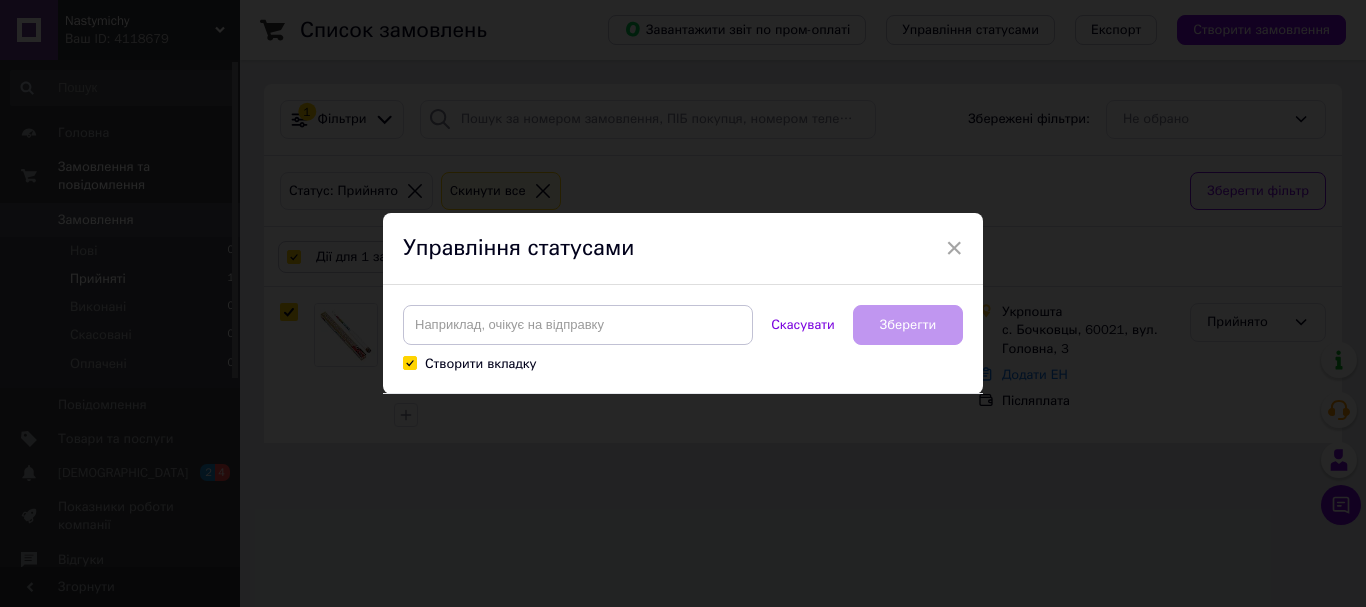checkbox on "true" 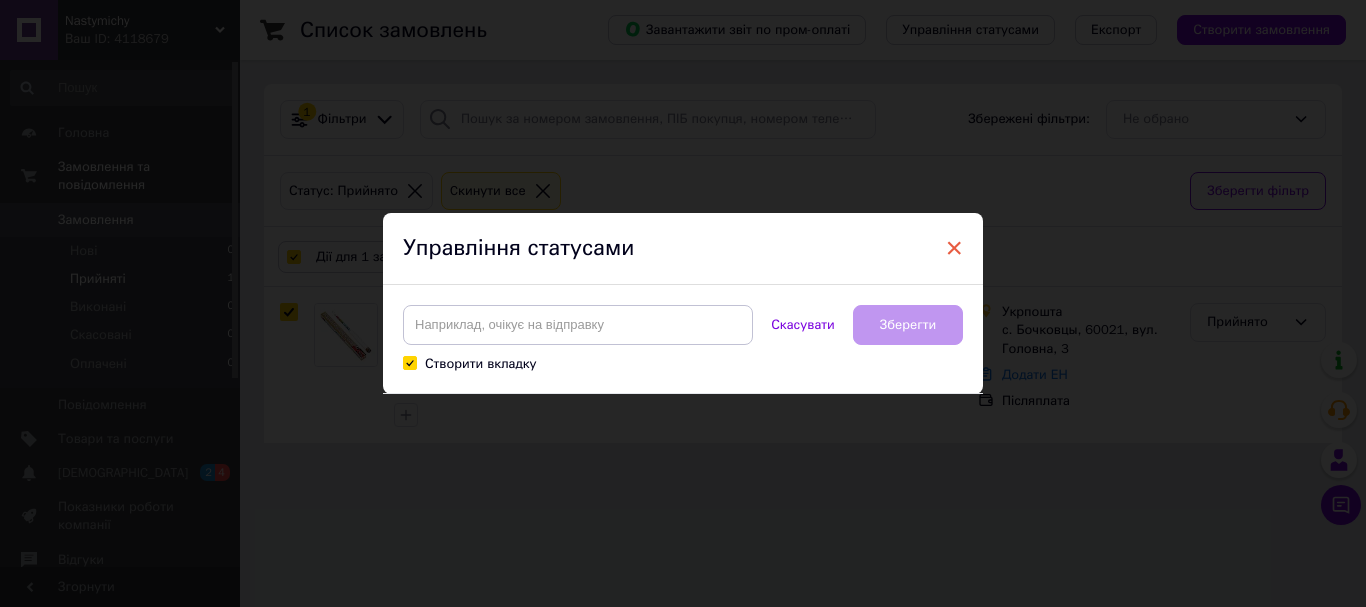 click on "×" at bounding box center [954, 248] 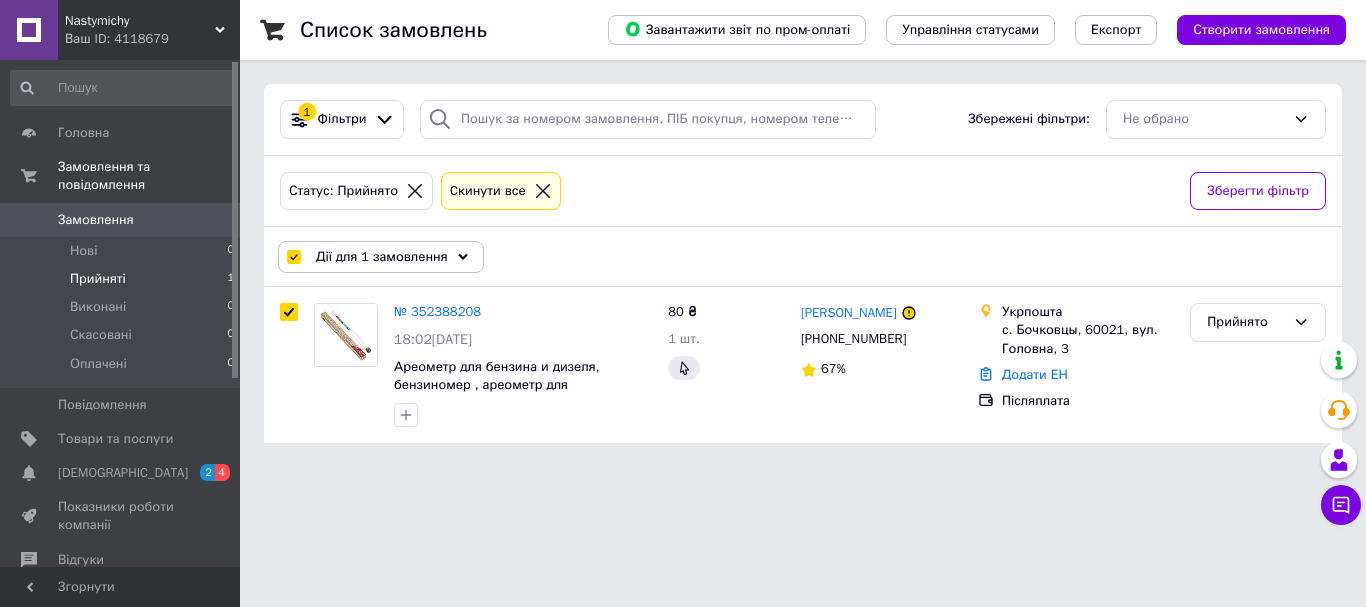click on "Nastymichy Ваш ID: 4118679 Сайт Nastymichy Кабінет покупця Перевірити стан системи Сторінка на порталі Довідка Вийти Головна Замовлення та повідомлення Замовлення 0 Нові 0 Прийняті 1 Виконані 0 Скасовані 0 Оплачені 0 Повідомлення 0 Товари та послуги Сповіщення 2 4 Показники роботи компанії Відгуки Покупці Каталог ProSale Аналітика Управління сайтом Гаманець компанії [PERSON_NAME] Тарифи та рахунки Prom мікс 1 000 (13 місяців) Згорнути
Список замовлень   Завантажити звіт по пром-оплаті Управління статусами 1   67%" at bounding box center [683, 233] 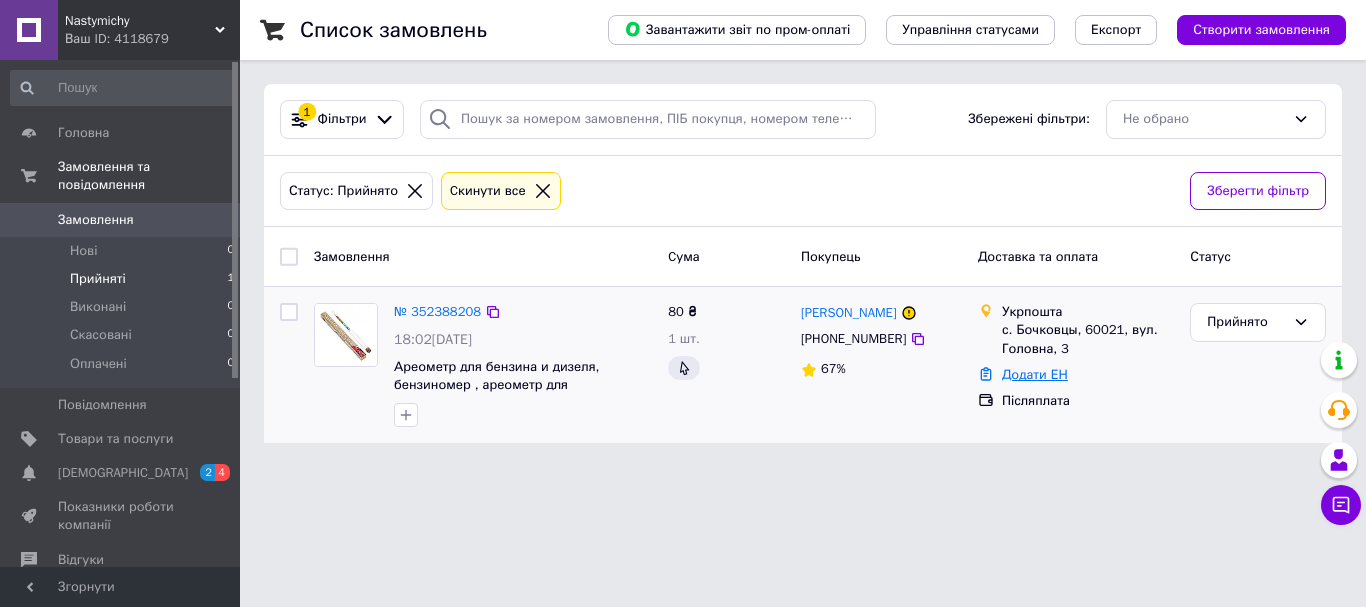 click on "Додати ЕН" at bounding box center (1035, 374) 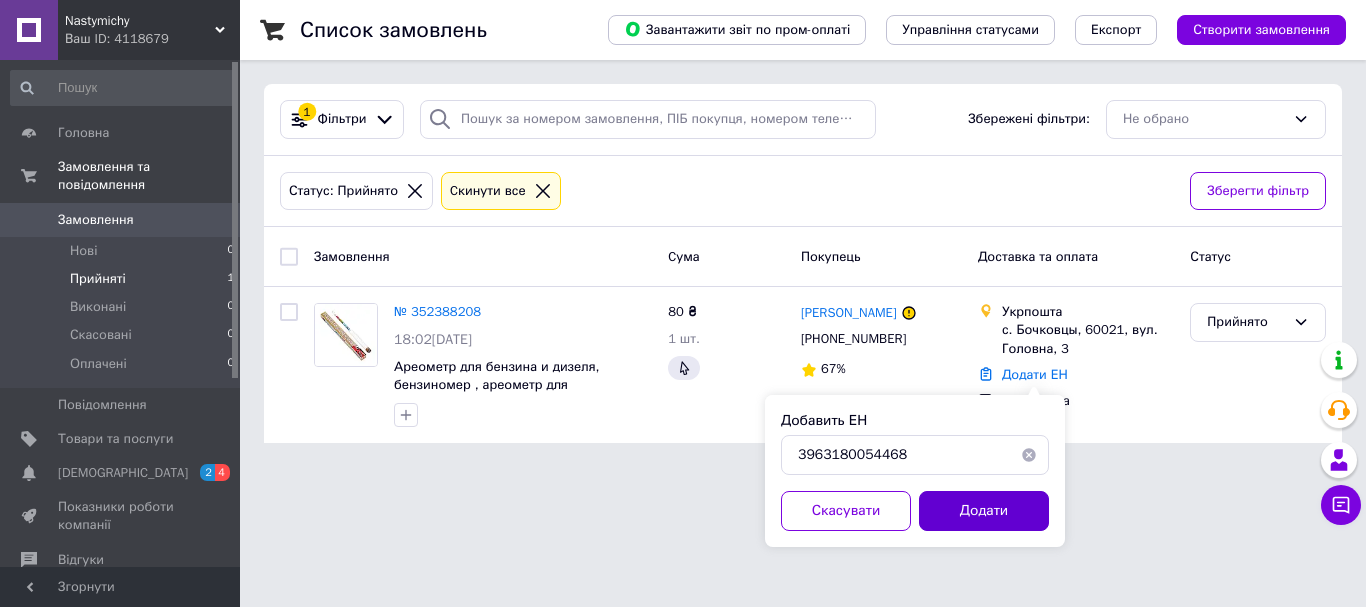 click on "Додати" at bounding box center (984, 511) 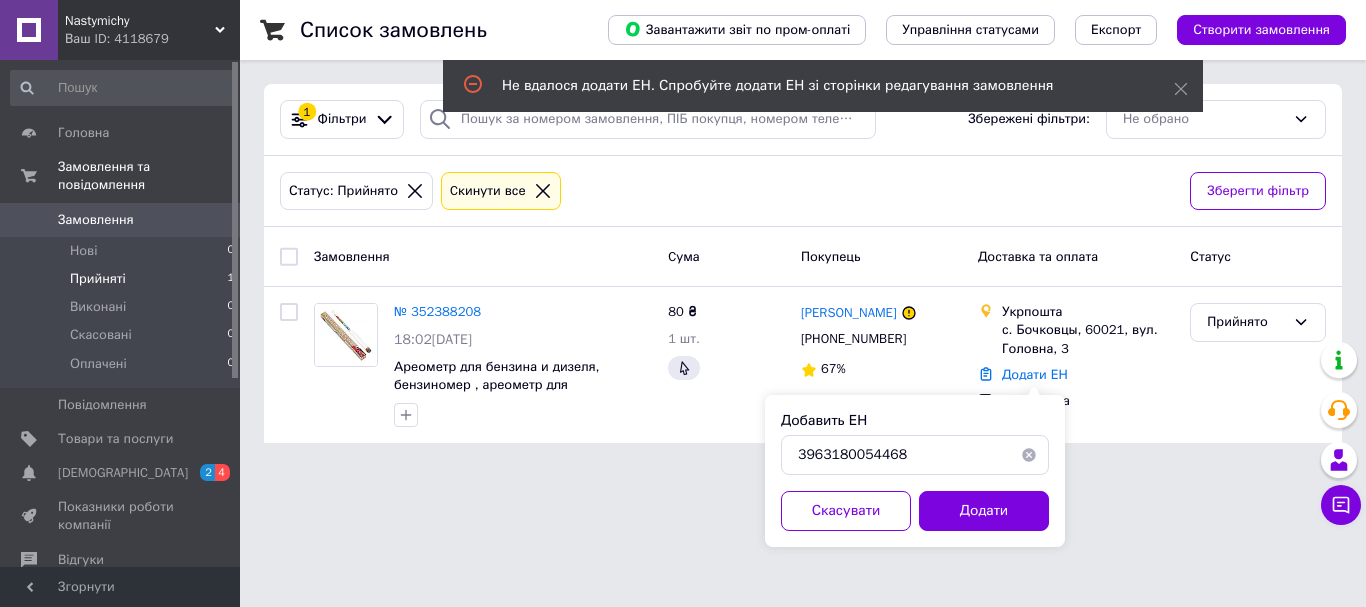 click at bounding box center (289, 257) 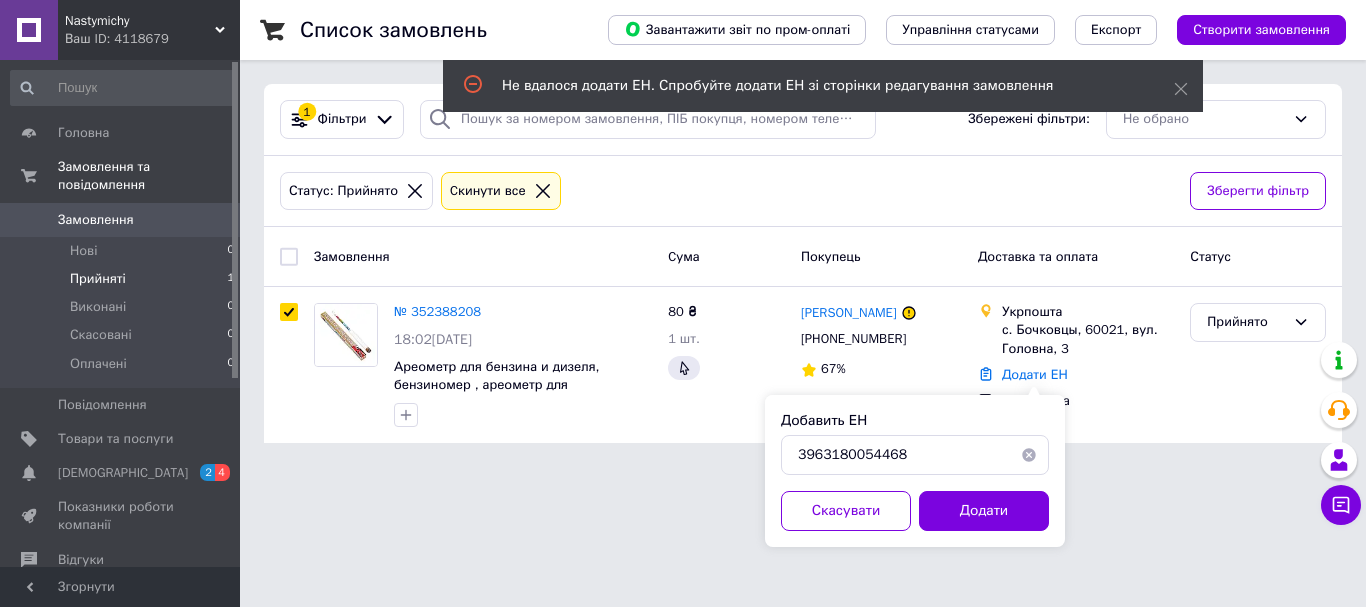 checkbox on "true" 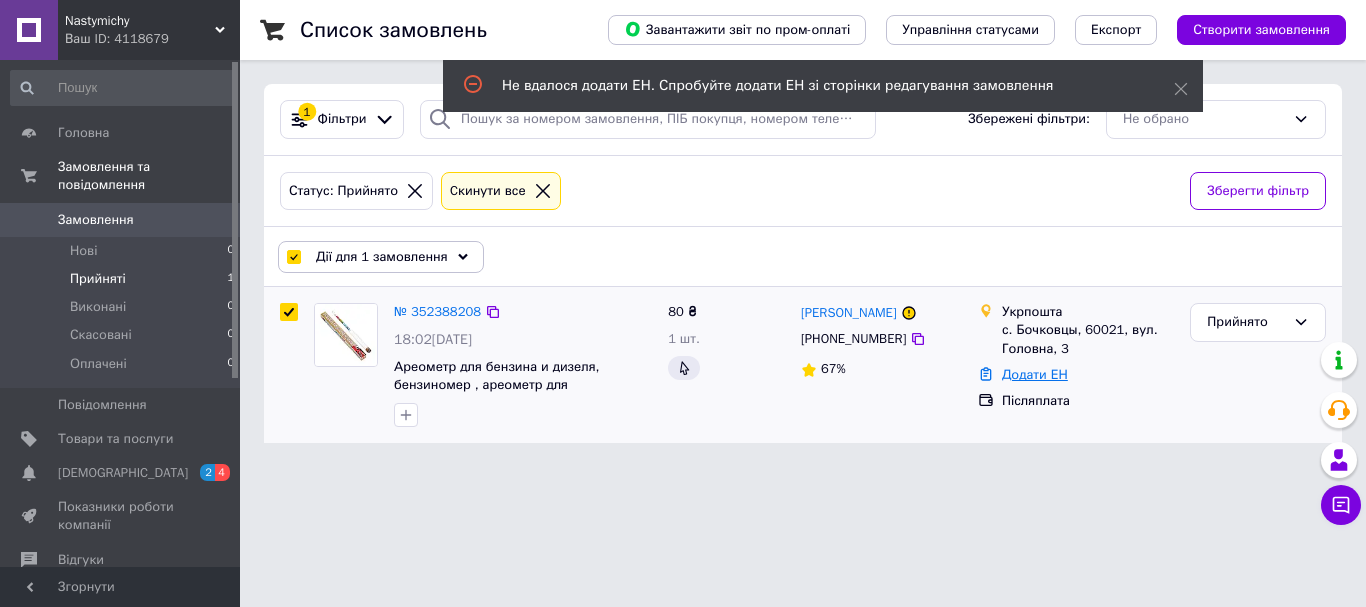 click on "Додати ЕН" at bounding box center [1035, 374] 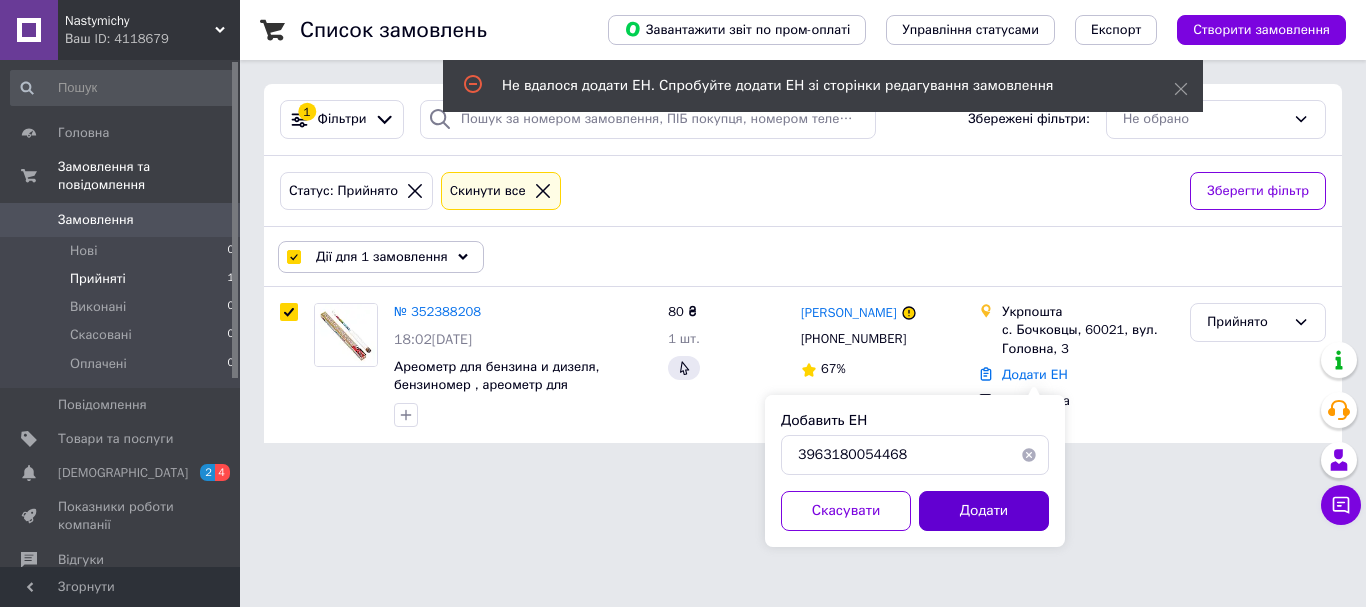 click on "Додати" at bounding box center (984, 511) 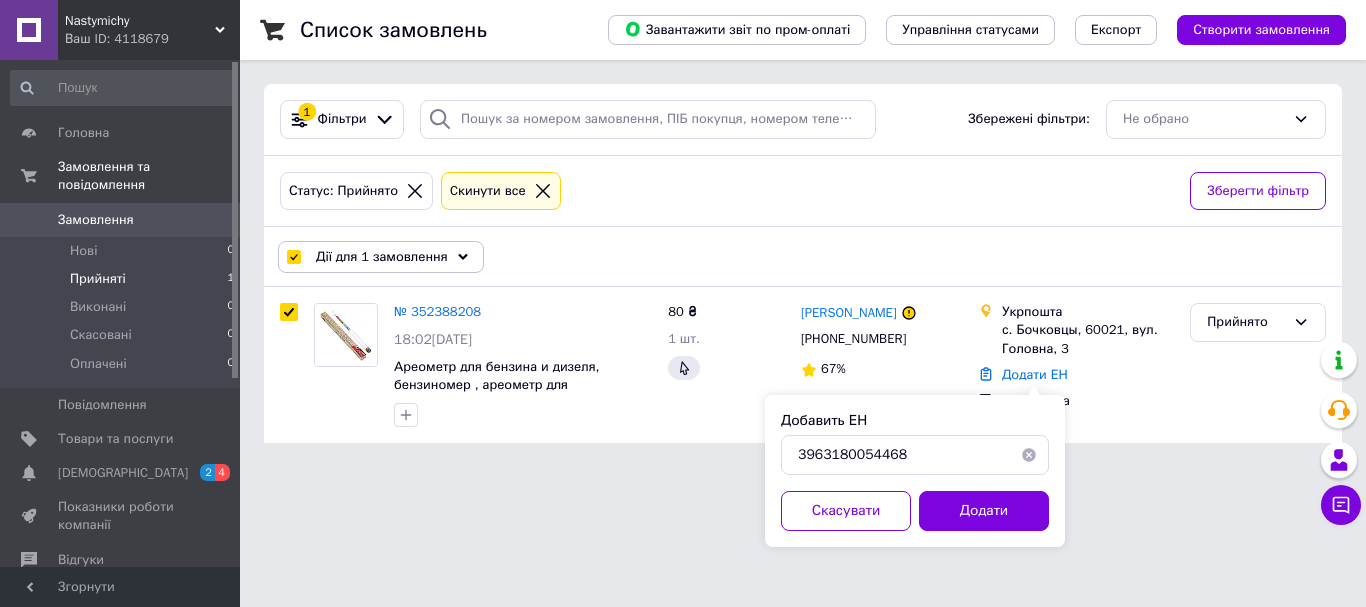 click 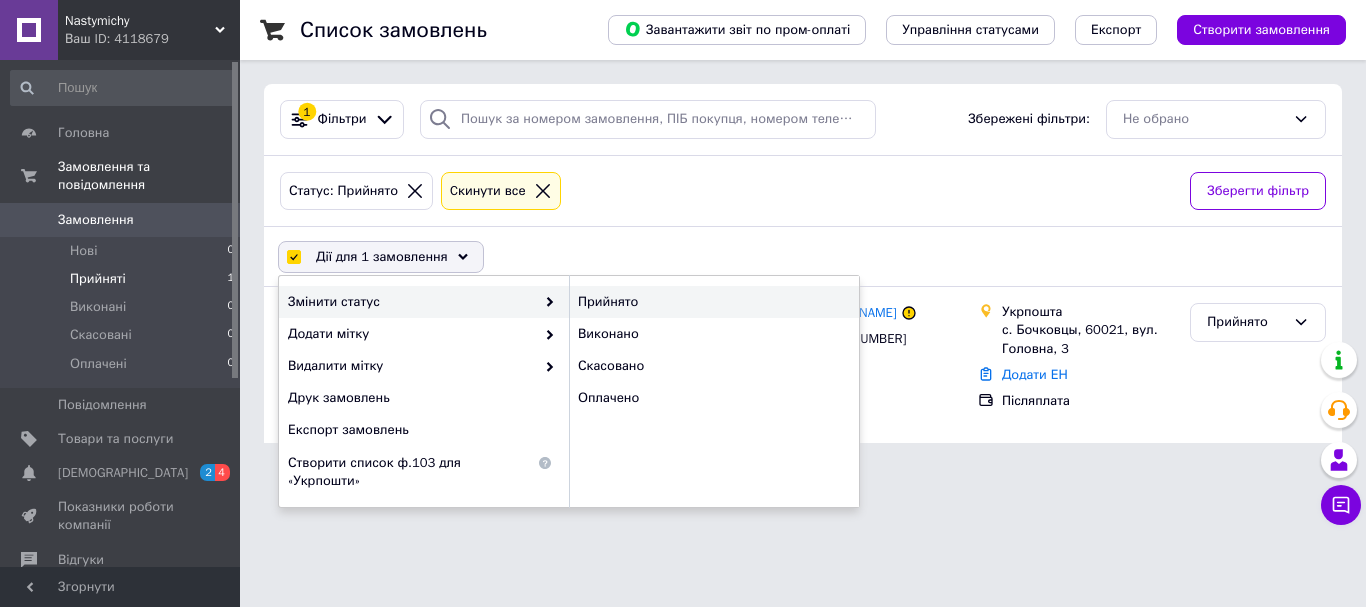 click on "Прийнято" at bounding box center (714, 302) 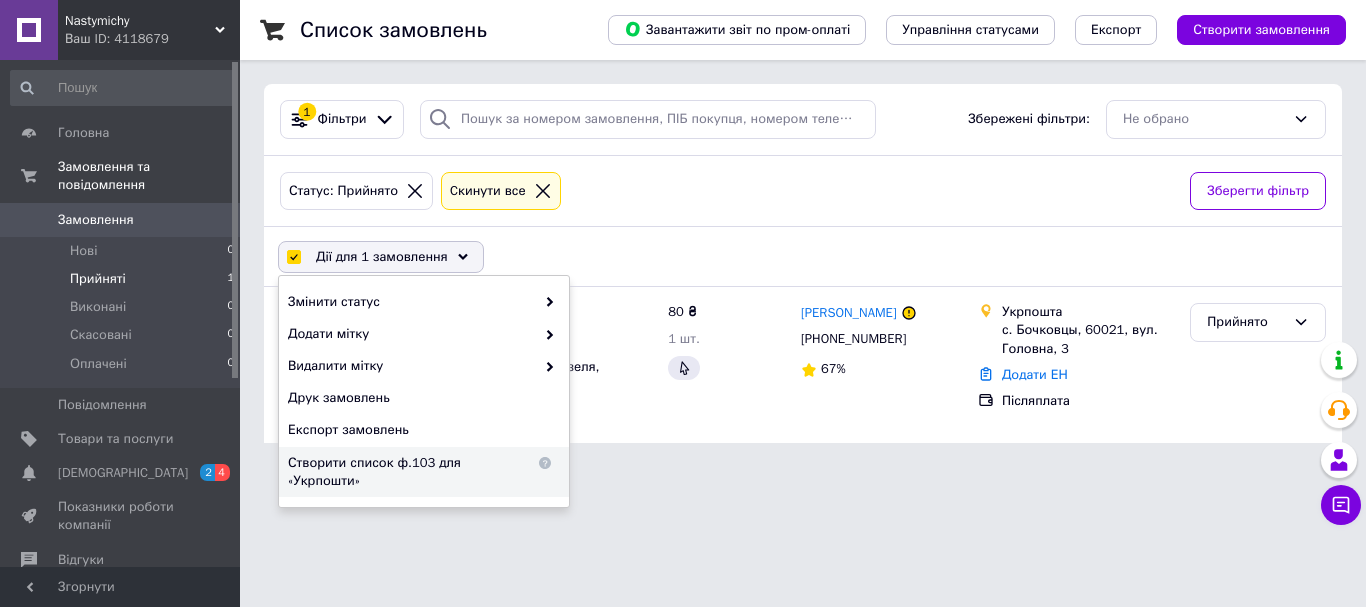click on "Nastymichy Ваш ID: 4118679 Сайт Nastymichy Кабінет покупця Перевірити стан системи Сторінка на порталі Довідка Вийти Головна Замовлення та повідомлення Замовлення 0 Нові 0 Прийняті 1 Виконані 0 Скасовані 0 Оплачені 0 Повідомлення 0 Товари та послуги Сповіщення 2 4 Показники роботи компанії Відгуки Покупці Каталог ProSale Аналітика Управління сайтом Гаманець компанії [PERSON_NAME] Тарифи та рахунки Prom мікс 1 000 (13 місяців) Згорнути
Список замовлень   Завантажити звіт по пром-оплаті Управління статусами 1   67%" at bounding box center (683, 233) 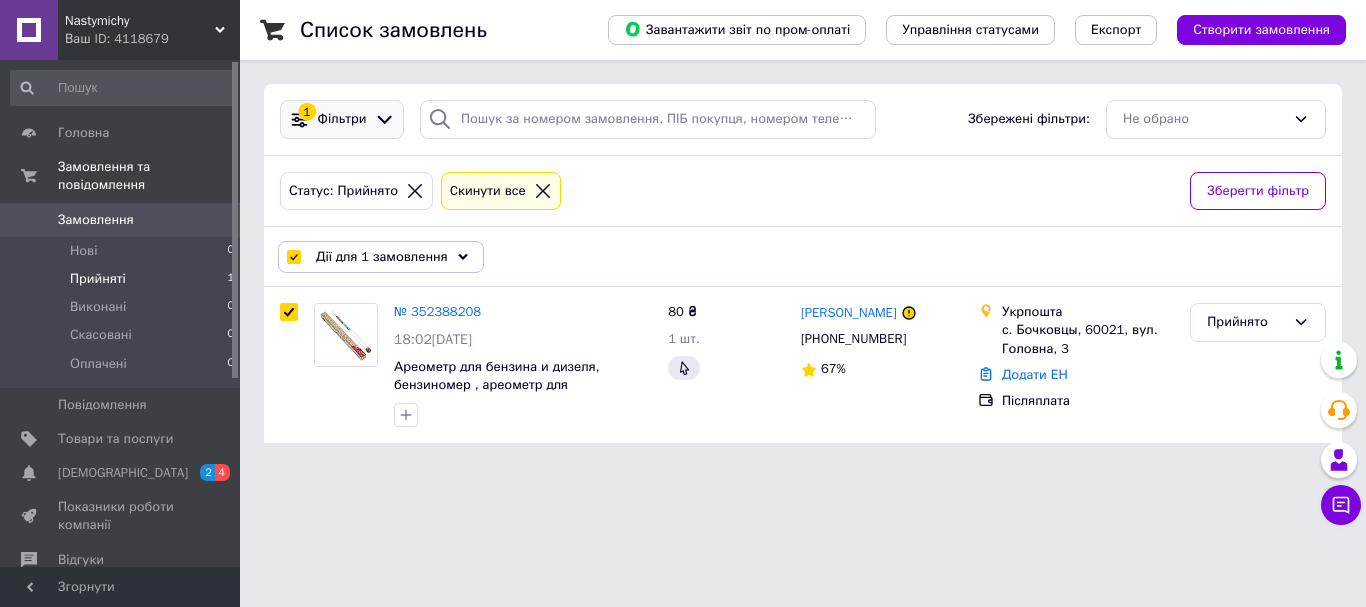 click on "Фільтри" at bounding box center [342, 119] 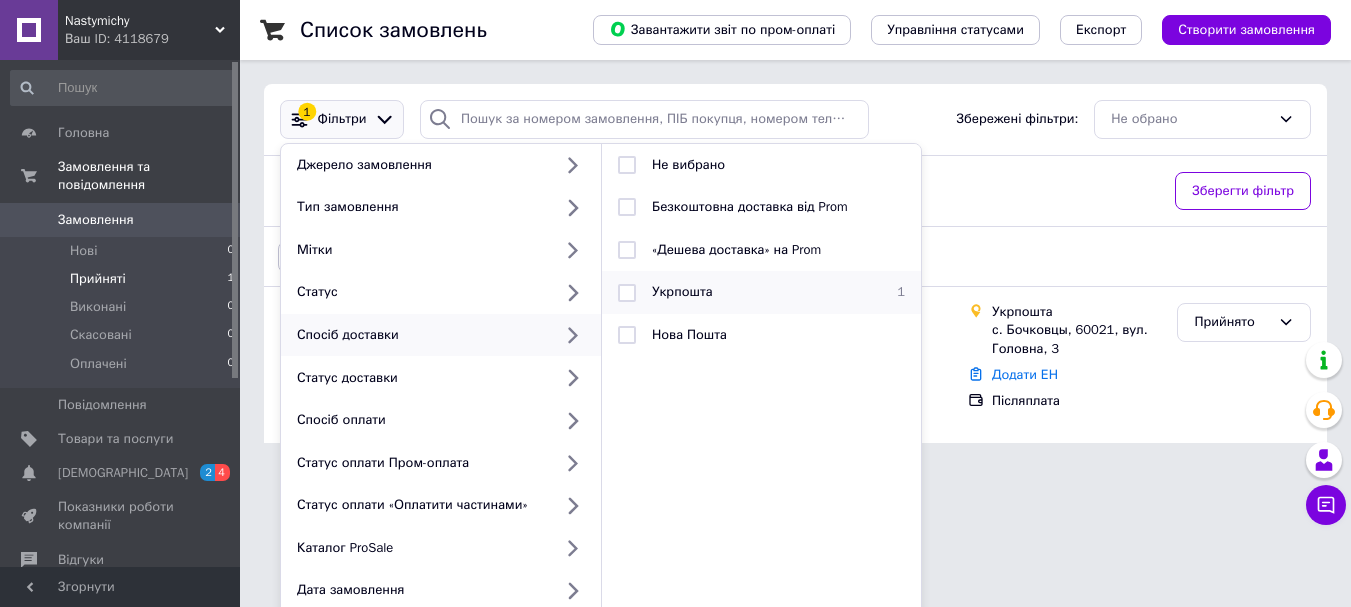 click at bounding box center (627, 293) 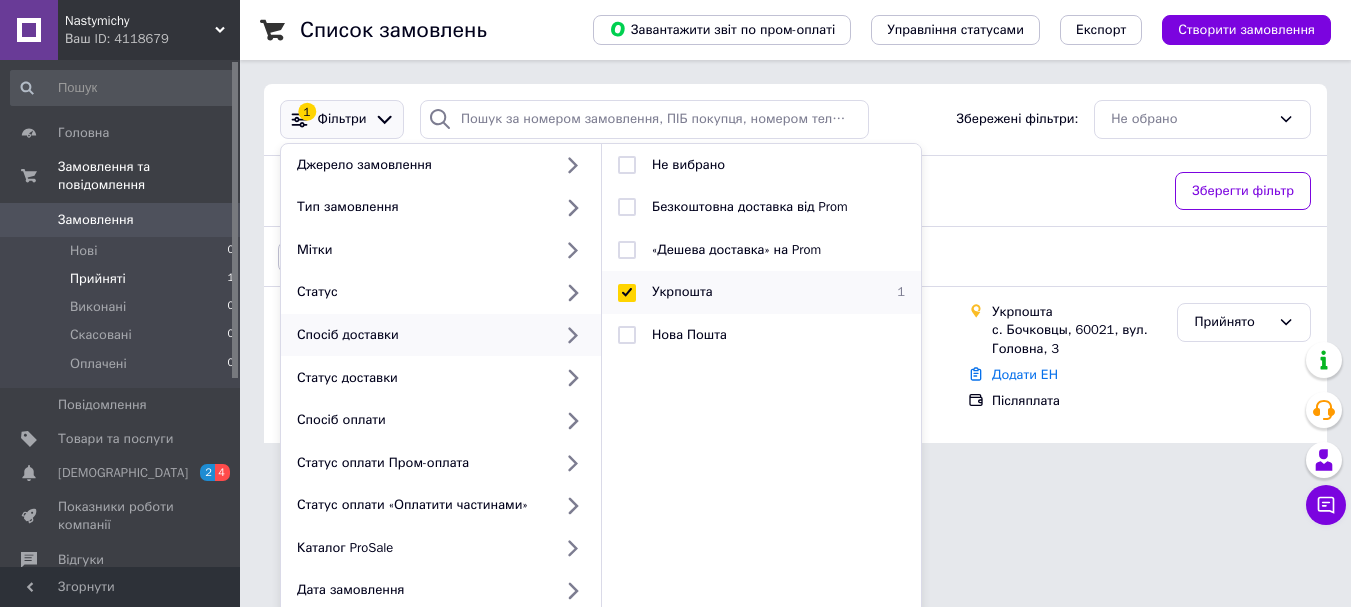 checkbox on "true" 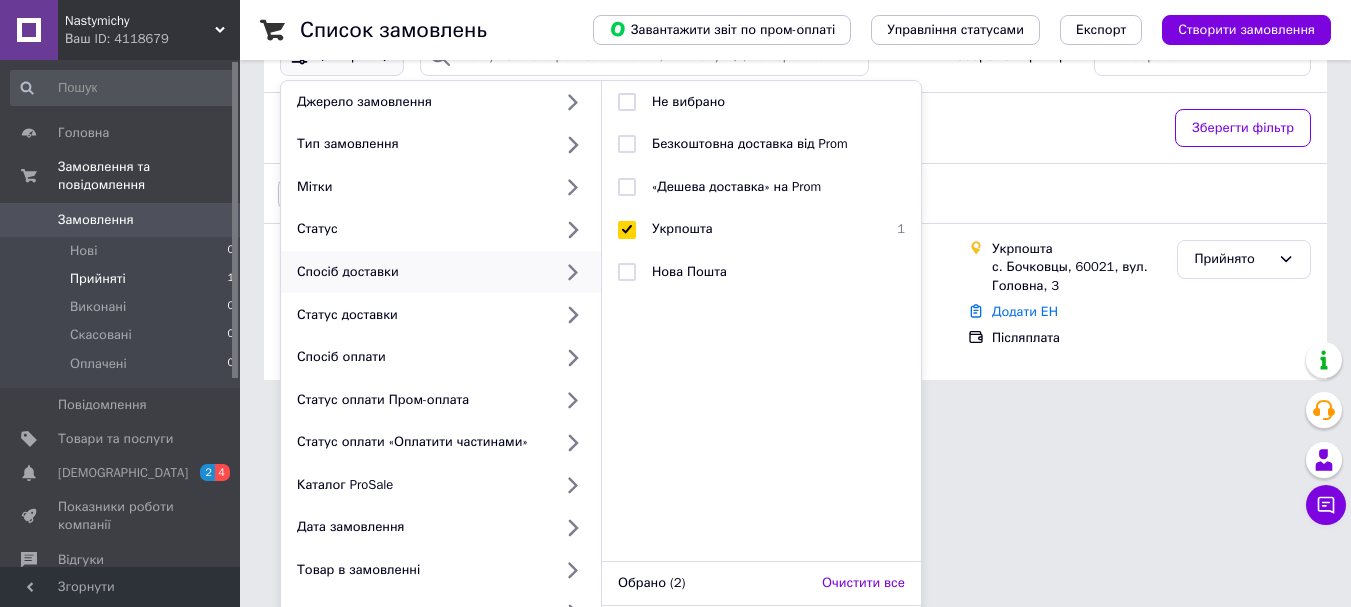 scroll, scrollTop: 133, scrollLeft: 0, axis: vertical 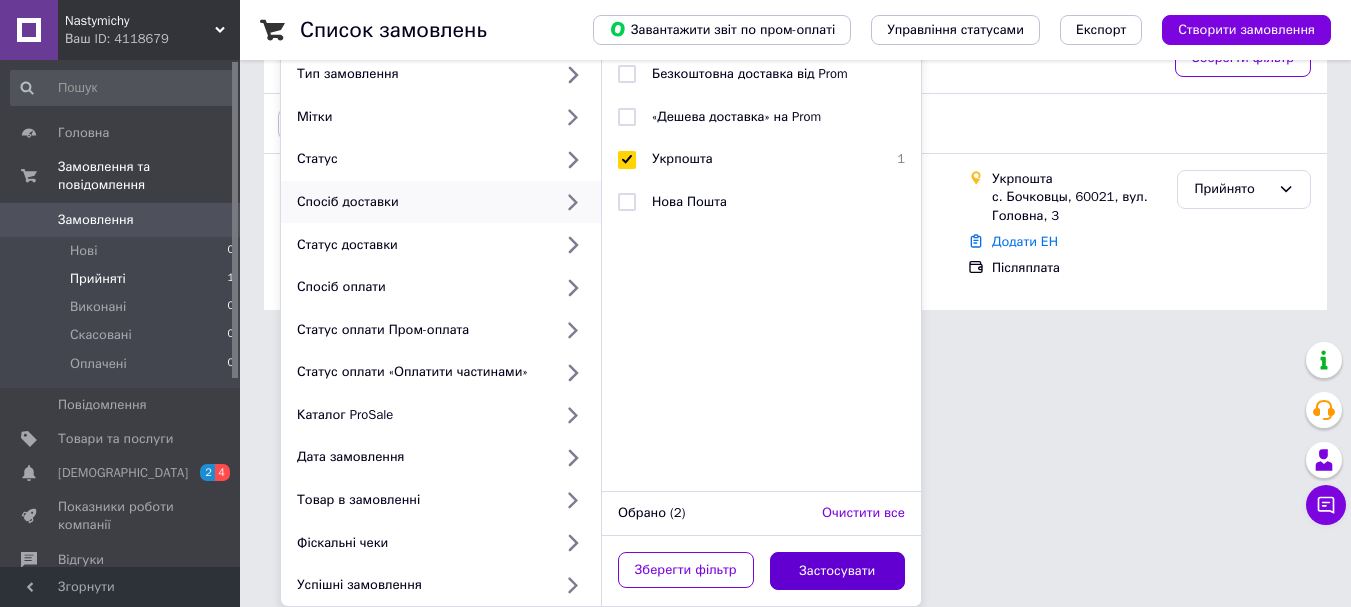 click on "Застосувати" at bounding box center [838, 571] 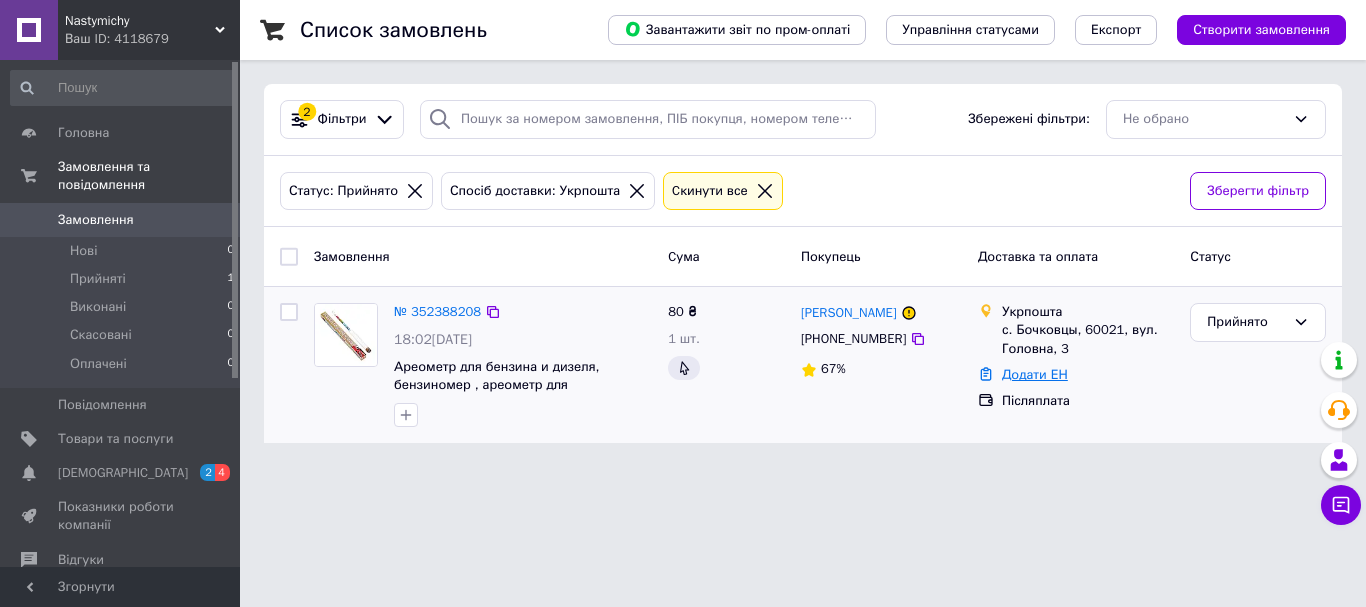 click on "Додати ЕН" at bounding box center (1035, 374) 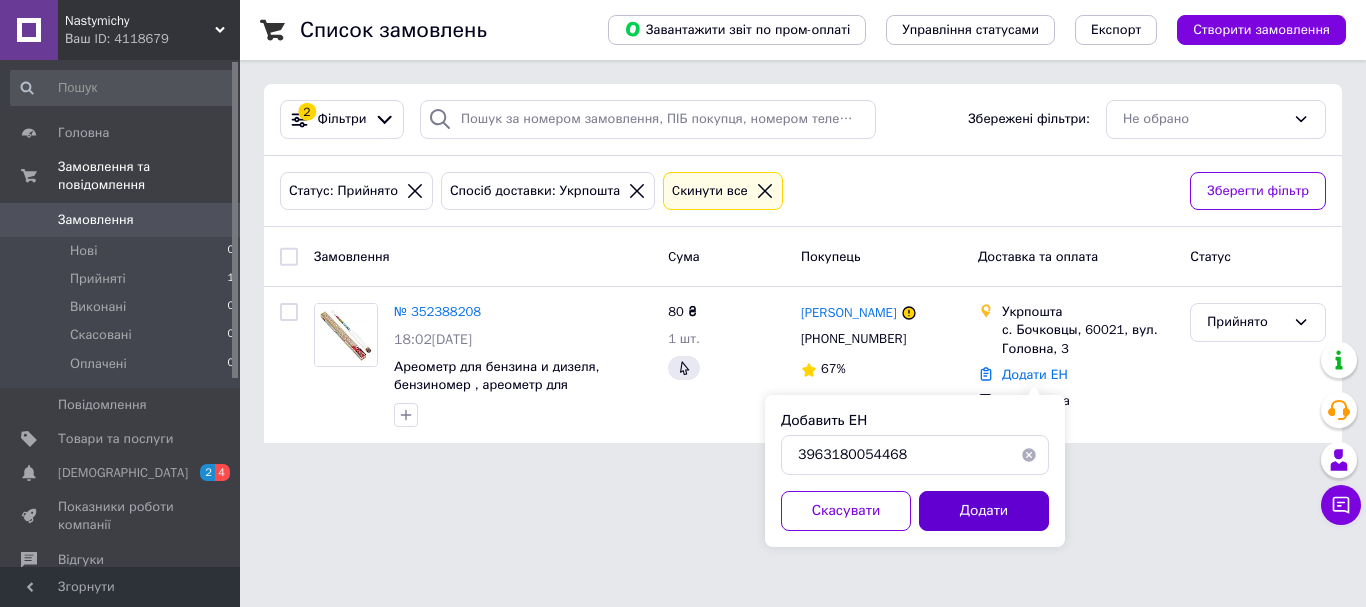 click on "Додати" at bounding box center [984, 511] 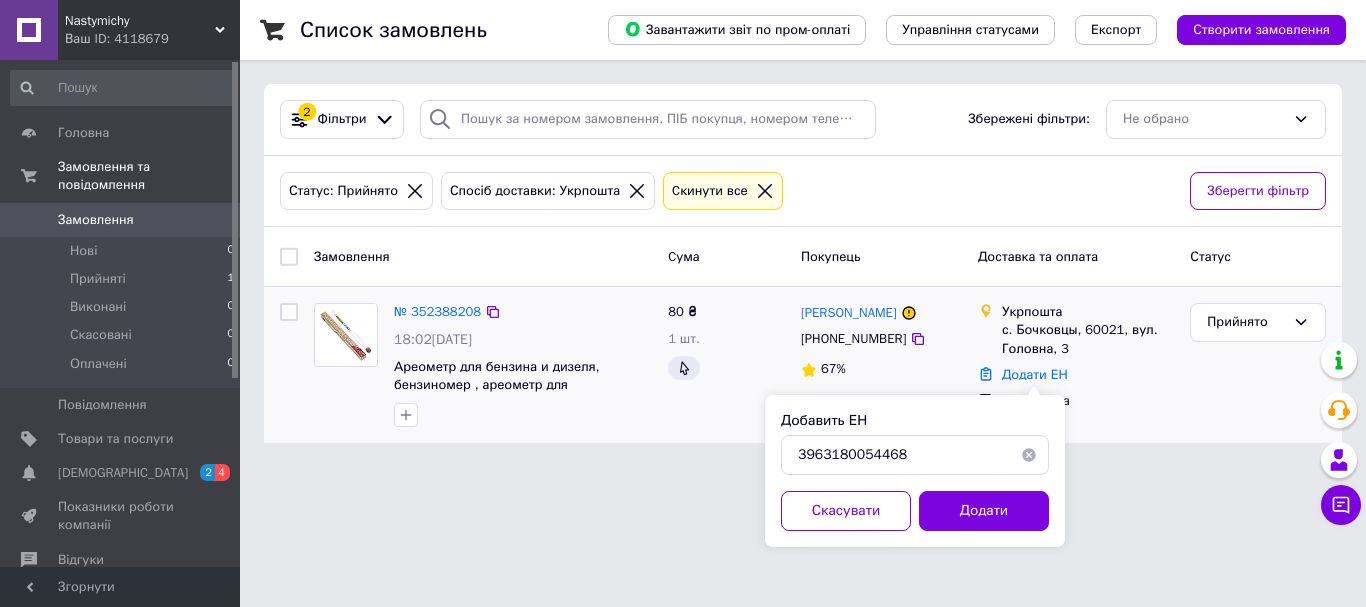 click on "Прийнято" at bounding box center (1258, 365) 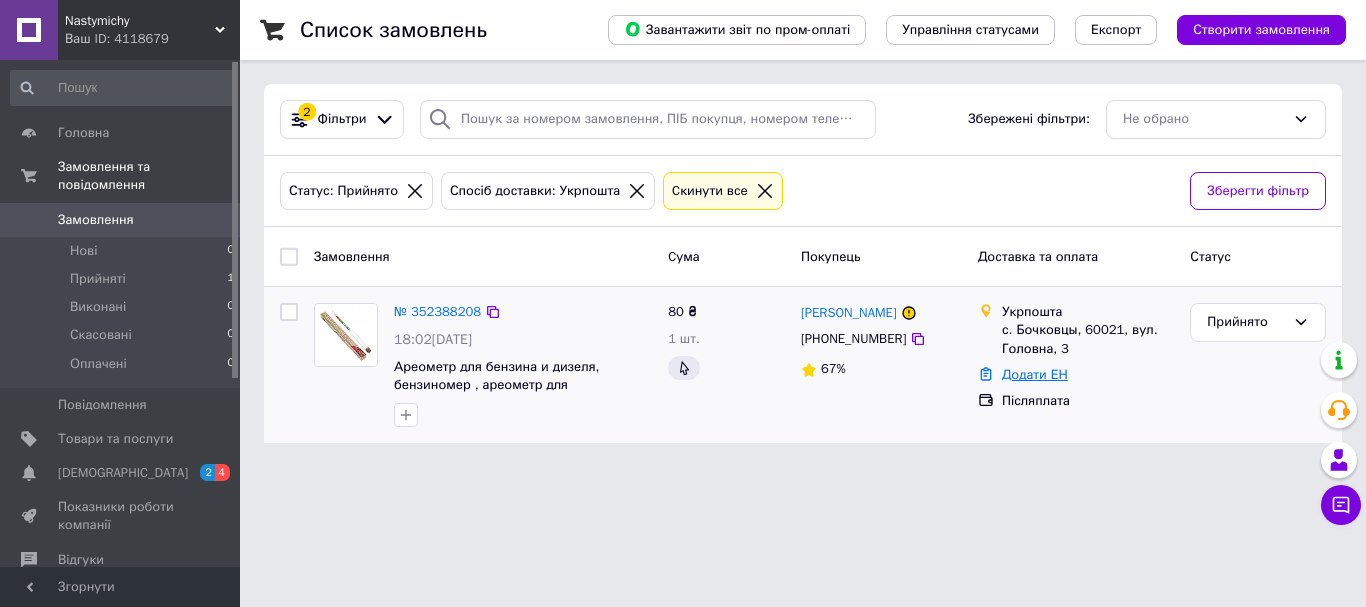 click on "Додати ЕН" at bounding box center [1035, 374] 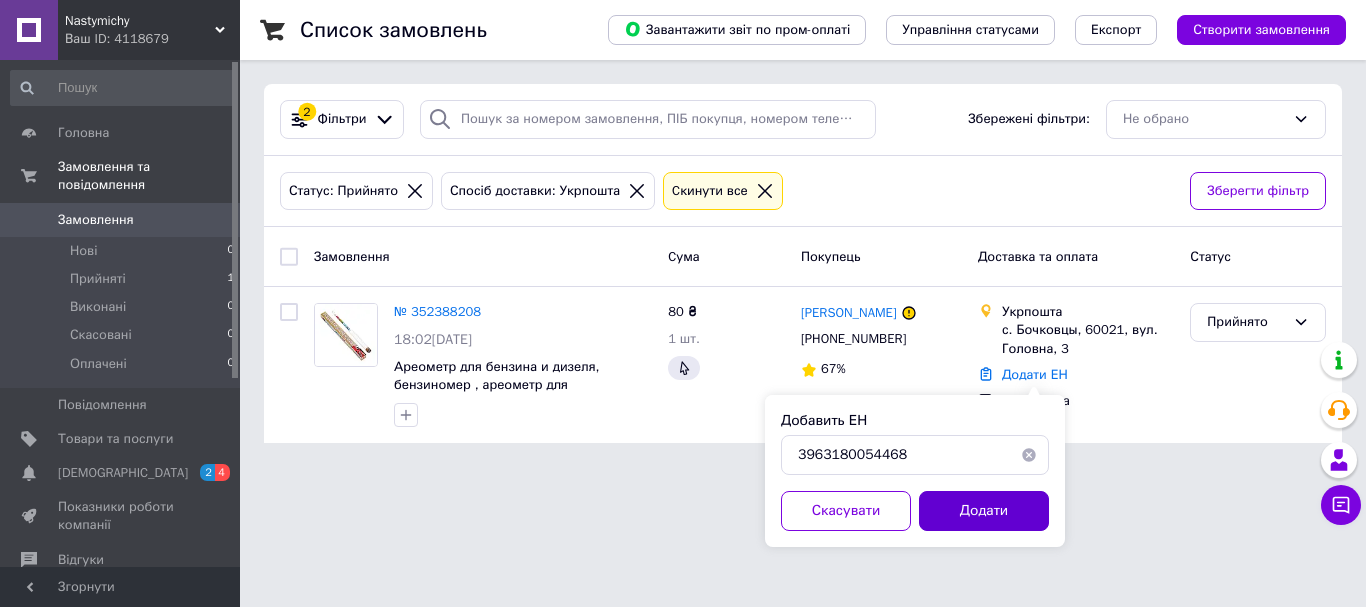 click on "Додати" at bounding box center (984, 511) 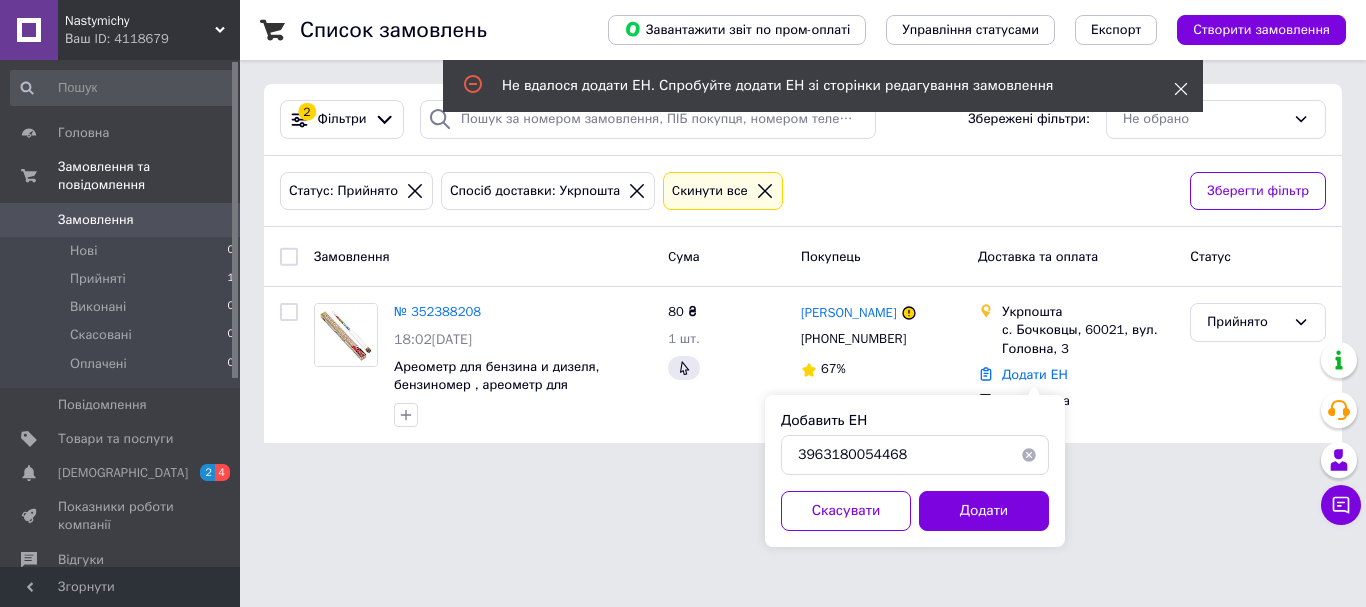 click 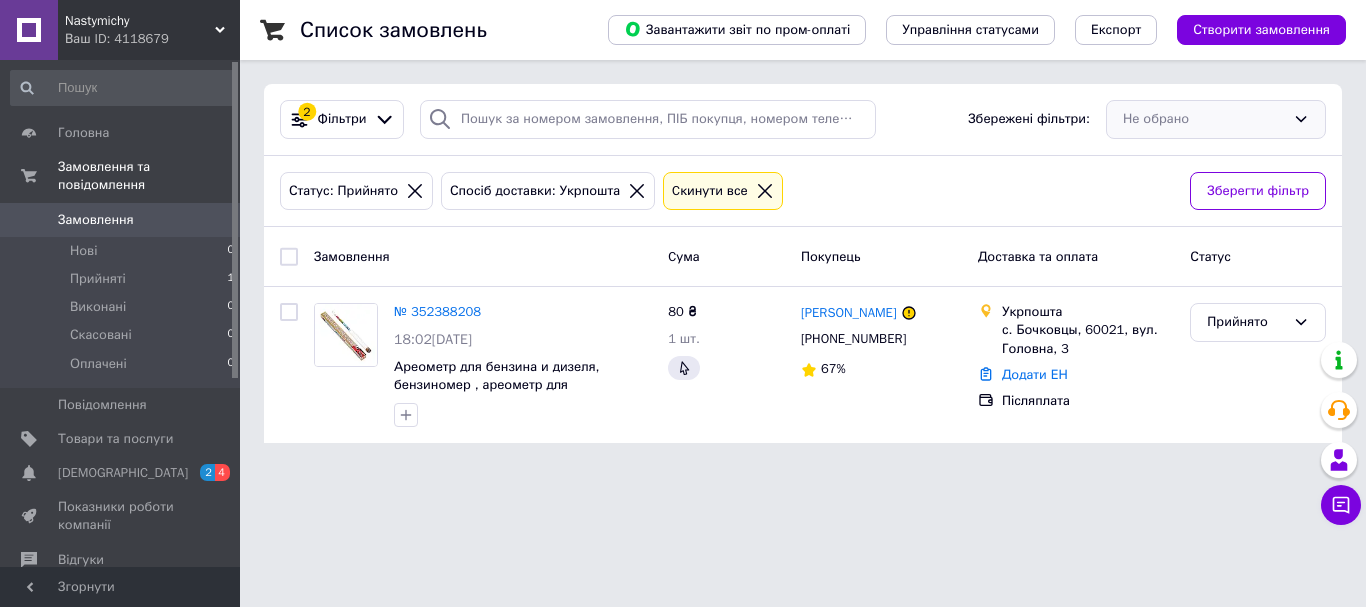 click on "Не обрано" at bounding box center [1216, 119] 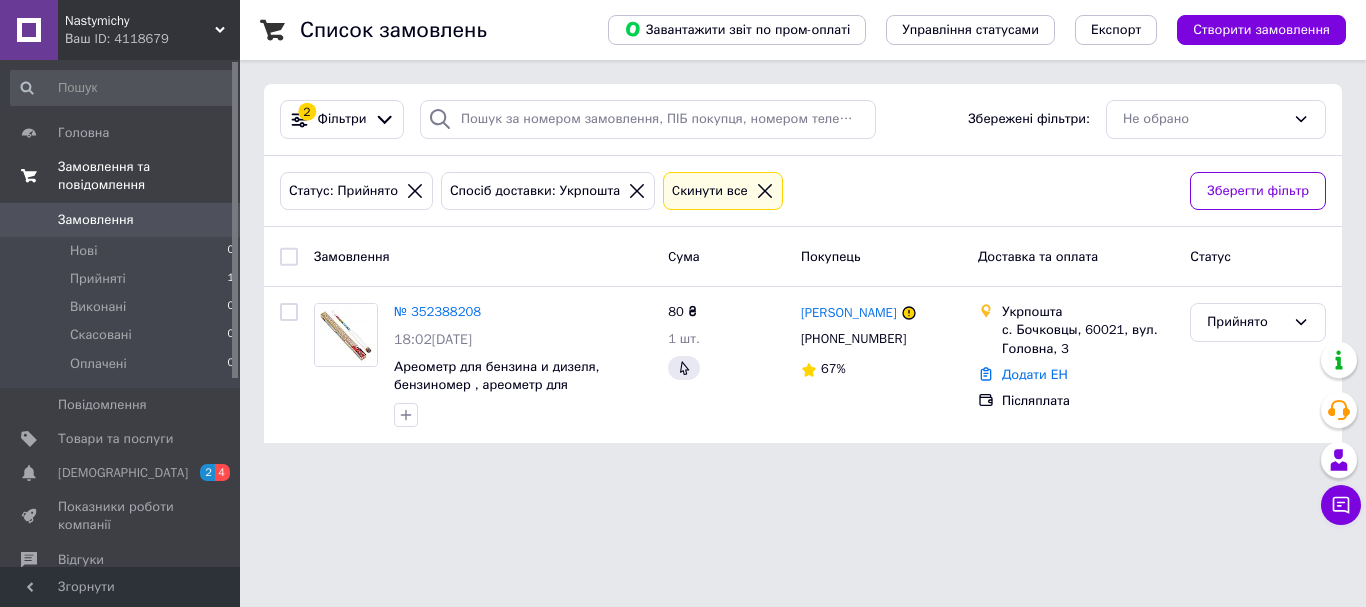 click on "Замовлення та повідомлення" at bounding box center (149, 176) 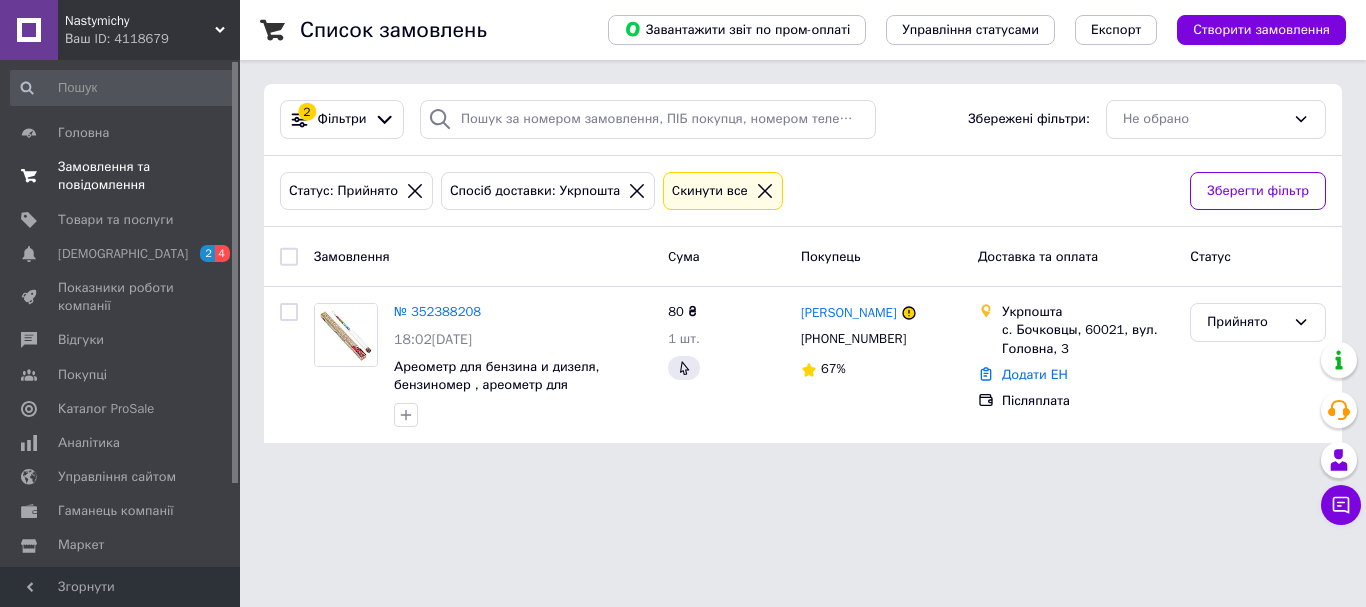 click on "Замовлення та повідомлення" at bounding box center (121, 176) 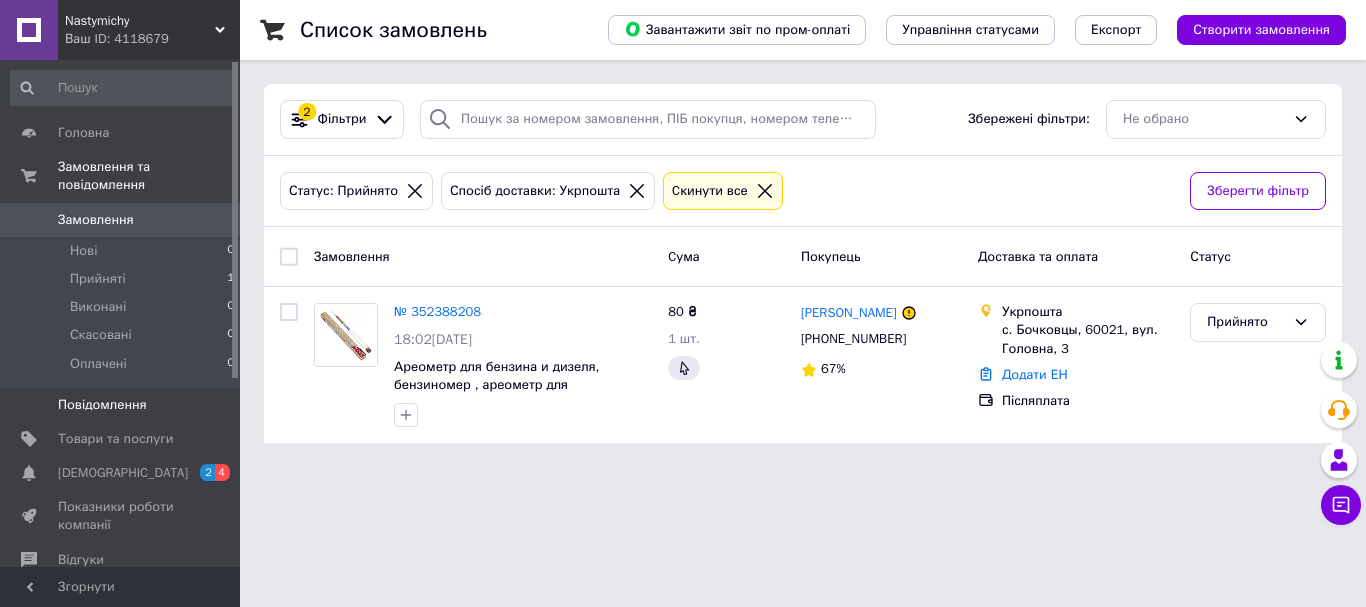 click on "Повідомлення" at bounding box center (102, 405) 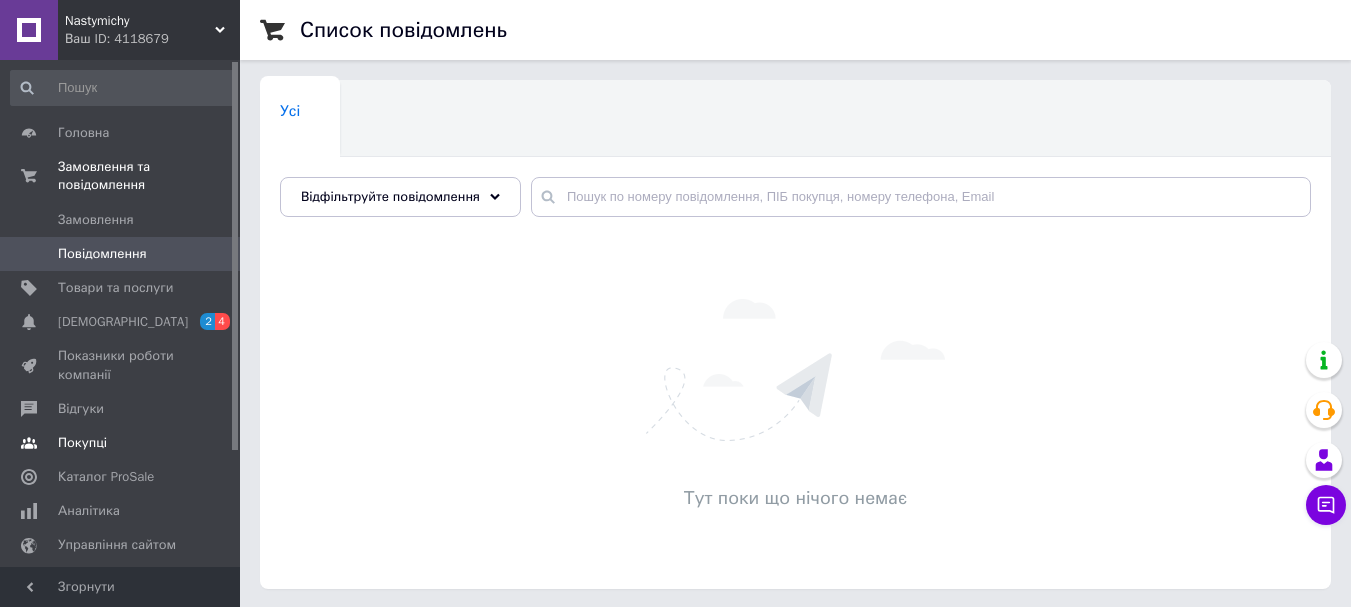 click on "Покупці" at bounding box center (82, 443) 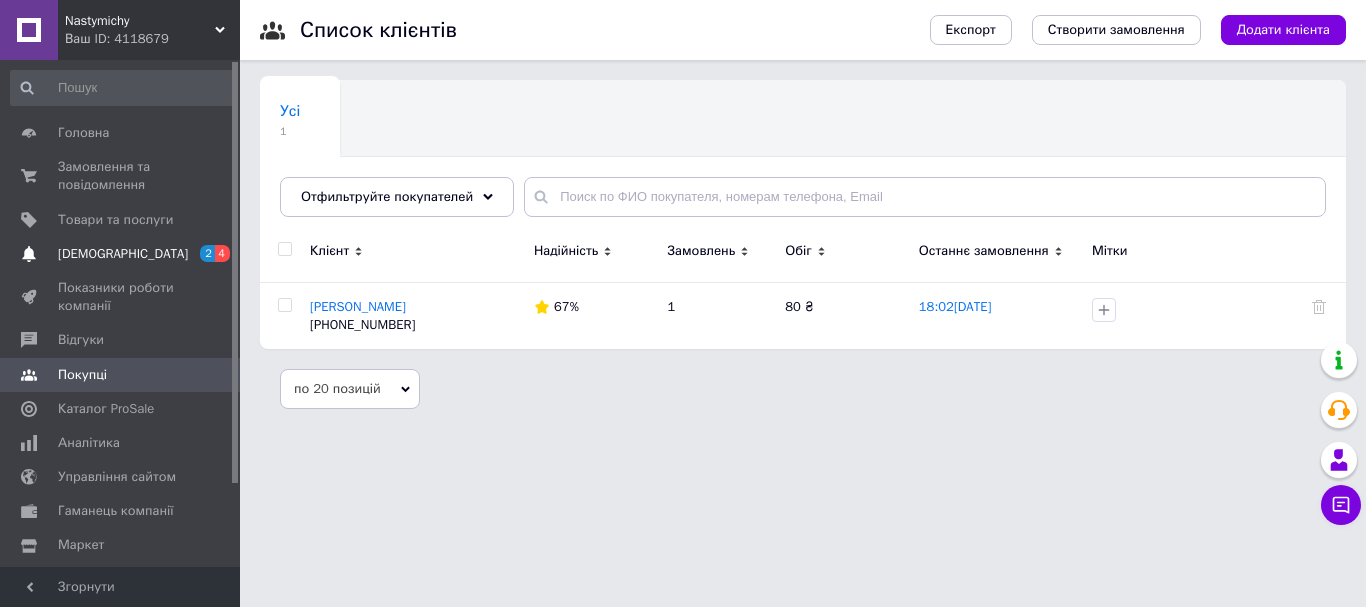 click on "[DEMOGRAPHIC_DATA]" at bounding box center (123, 254) 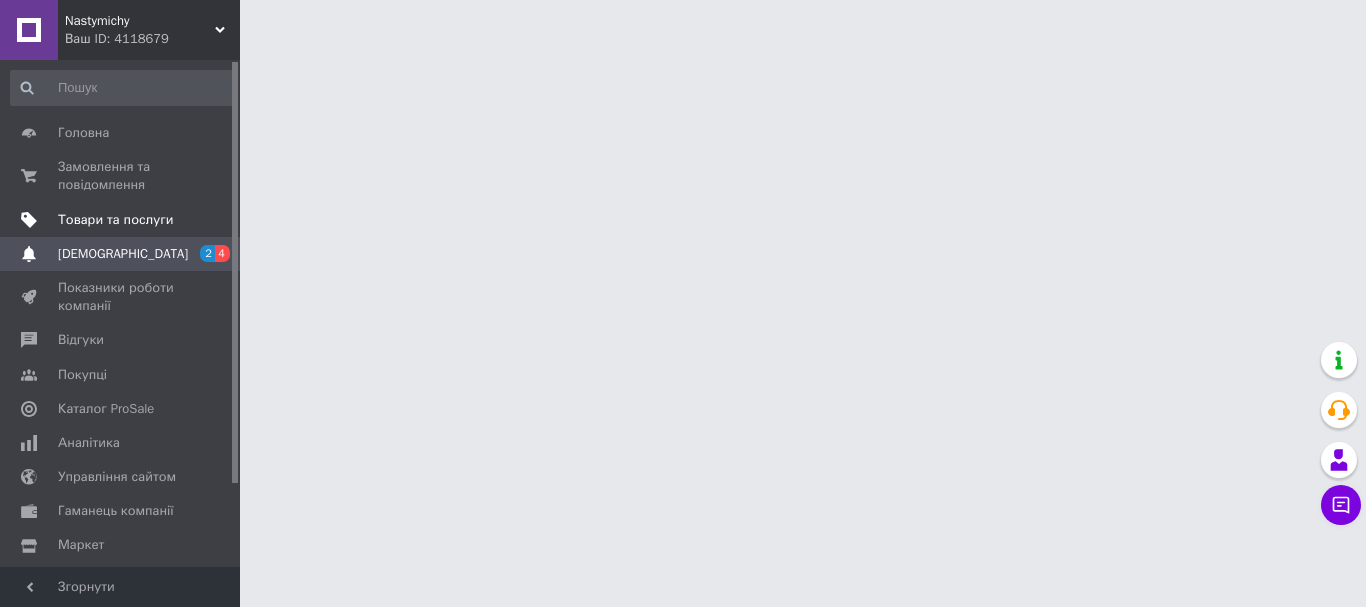 click on "Товари та послуги" at bounding box center [115, 220] 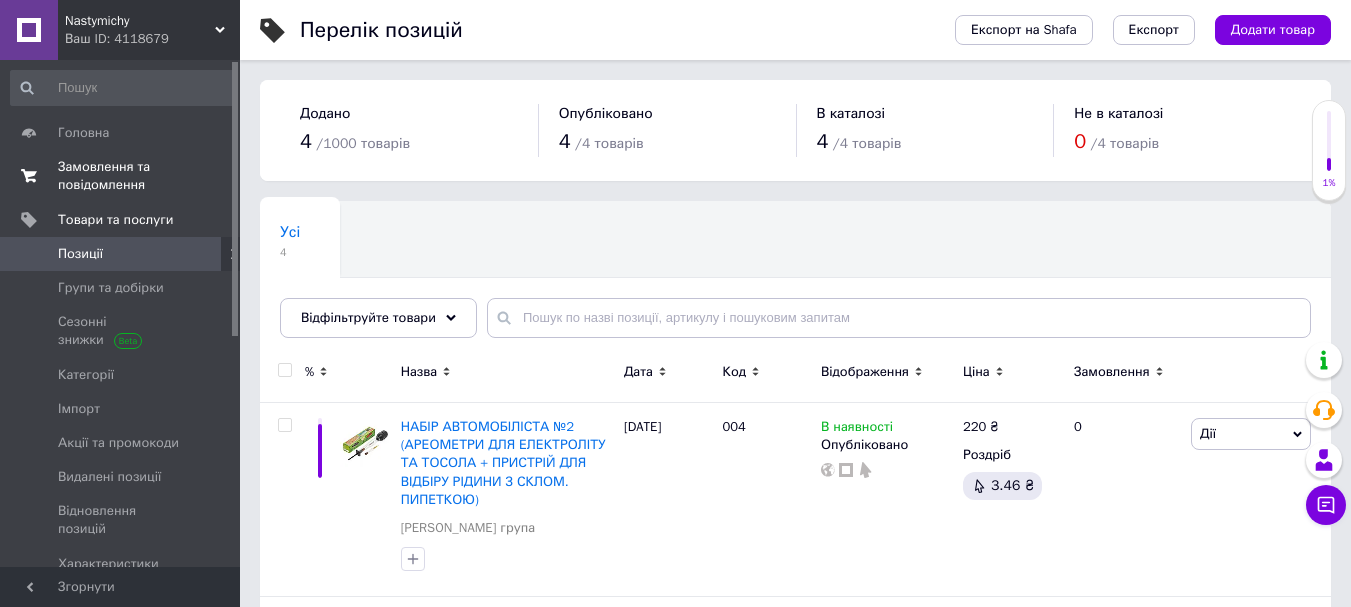click on "Замовлення та повідомлення" at bounding box center (121, 176) 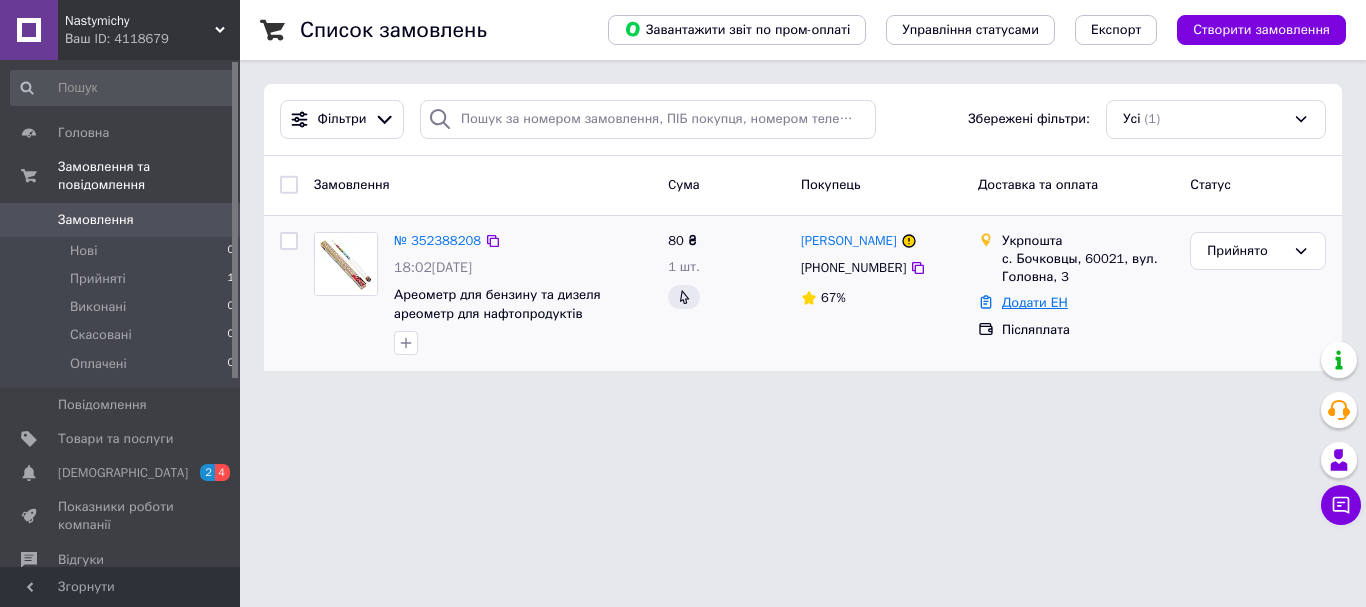 click on "Додати ЕН" at bounding box center [1035, 302] 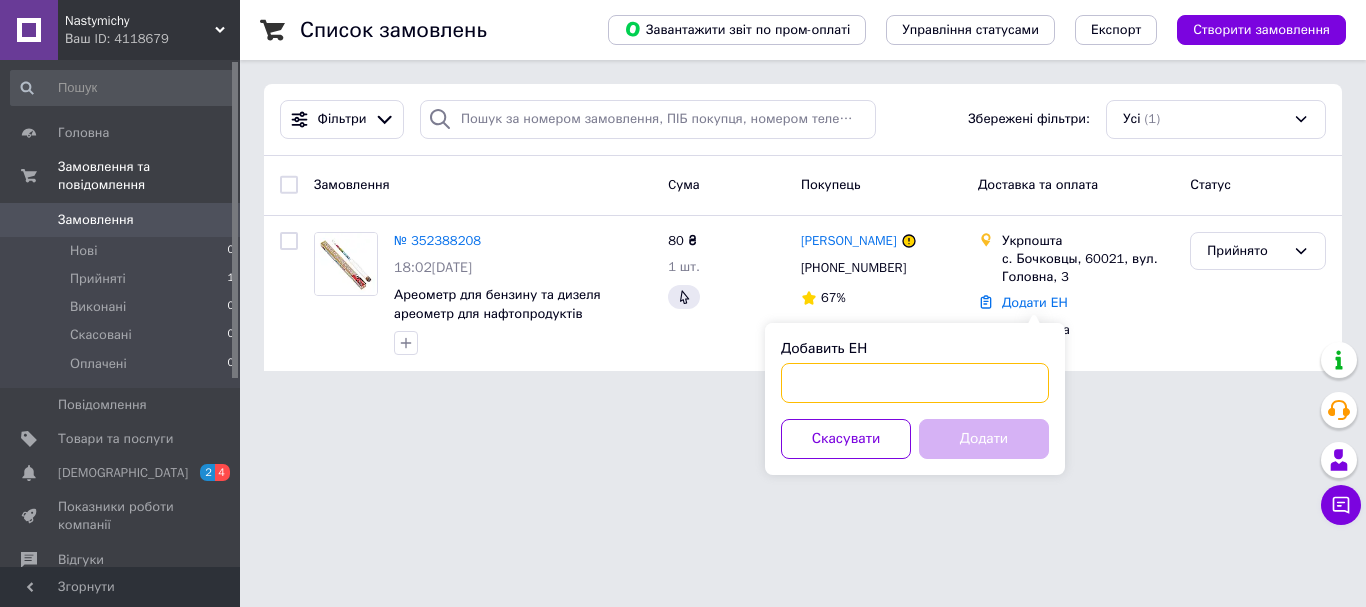 click on "Добавить ЕН" at bounding box center (915, 383) 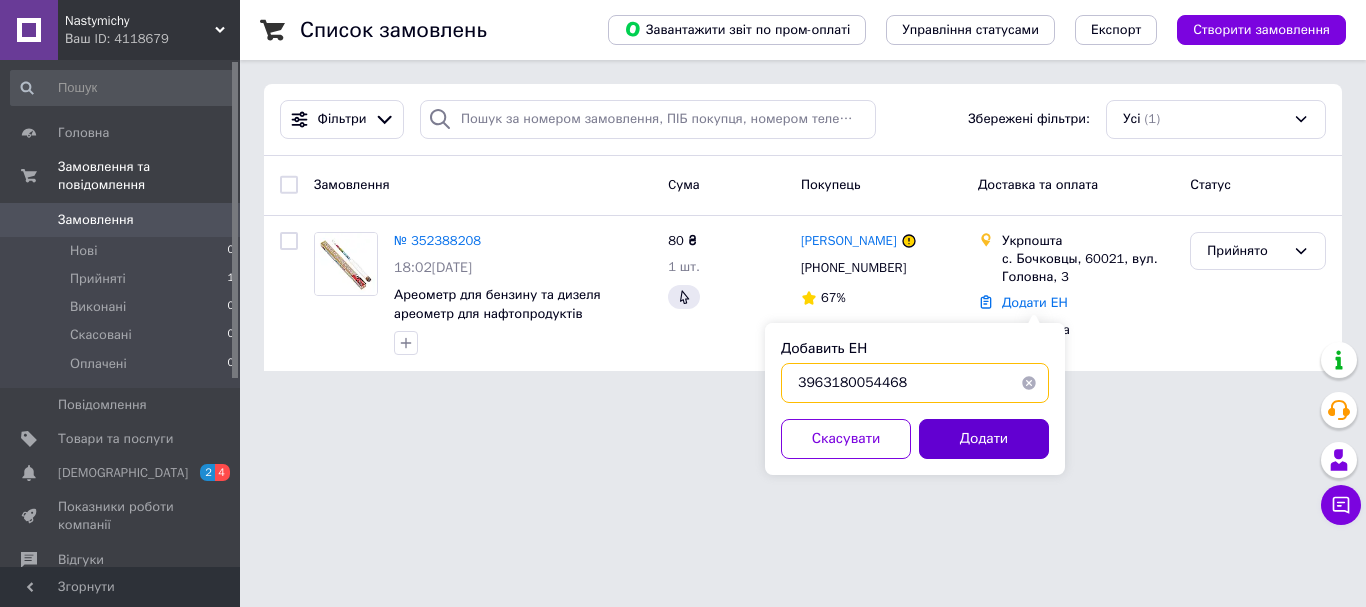 type on "3963180054468" 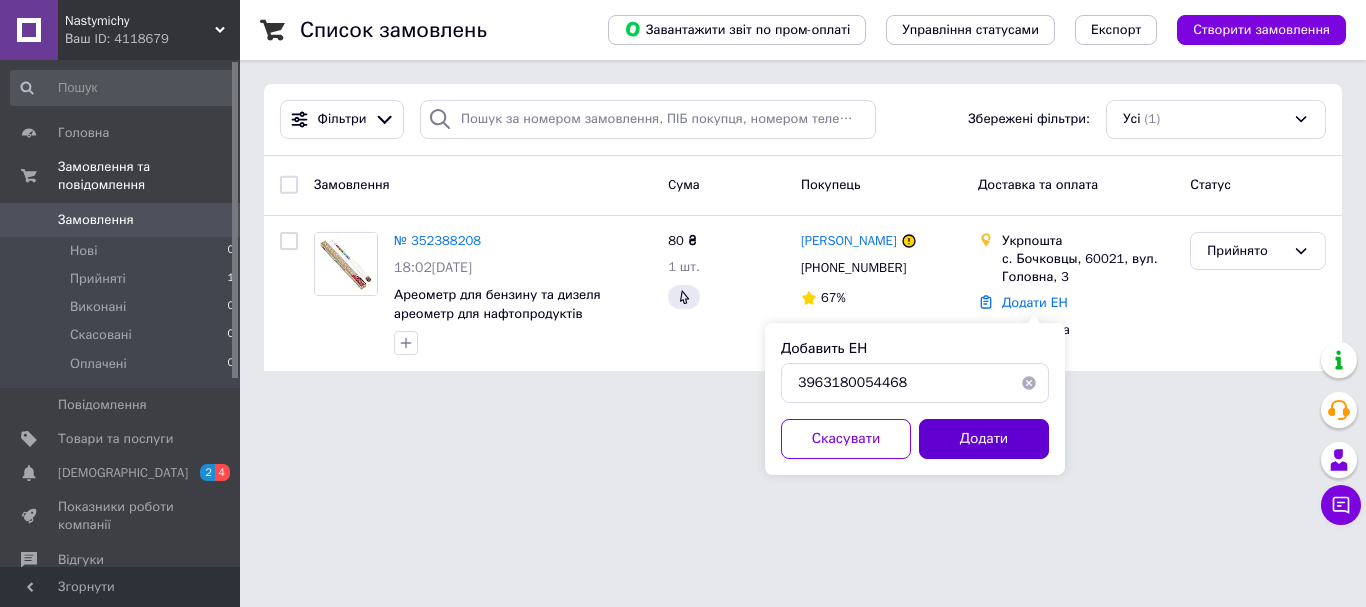 click on "Додати" at bounding box center [984, 439] 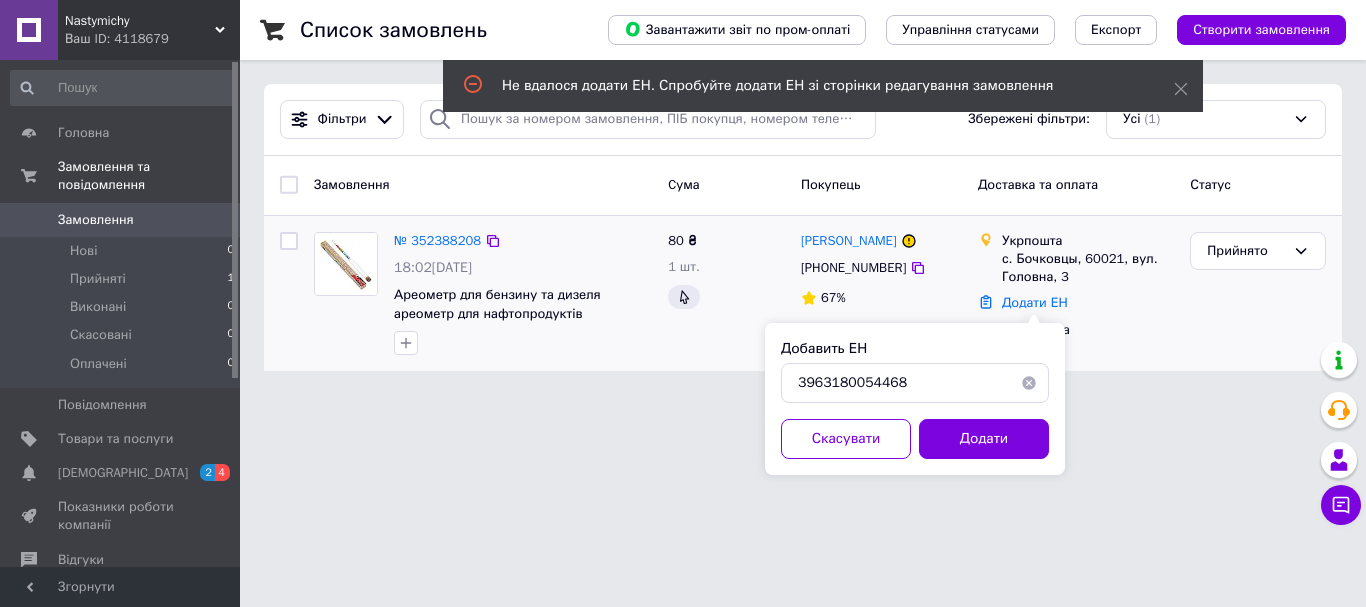 click on "18:02[DATE]" at bounding box center (523, 268) 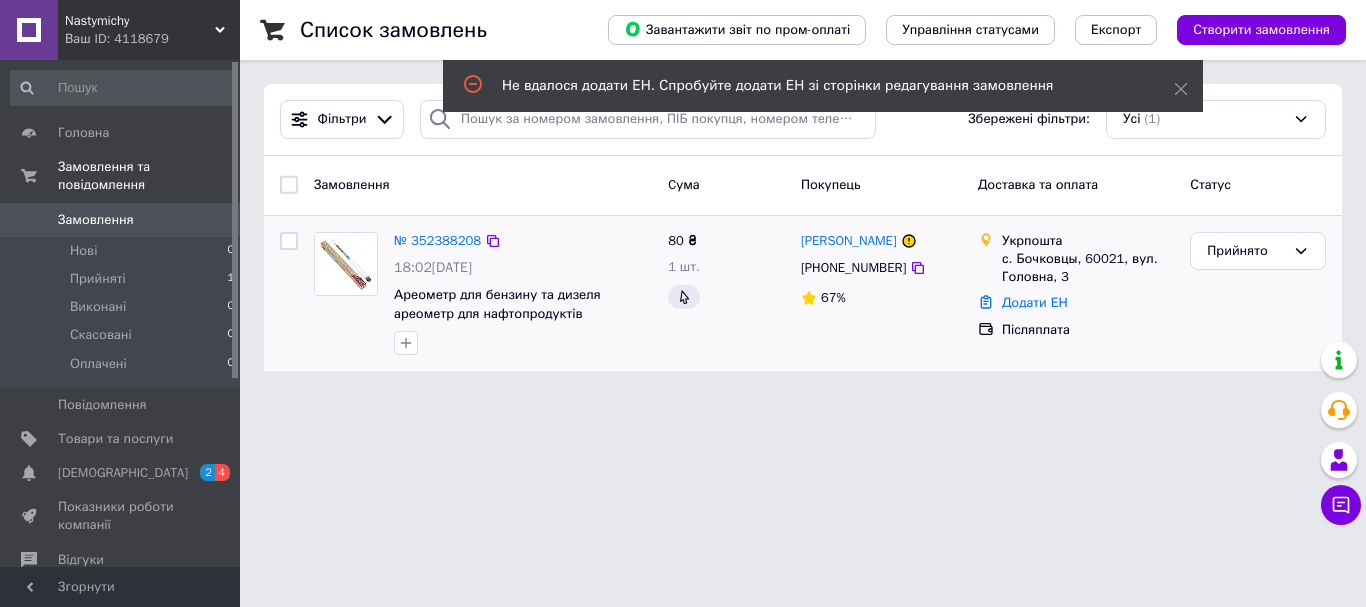 click on "18:02[DATE]" at bounding box center (523, 268) 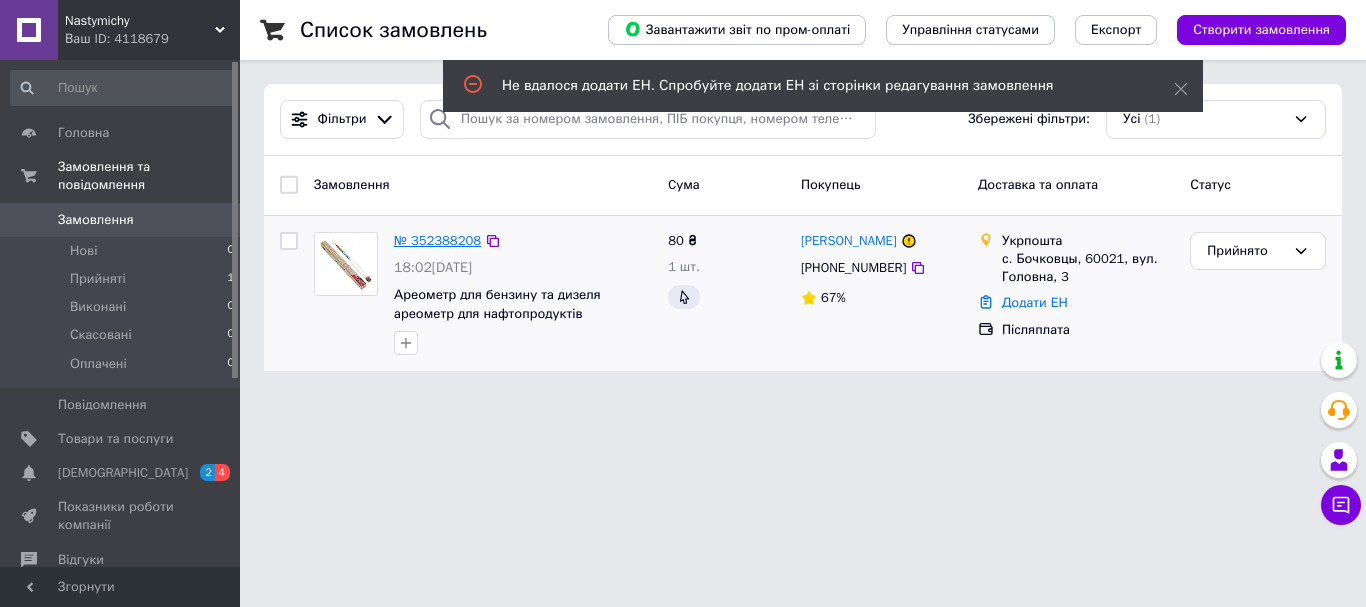 click on "№ 352388208" at bounding box center [437, 240] 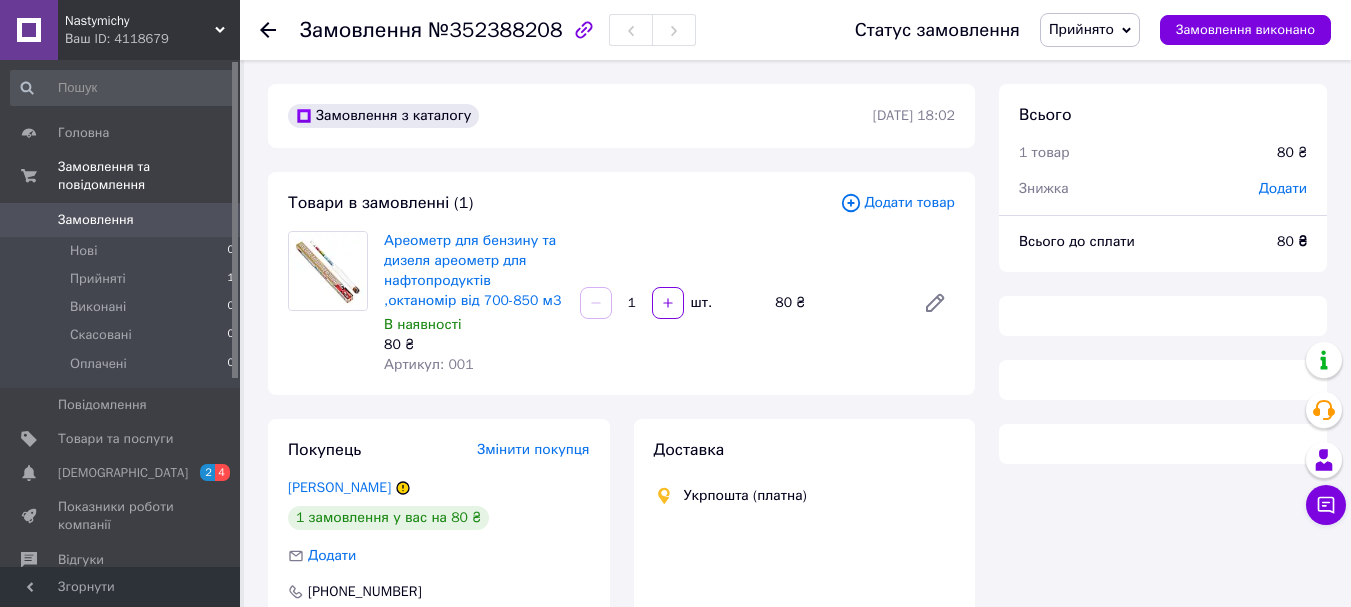click on "Замовлення №352388208 Статус замовлення Прийнято Виконано Скасовано Оплачено Замовлення виконано Замовлення з каталогу [DATE] 18:02 Товари в замовленні (1) Додати товар Ареометр для бензину та  дизеля  ареометр для нафтопродуктів ,октаномір   від 700-850 м3 В наявності 80 ₴ Артикул: 001 1   шт. 80 ₴ Покупець Змінити покупця [PERSON_NAME] 1 замовлення у вас на 80 ₴ Додати [PHONE_NUMBER] Оплата Післяплата Доставка Укрпошта (платна) Тариф     * -- Не обрано -- Платник   * Отримувач Прізвище отримувача   * [PERSON_NAME] отримувача   * [PERSON_NAME] батькові отримувача   * [PHONE_NUMBER]     *     *" at bounding box center (797, 476) 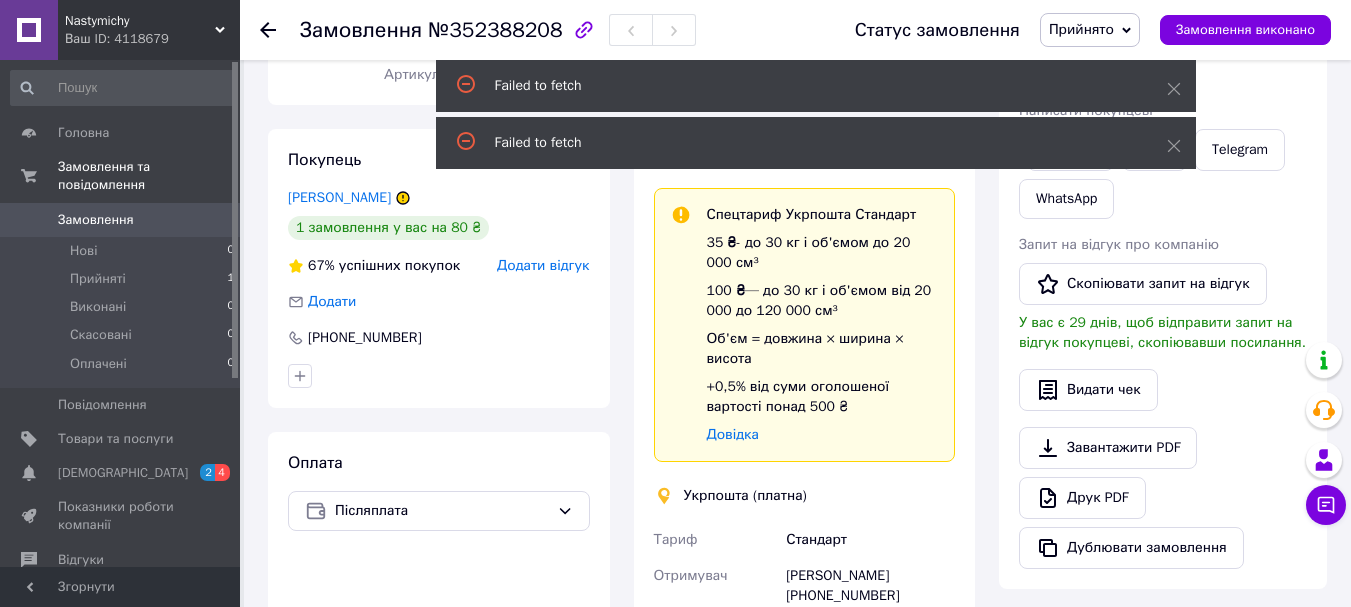scroll, scrollTop: 300, scrollLeft: 0, axis: vertical 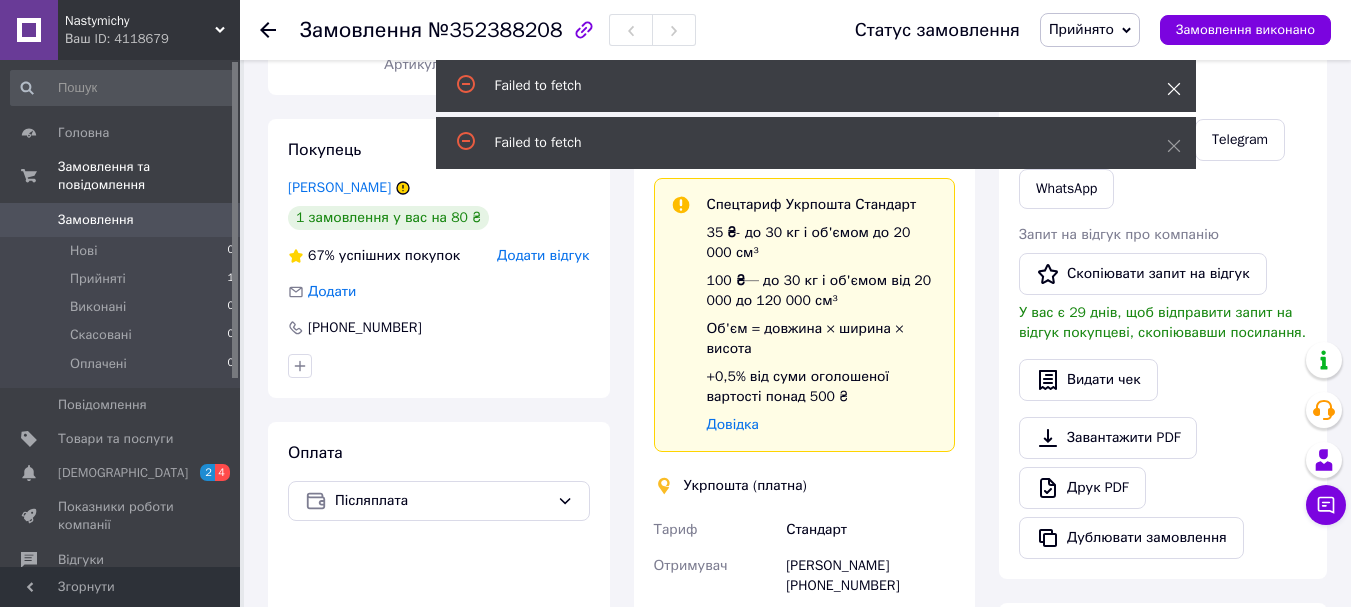 click 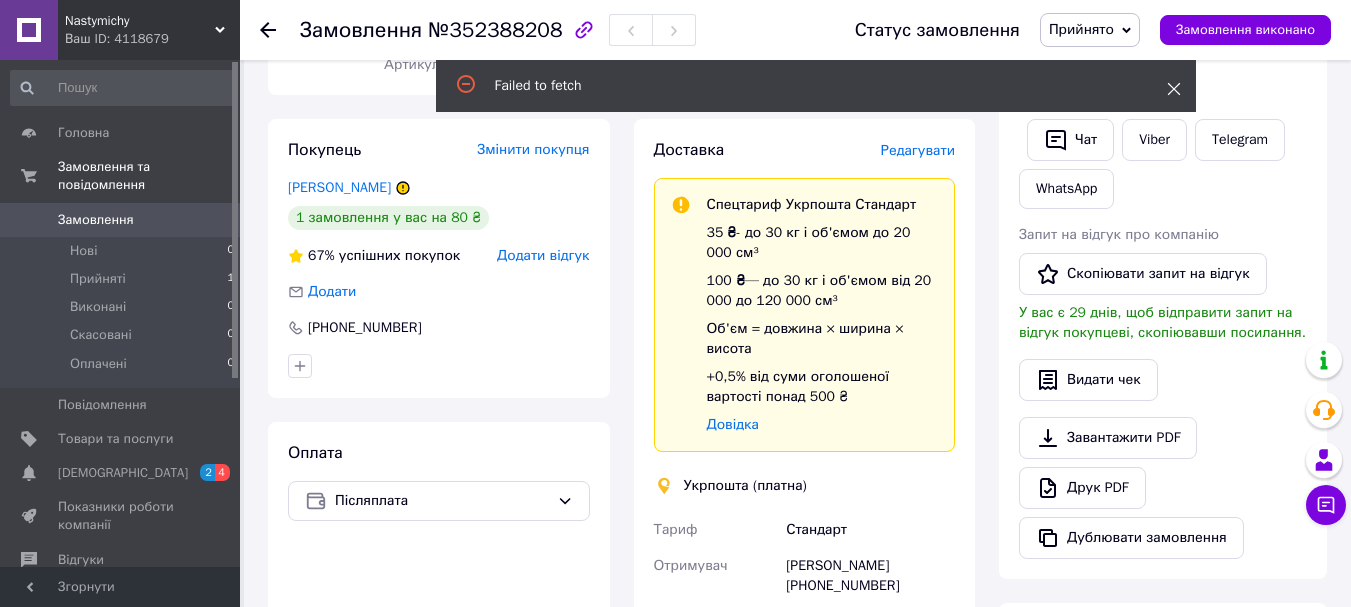 click 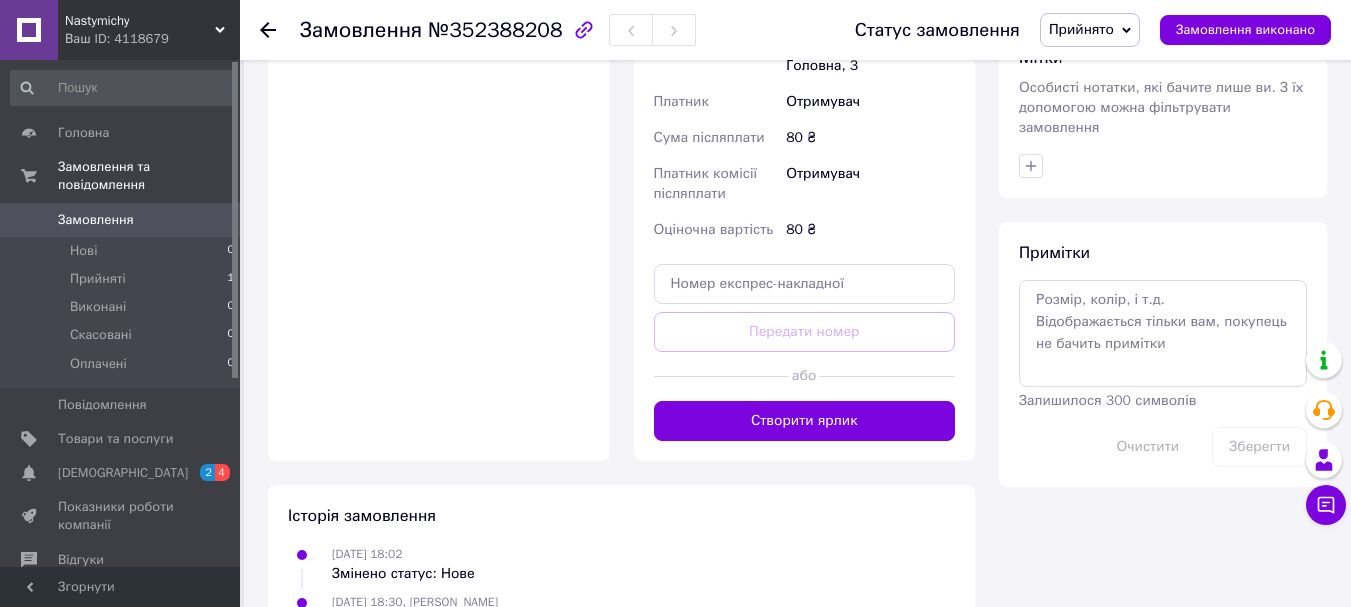 scroll, scrollTop: 900, scrollLeft: 0, axis: vertical 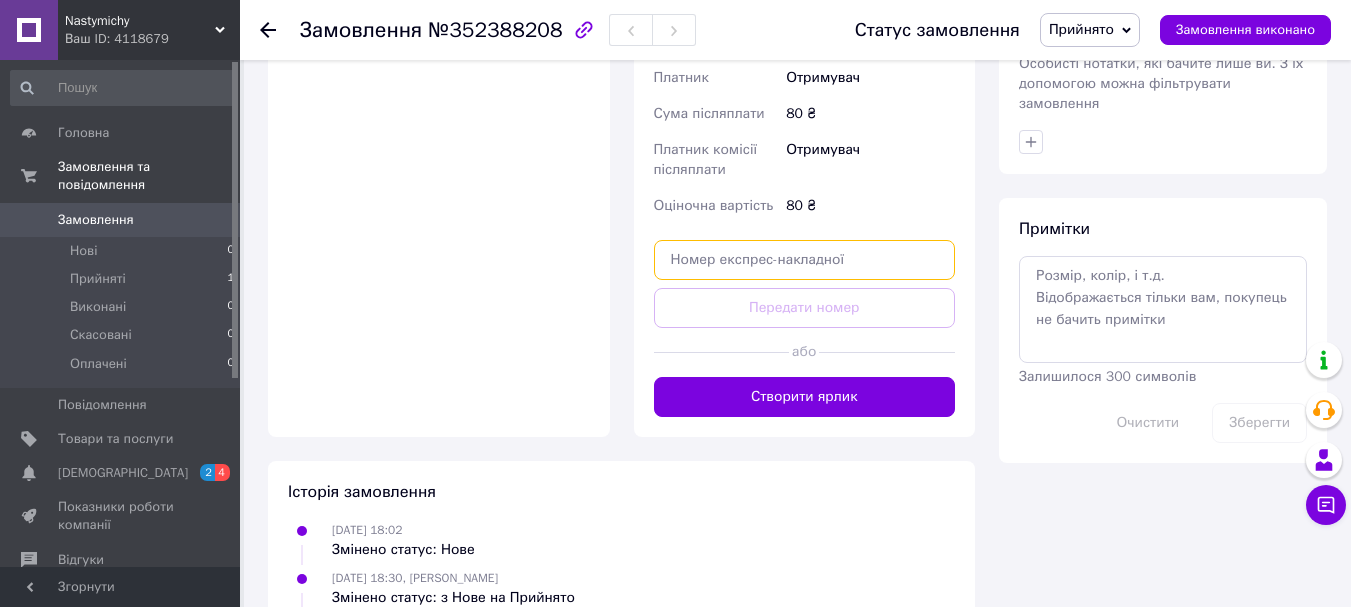 click at bounding box center [805, 260] 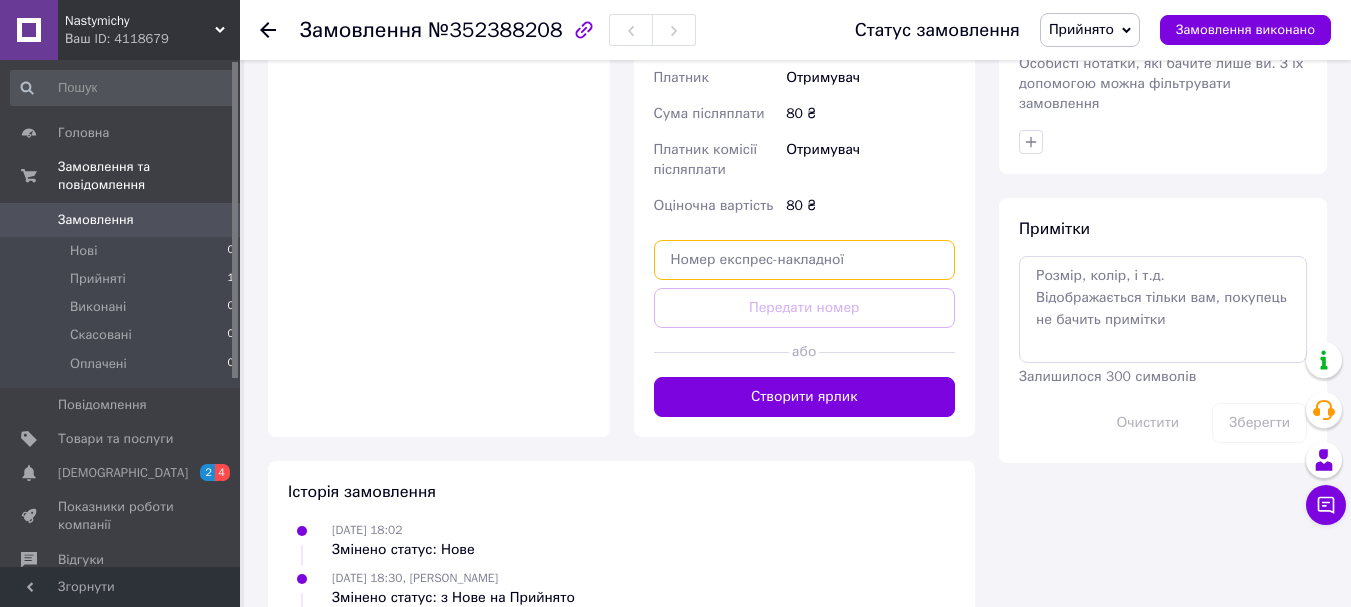 paste on "3963180054468" 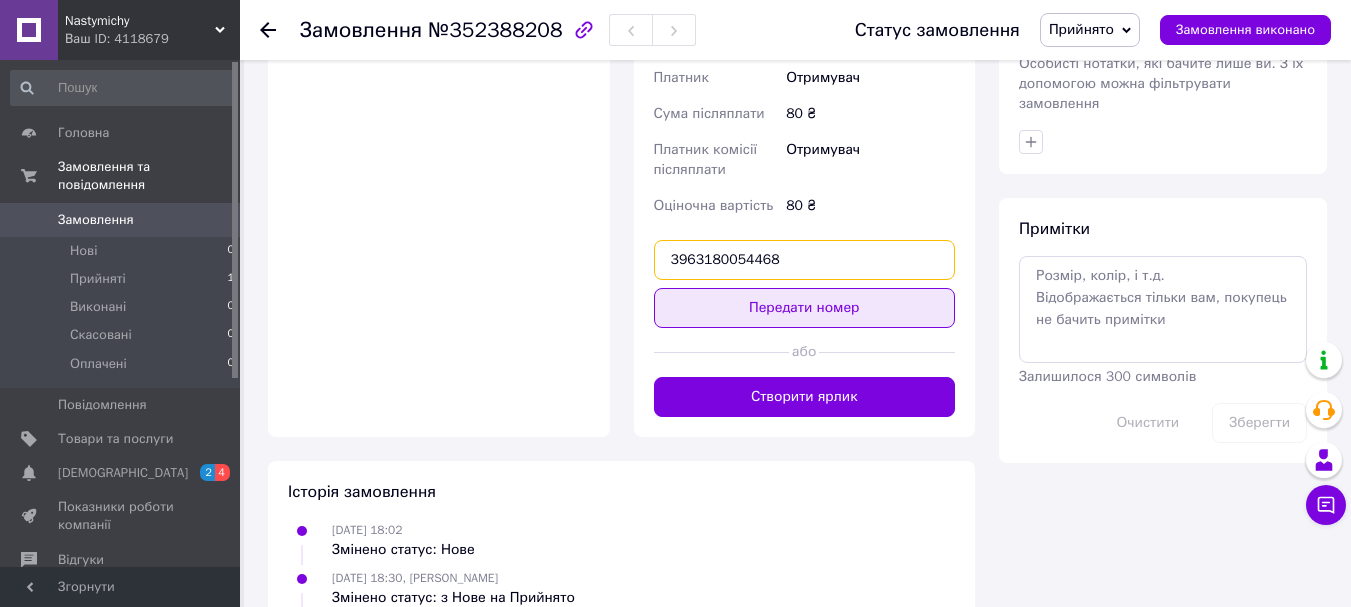 type on "3963180054468" 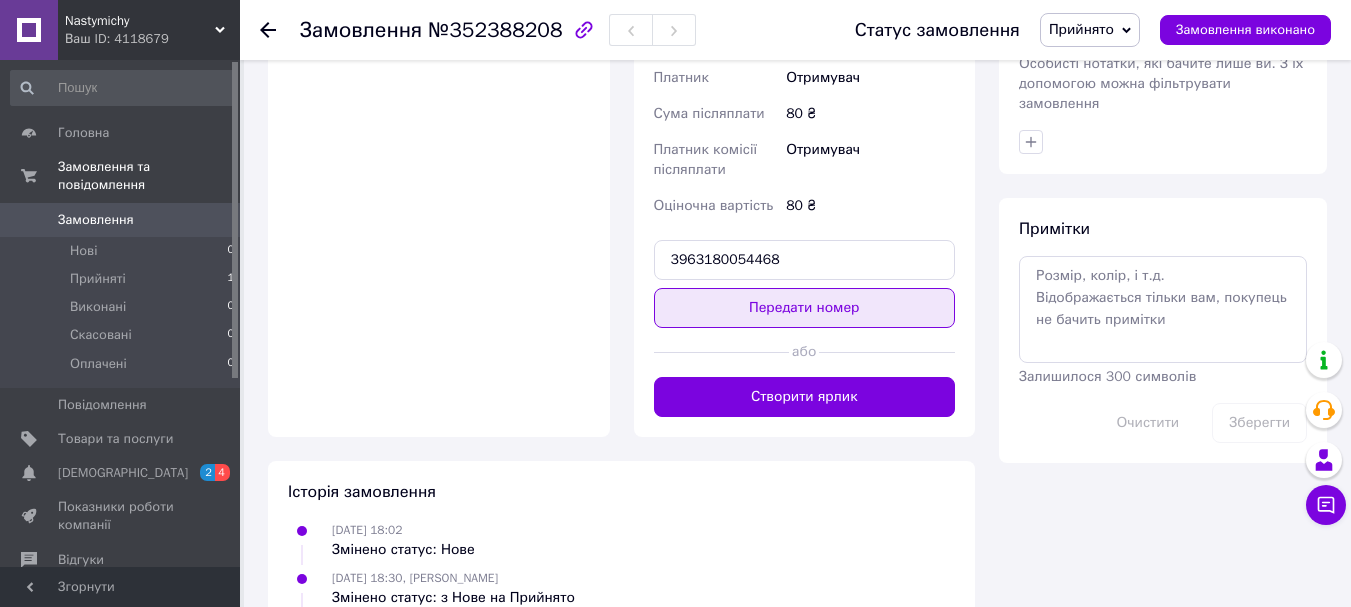 click on "Передати номер" at bounding box center (805, 308) 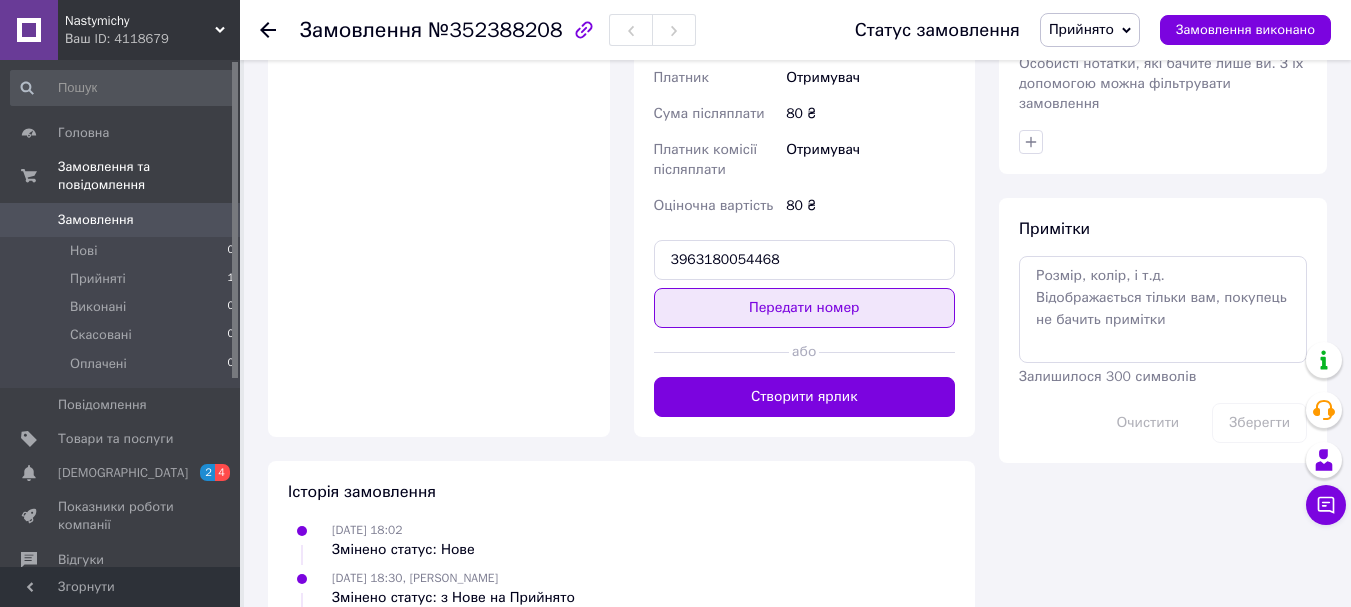 click on "Передати номер" at bounding box center [805, 308] 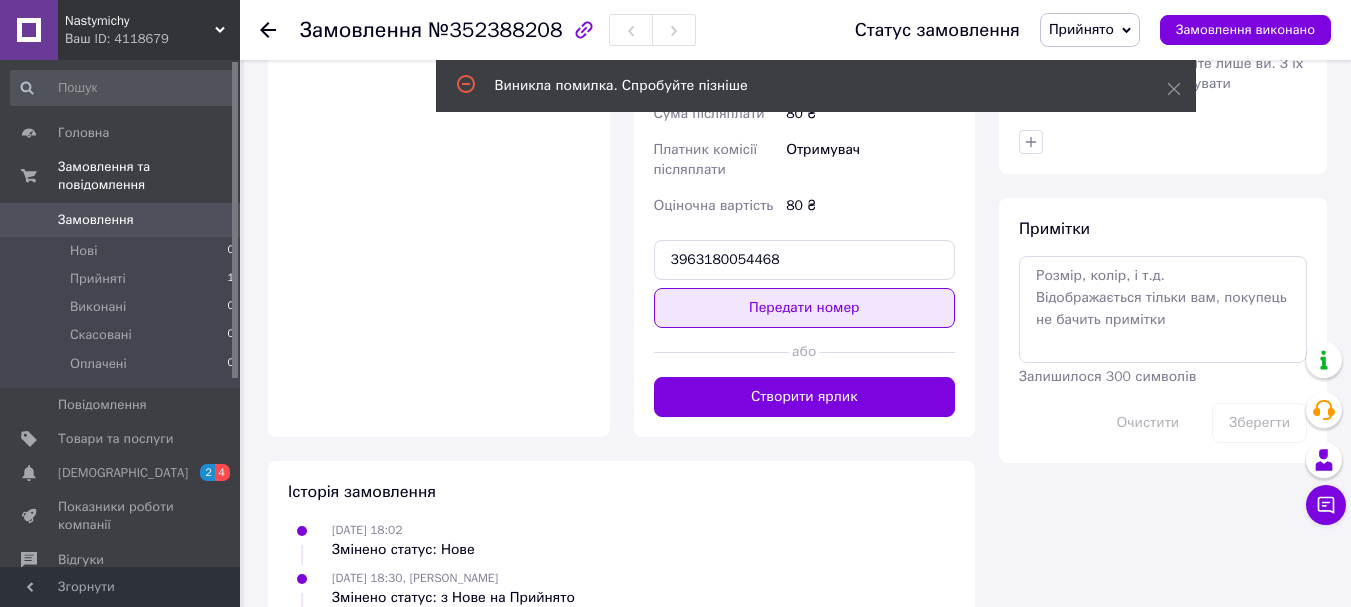 click on "Передати номер" at bounding box center (805, 308) 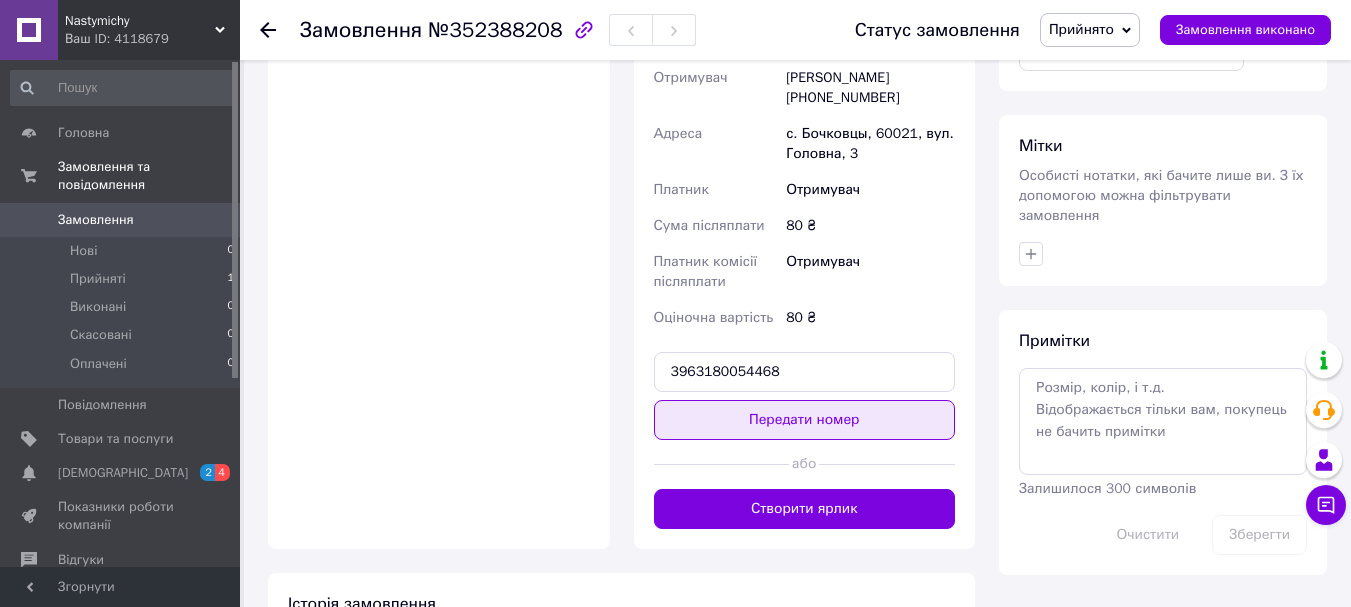scroll, scrollTop: 1041, scrollLeft: 0, axis: vertical 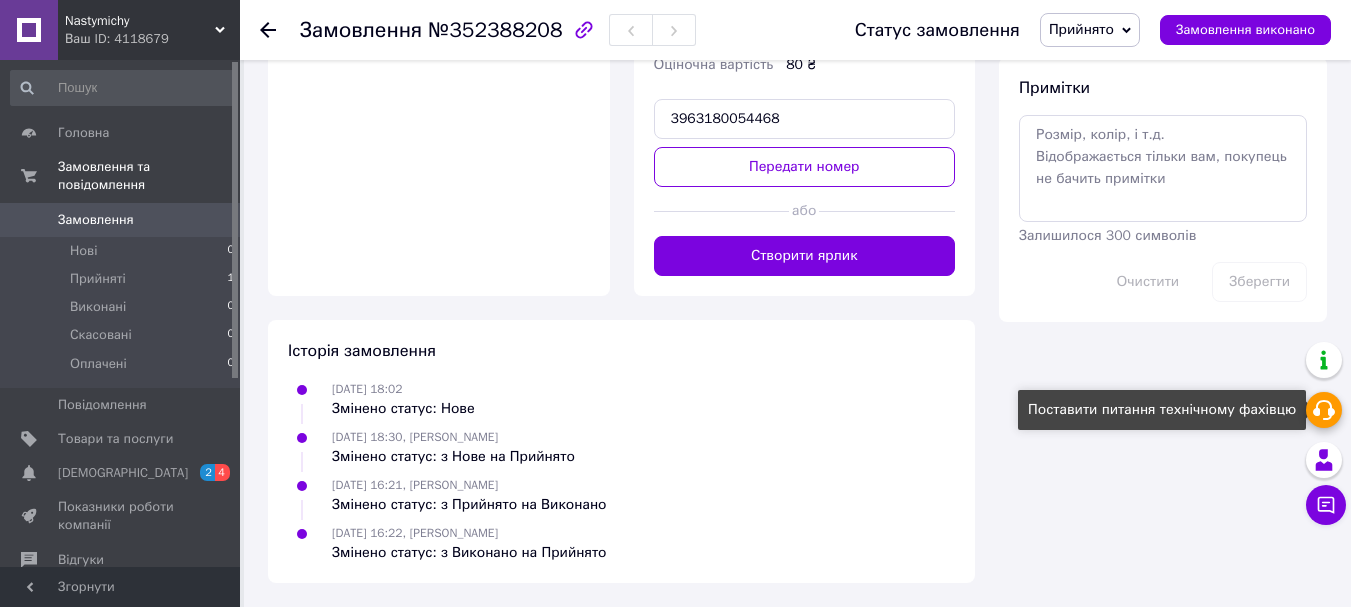 click 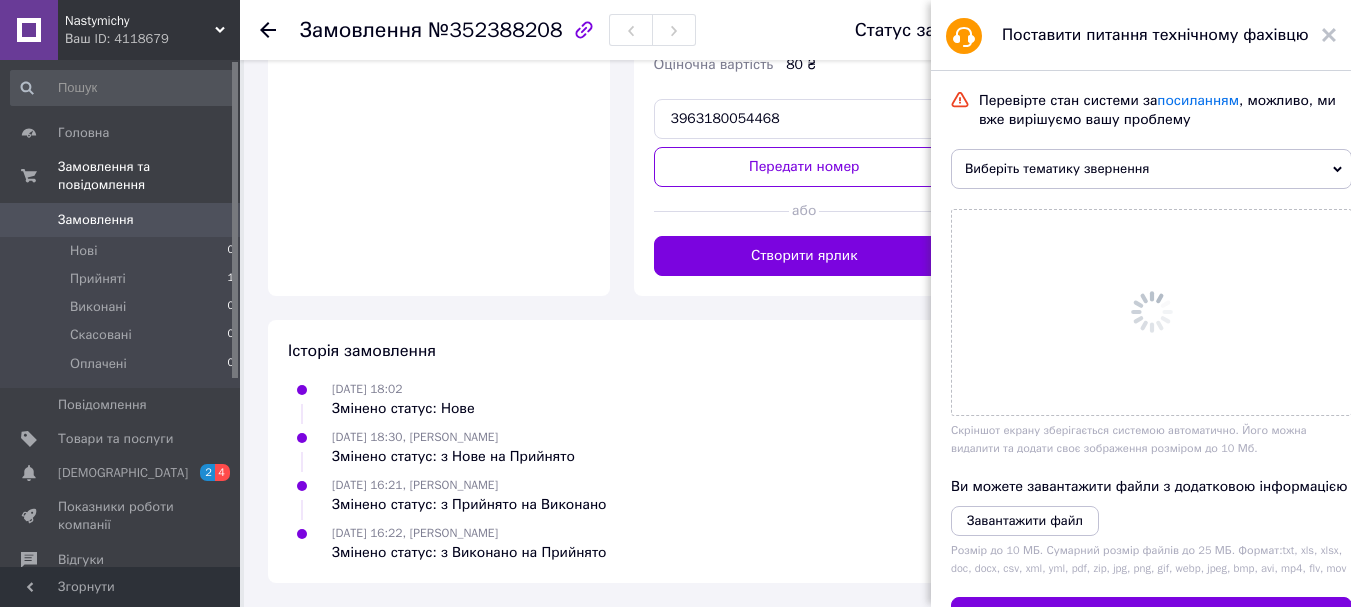 scroll, scrollTop: 0, scrollLeft: 0, axis: both 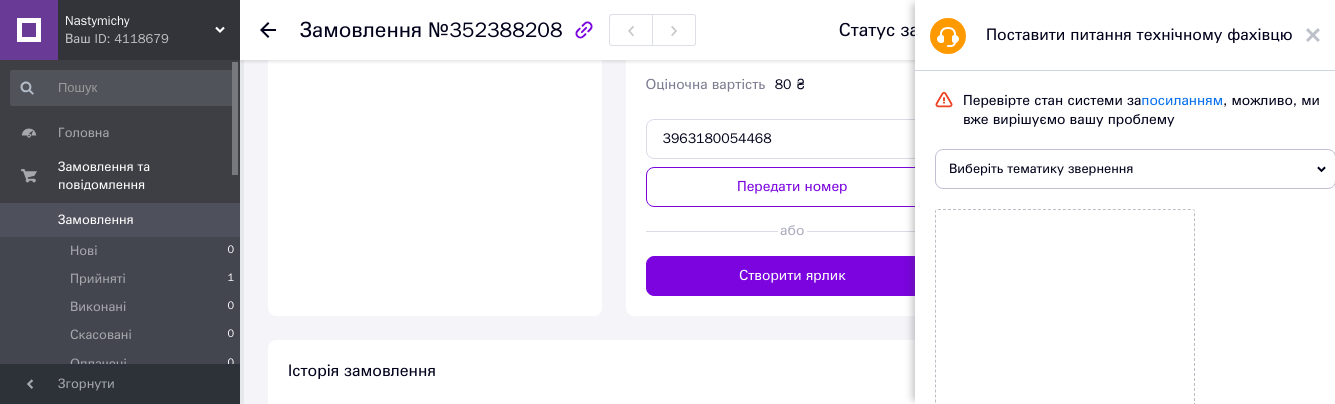 drag, startPoint x: 1254, startPoint y: 251, endPoint x: 1242, endPoint y: 204, distance: 48.507732 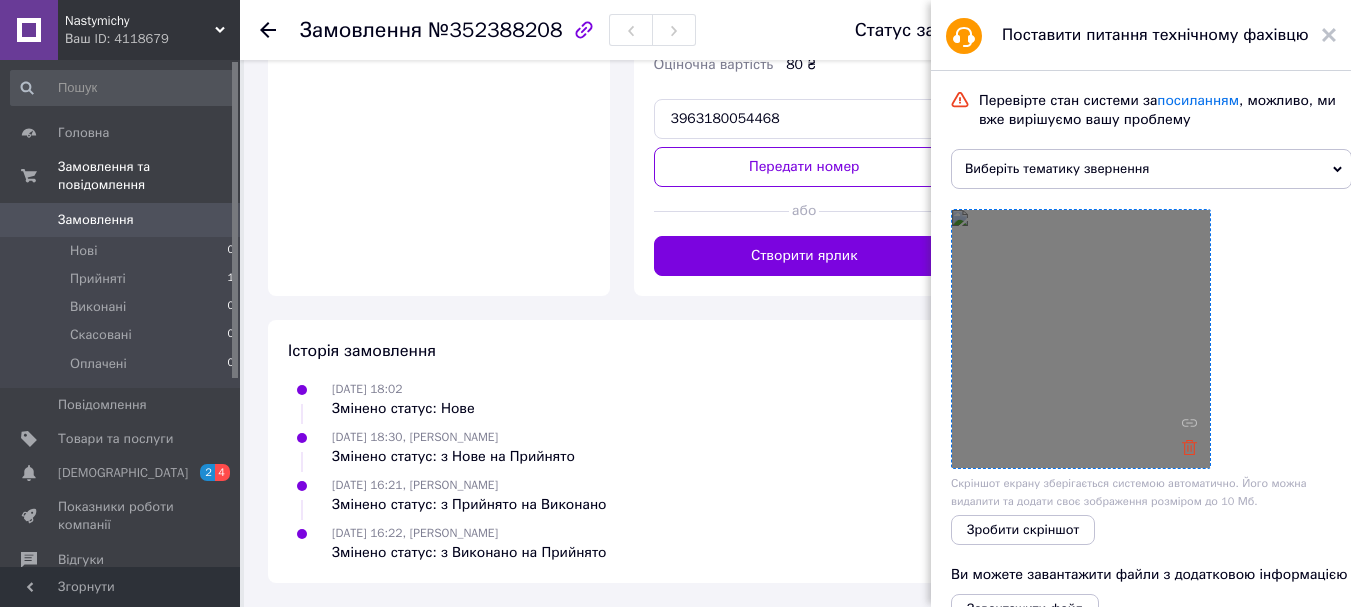 click 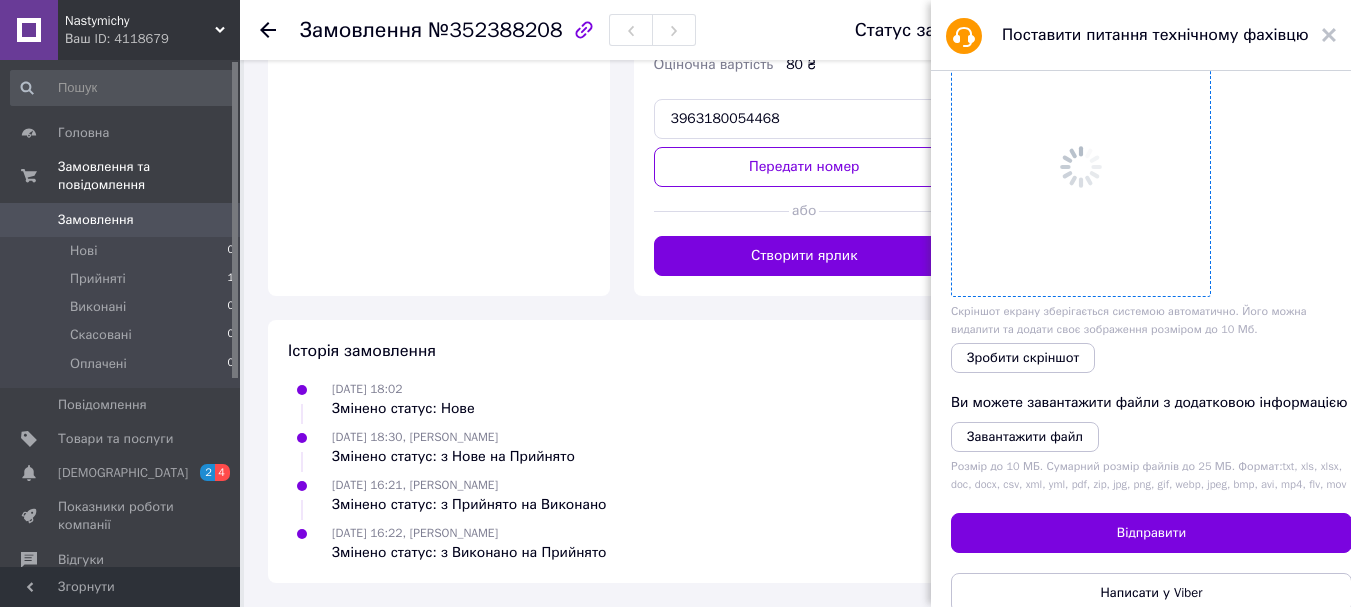 scroll, scrollTop: 296, scrollLeft: 0, axis: vertical 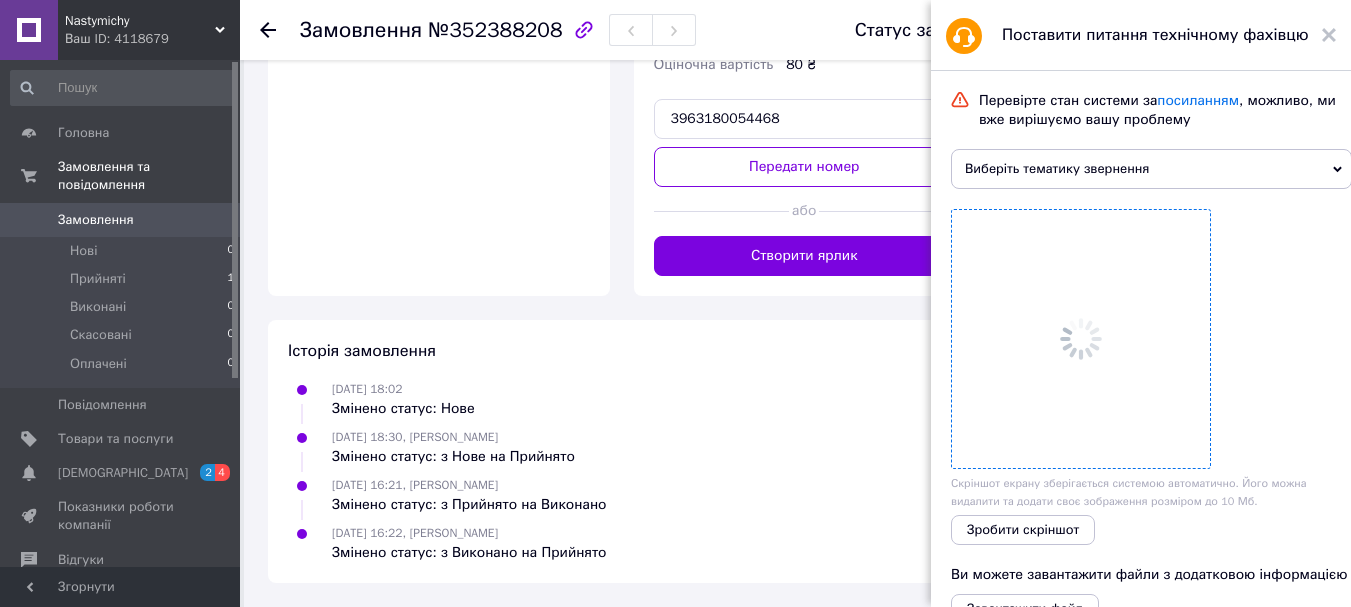 click on "Виберіть тематику звернення" at bounding box center [1151, 169] 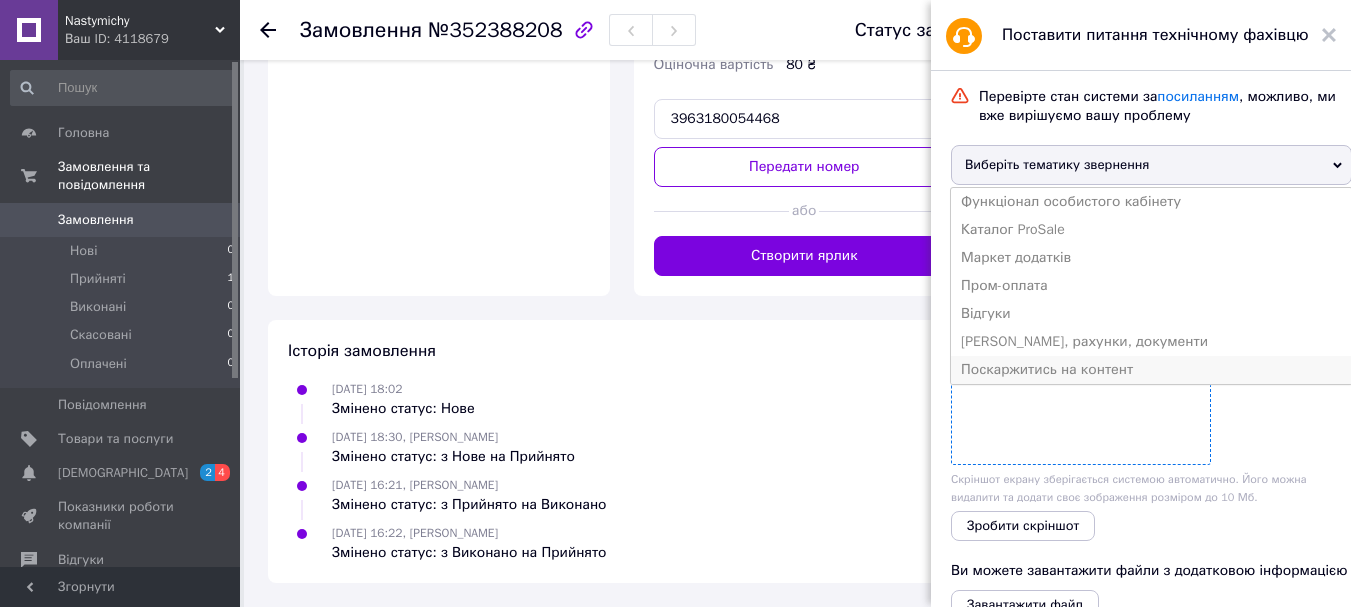 scroll, scrollTop: 0, scrollLeft: 0, axis: both 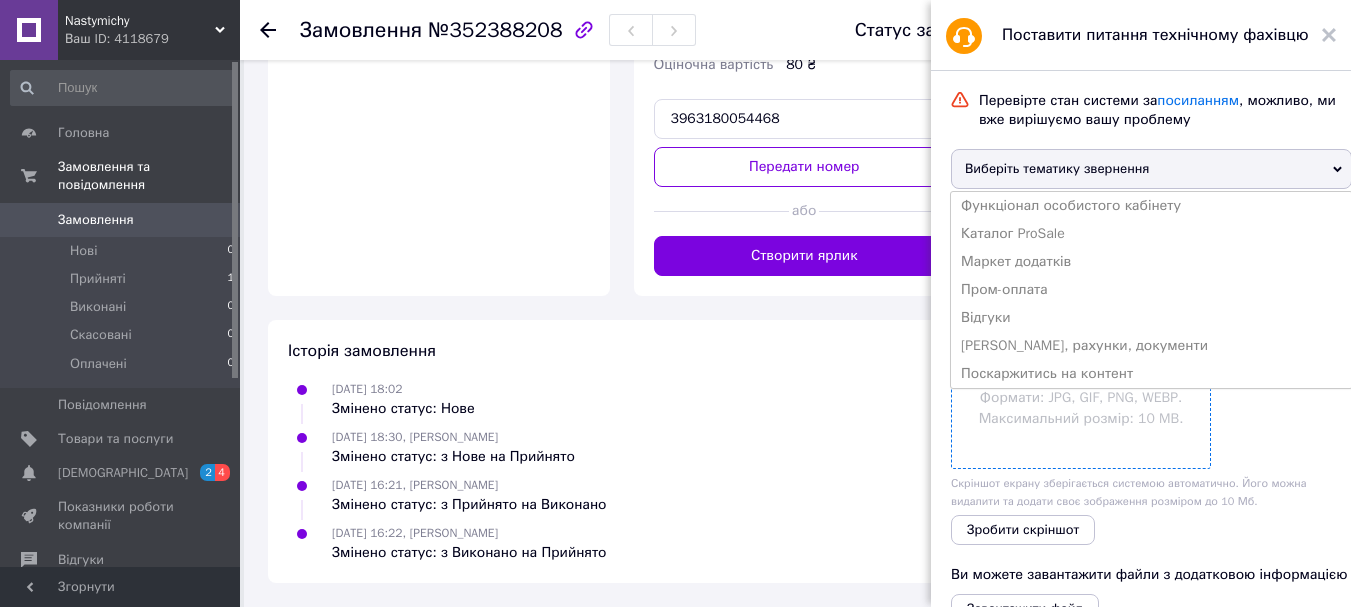 click on "Завантажити зображення Формати: JPG, GIF, PNG, WEBP. Максимальний розмір: 10 MB." at bounding box center [1151, 339] 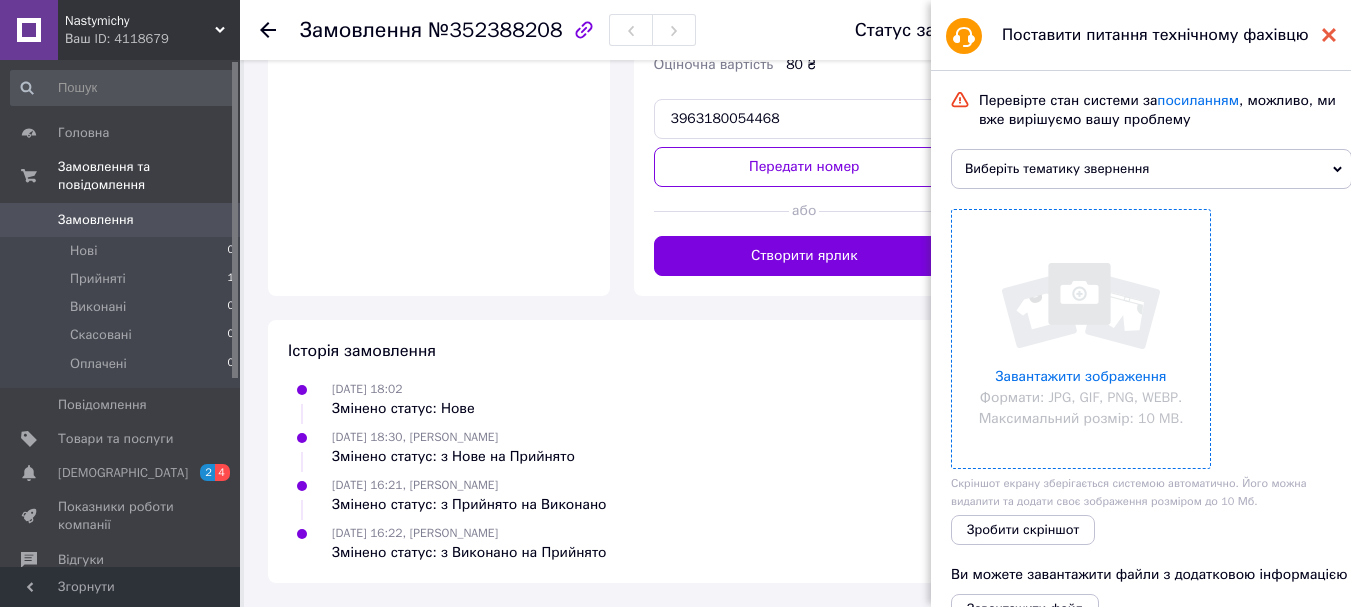 click 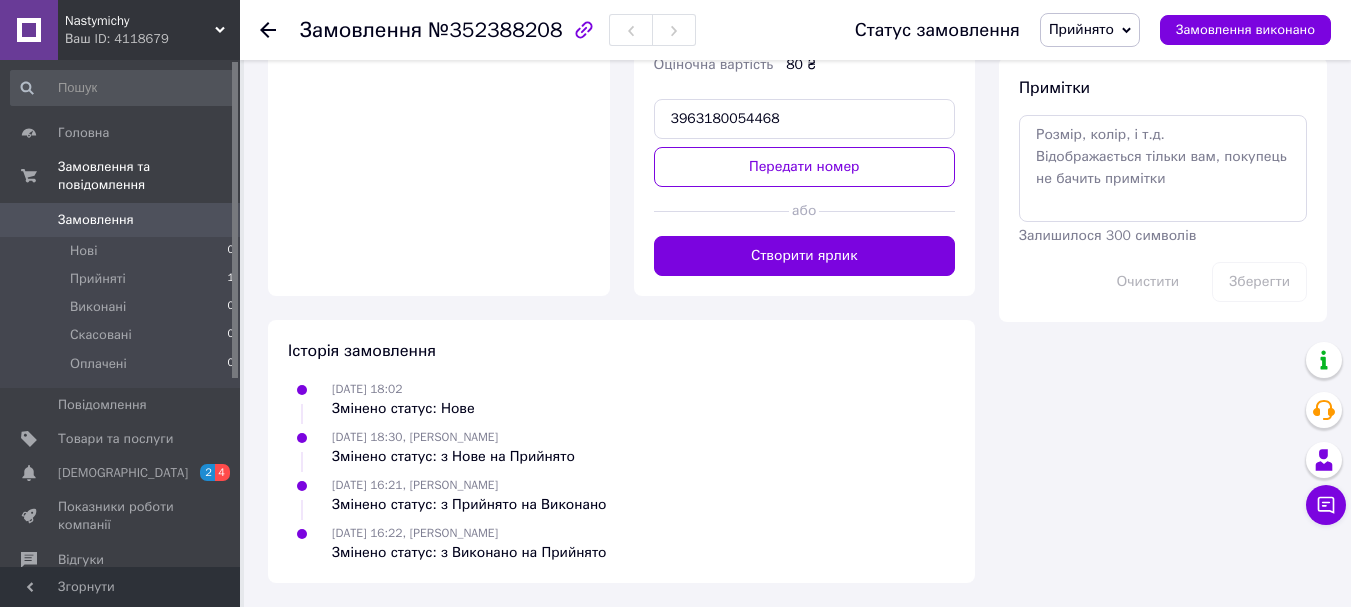 click on "Nastymichy" at bounding box center [140, 21] 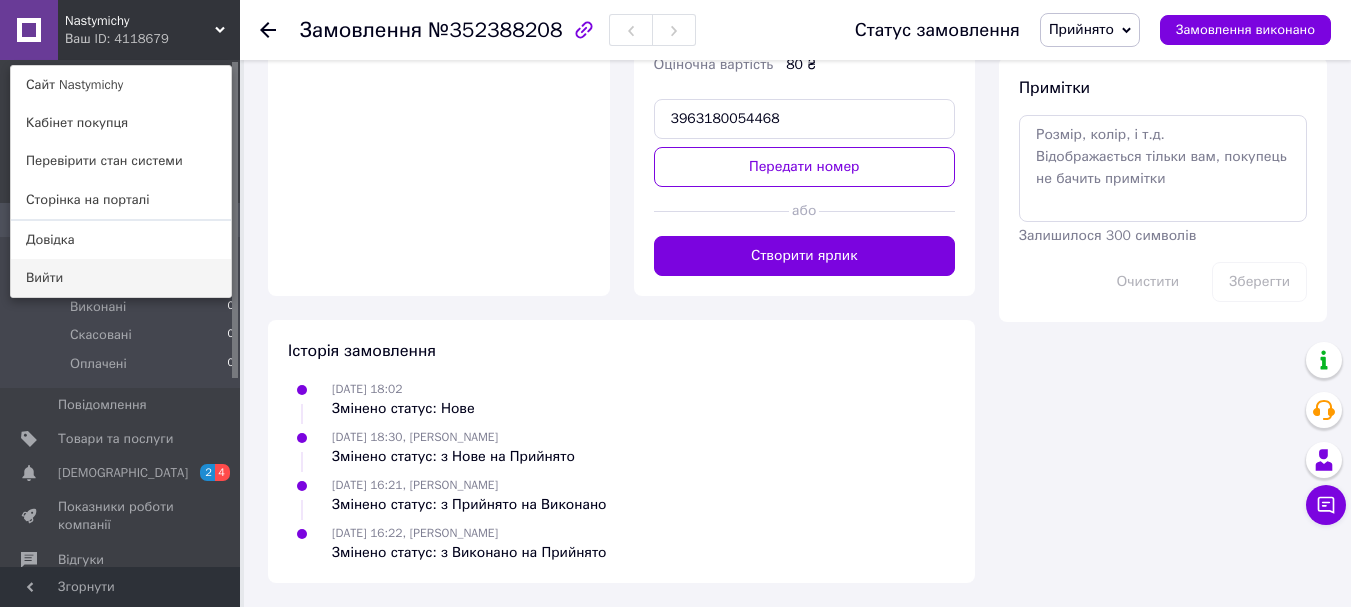click on "Вийти" at bounding box center [121, 278] 